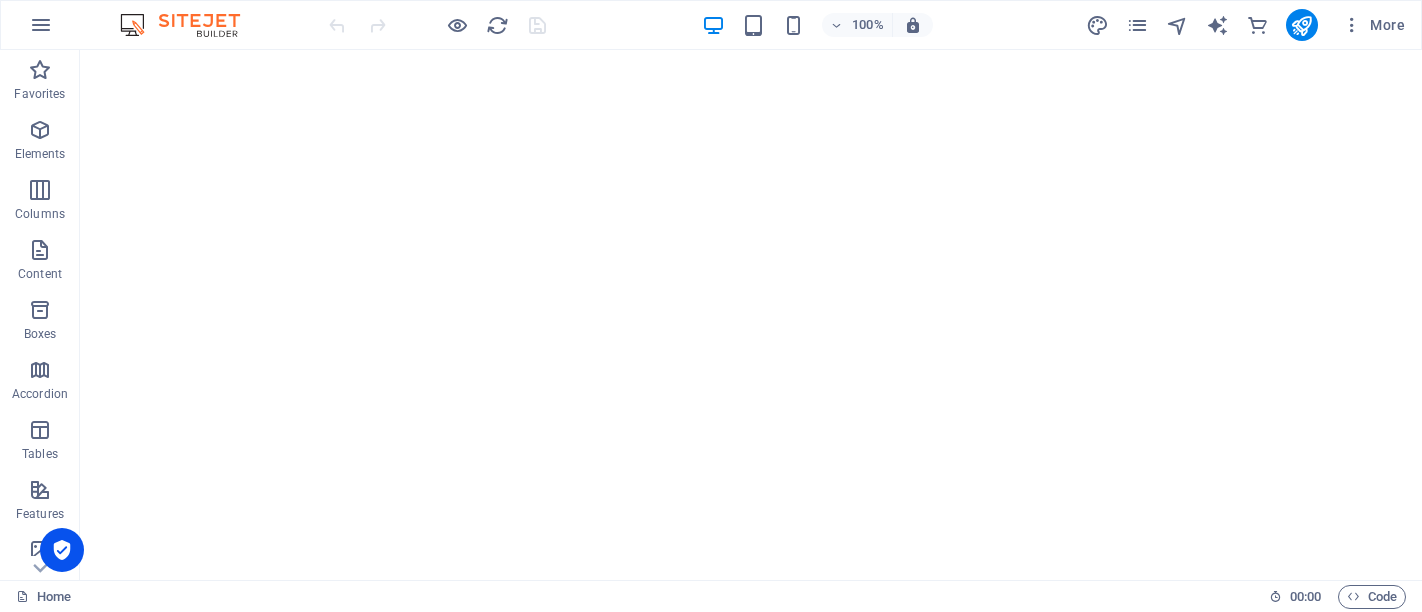 scroll, scrollTop: 0, scrollLeft: 0, axis: both 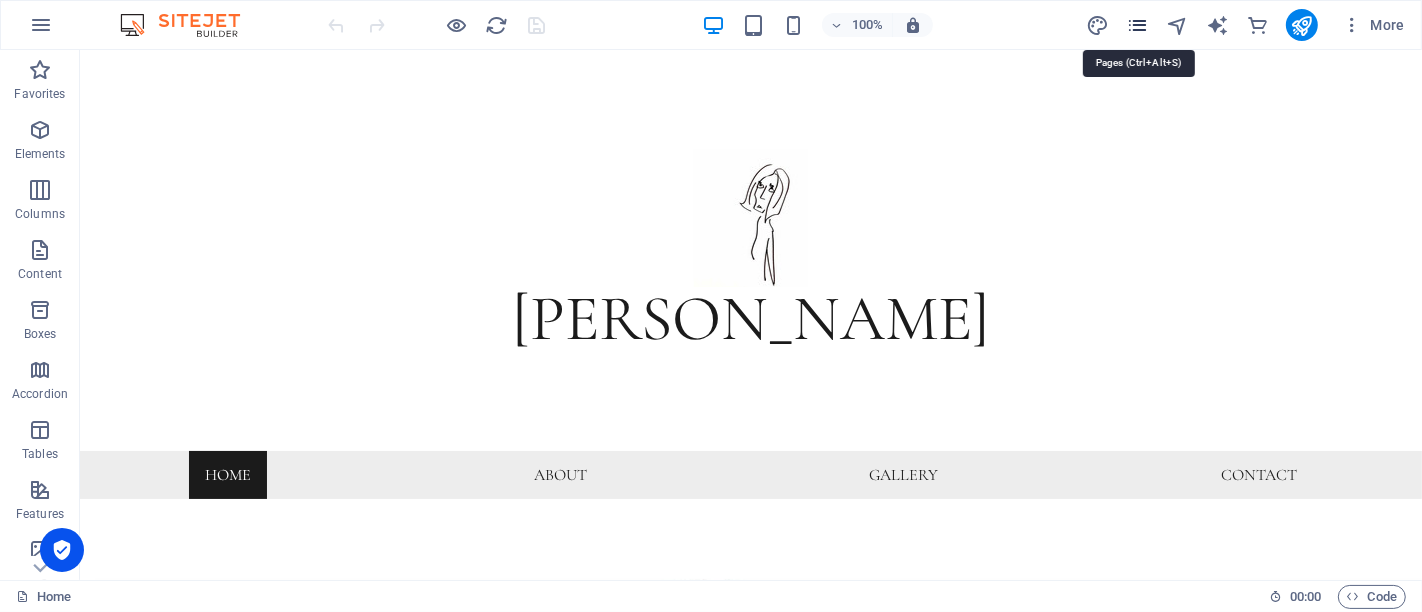 click at bounding box center [1137, 25] 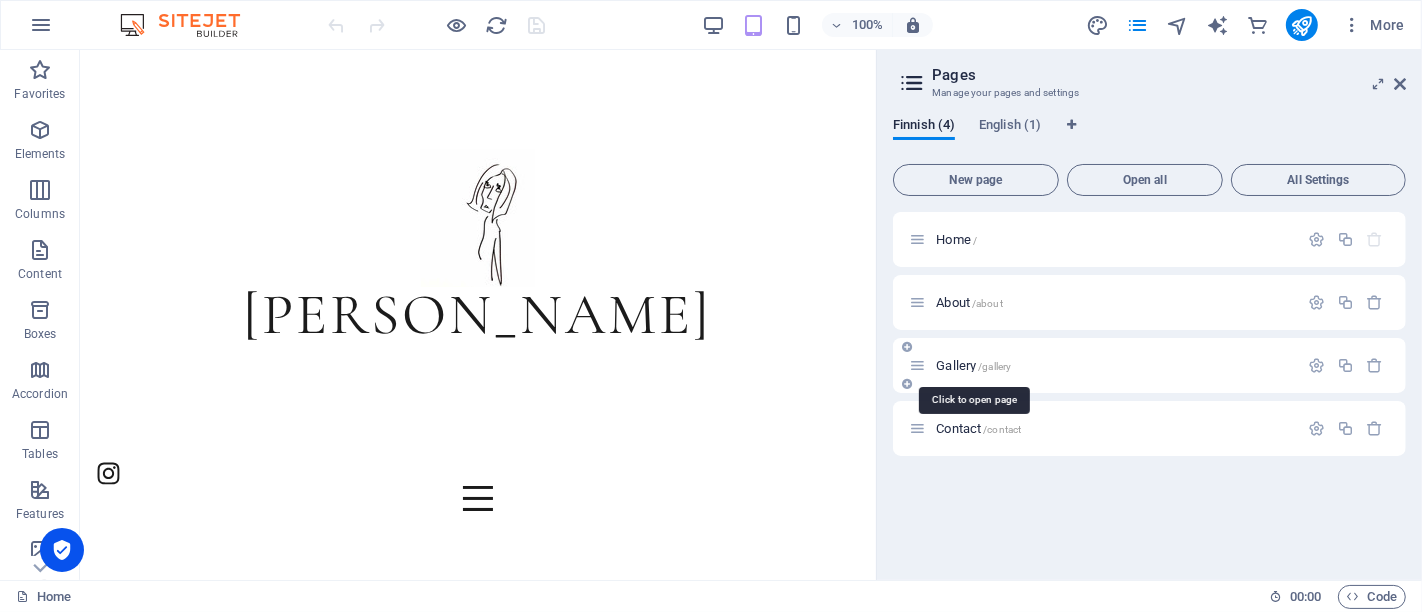 click on "Gallery /gallery" at bounding box center [973, 365] 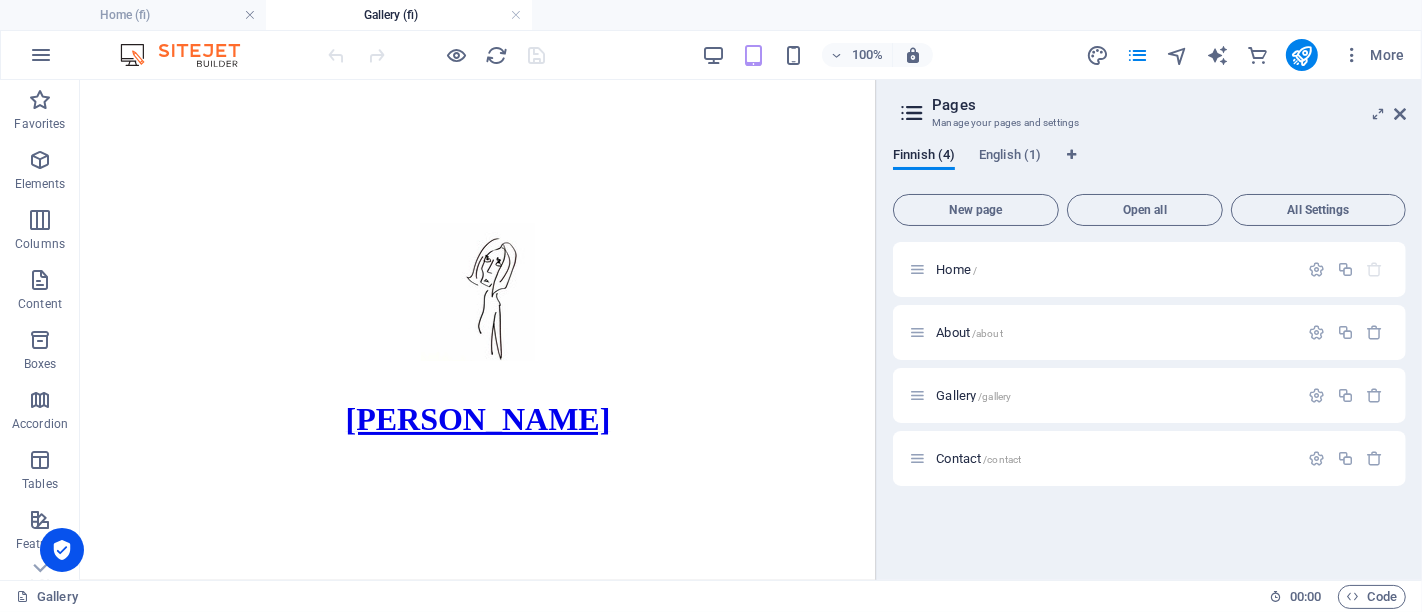 scroll, scrollTop: 0, scrollLeft: 0, axis: both 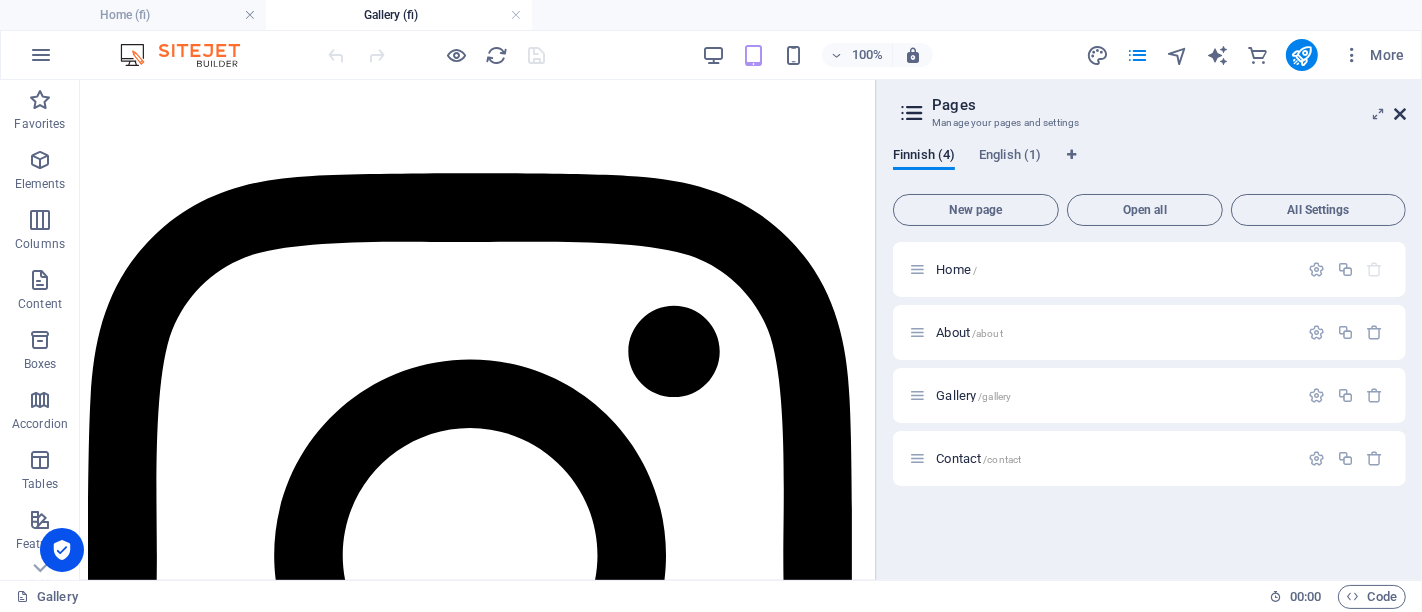click at bounding box center [1400, 114] 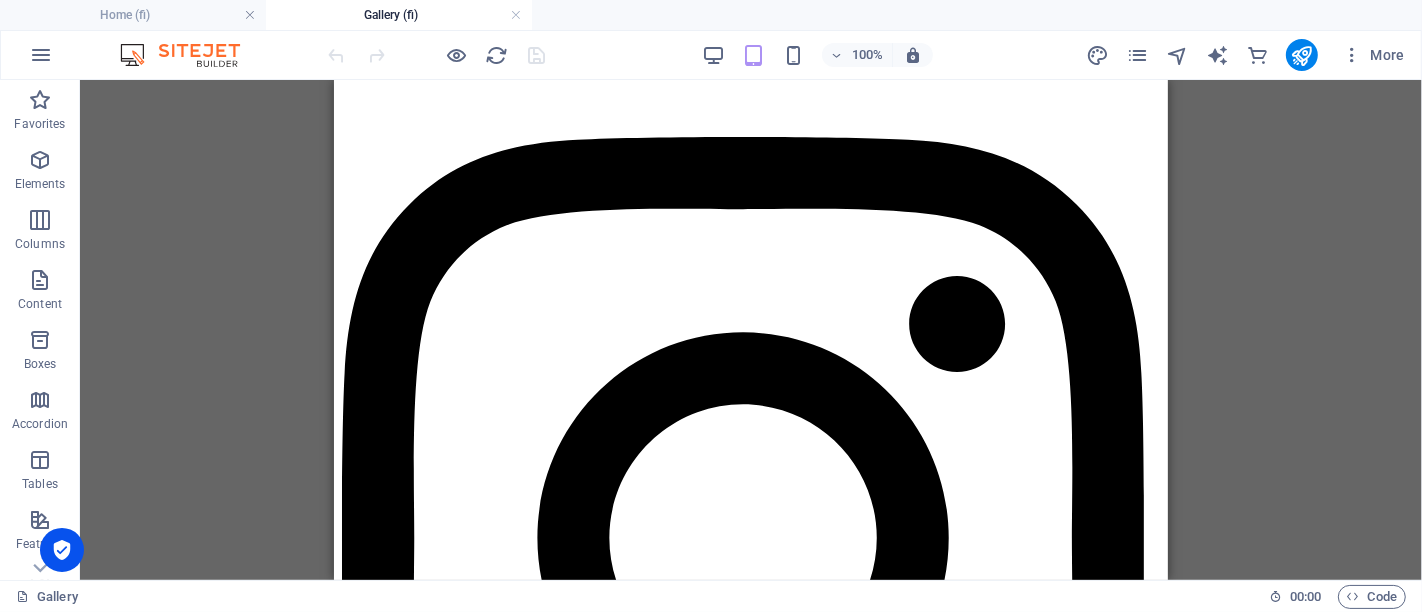 scroll, scrollTop: 485, scrollLeft: 0, axis: vertical 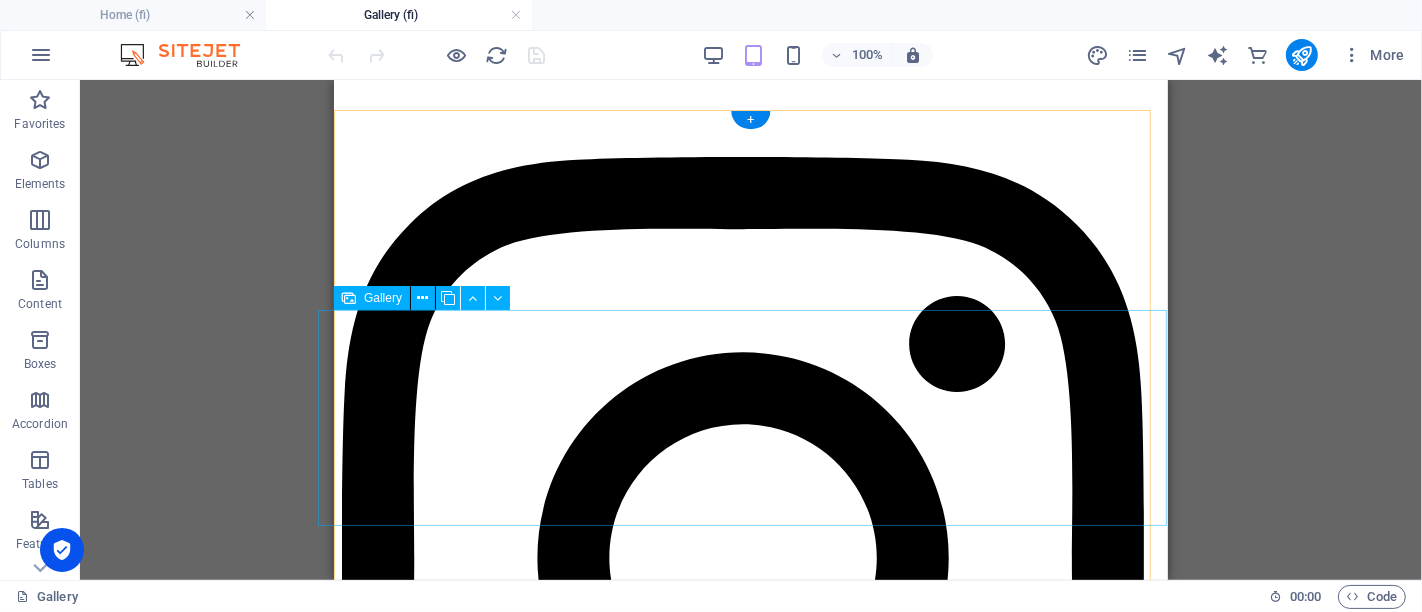 click at bounding box center [781, 9341] 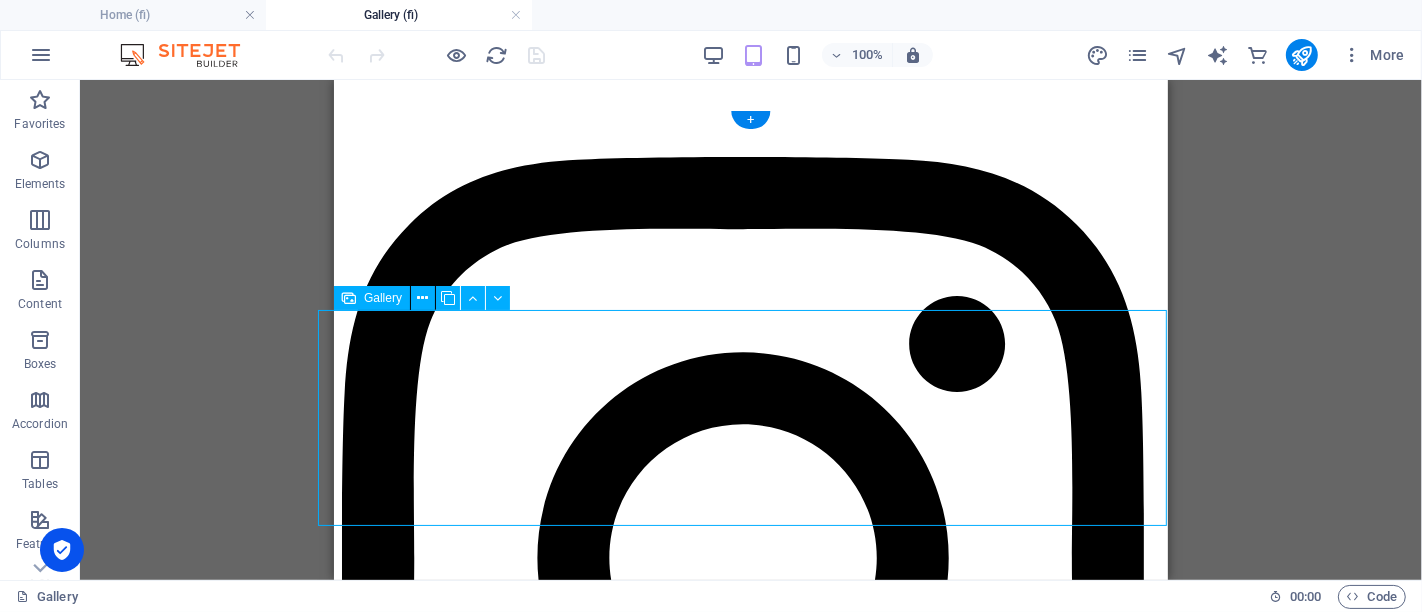 click at bounding box center [781, 9341] 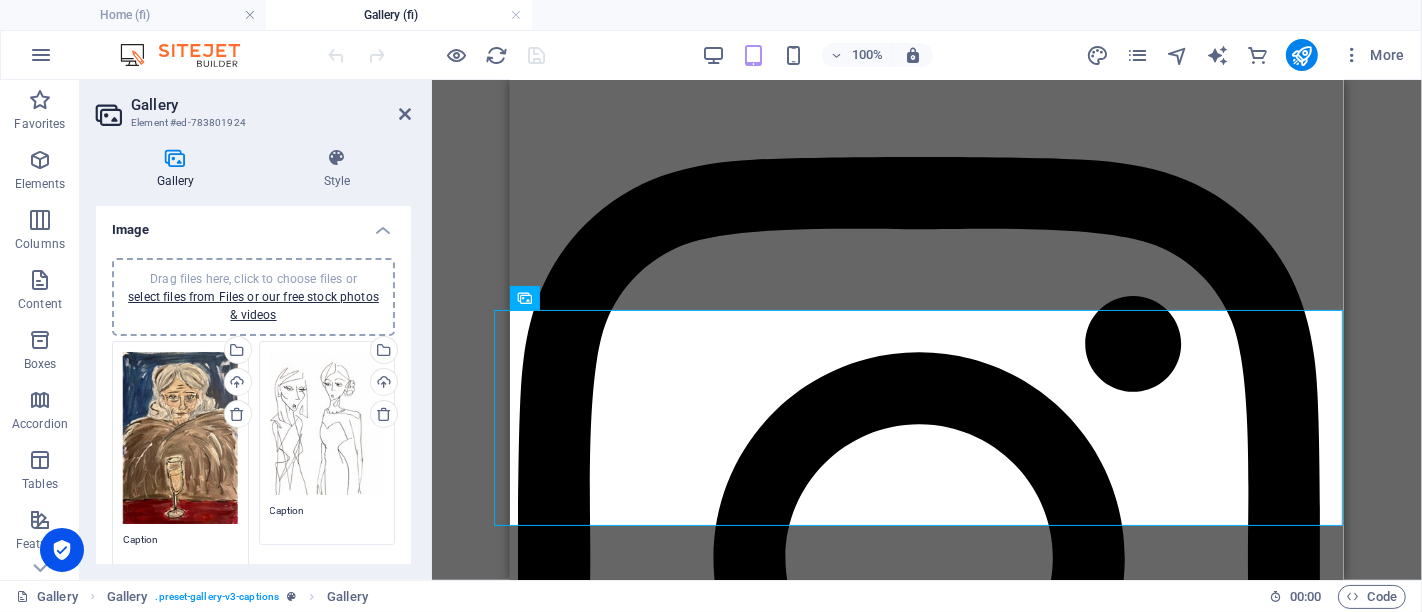 drag, startPoint x: 406, startPoint y: 291, endPoint x: 405, endPoint y: 301, distance: 10.049875 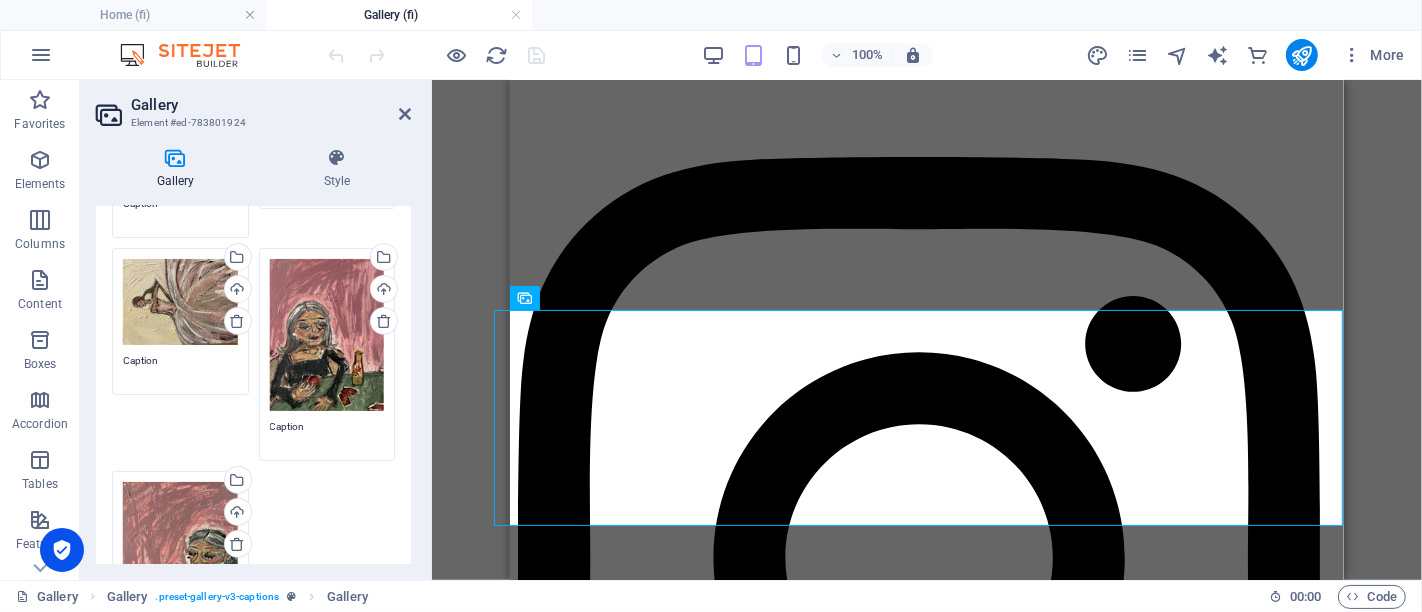 scroll, scrollTop: 325, scrollLeft: 0, axis: vertical 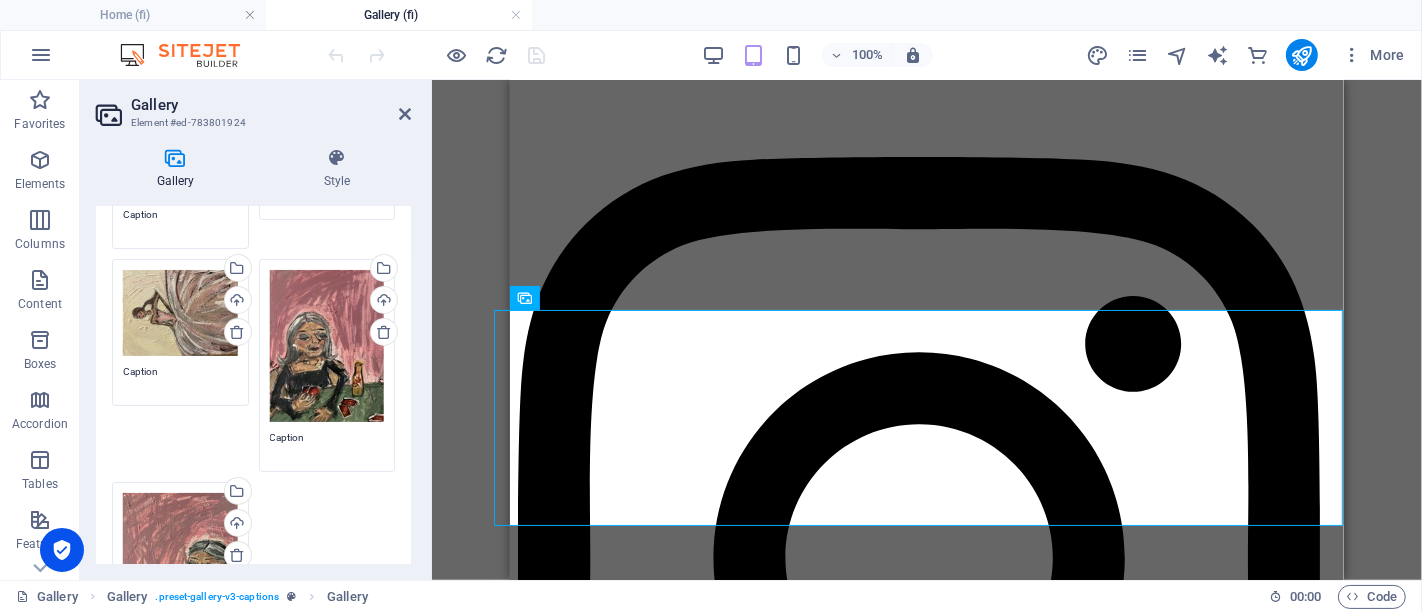 click on "Drag files here, click to choose files or select files from Files or our free stock photos & videos" at bounding box center [180, 313] 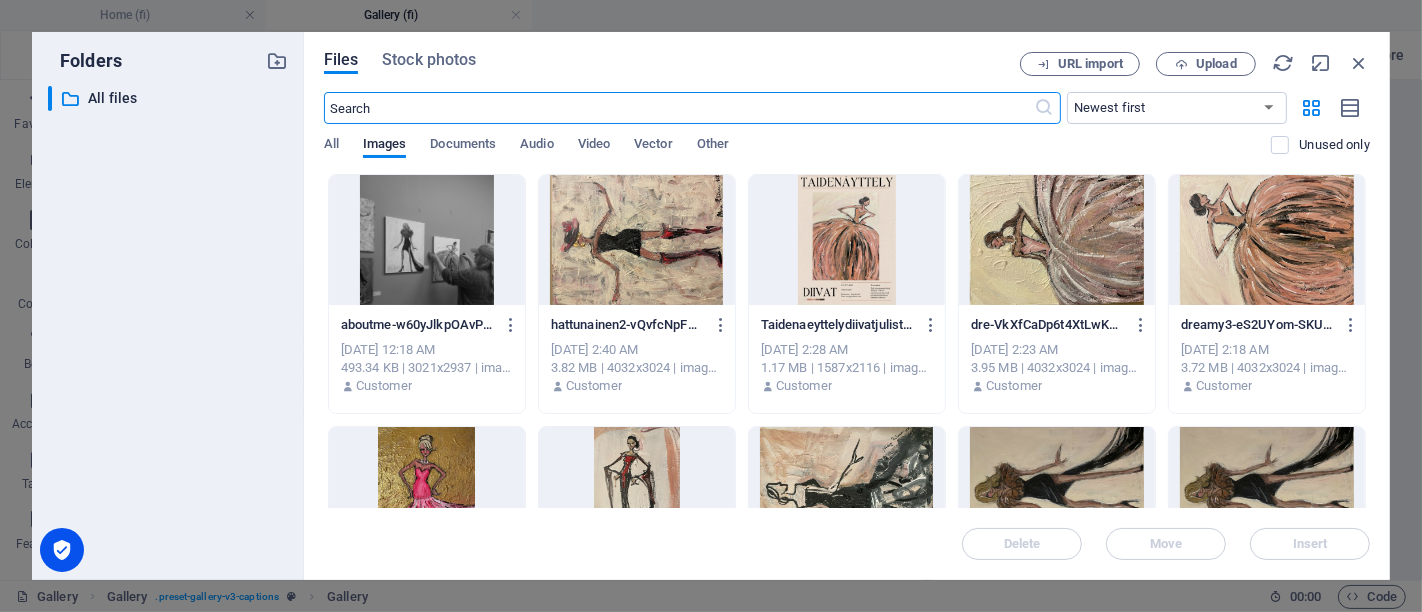 scroll, scrollTop: 1656, scrollLeft: 0, axis: vertical 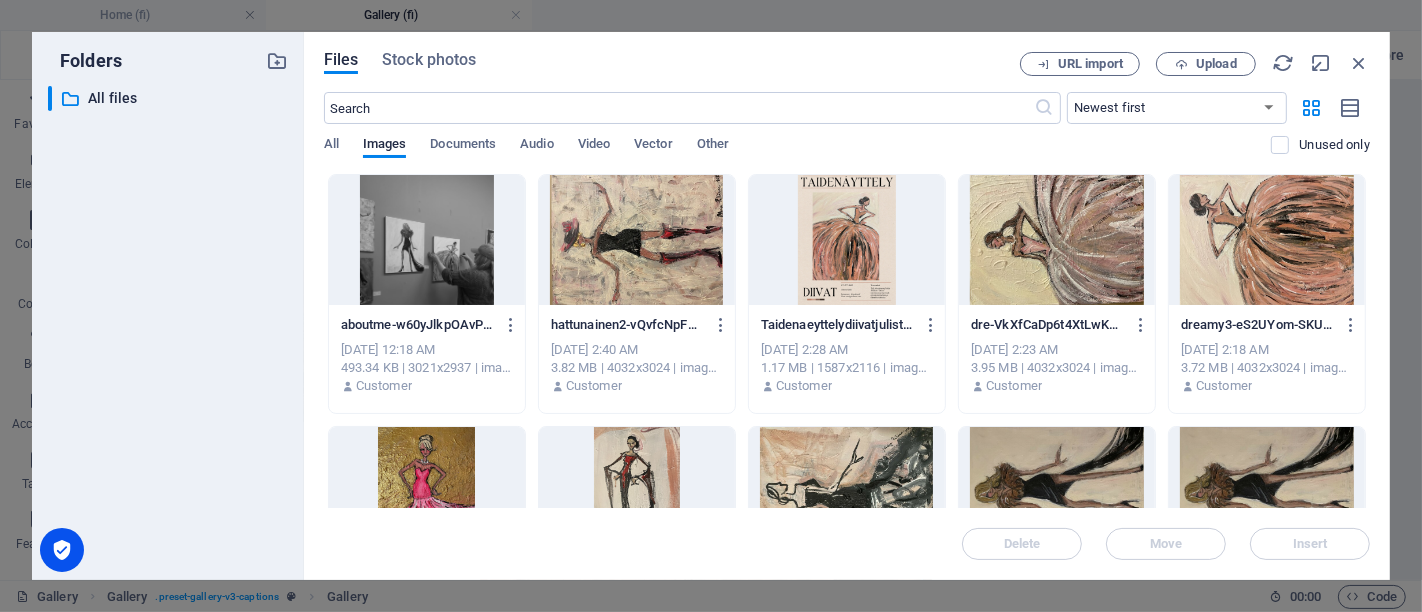 drag, startPoint x: 1370, startPoint y: 235, endPoint x: 1368, endPoint y: 309, distance: 74.02702 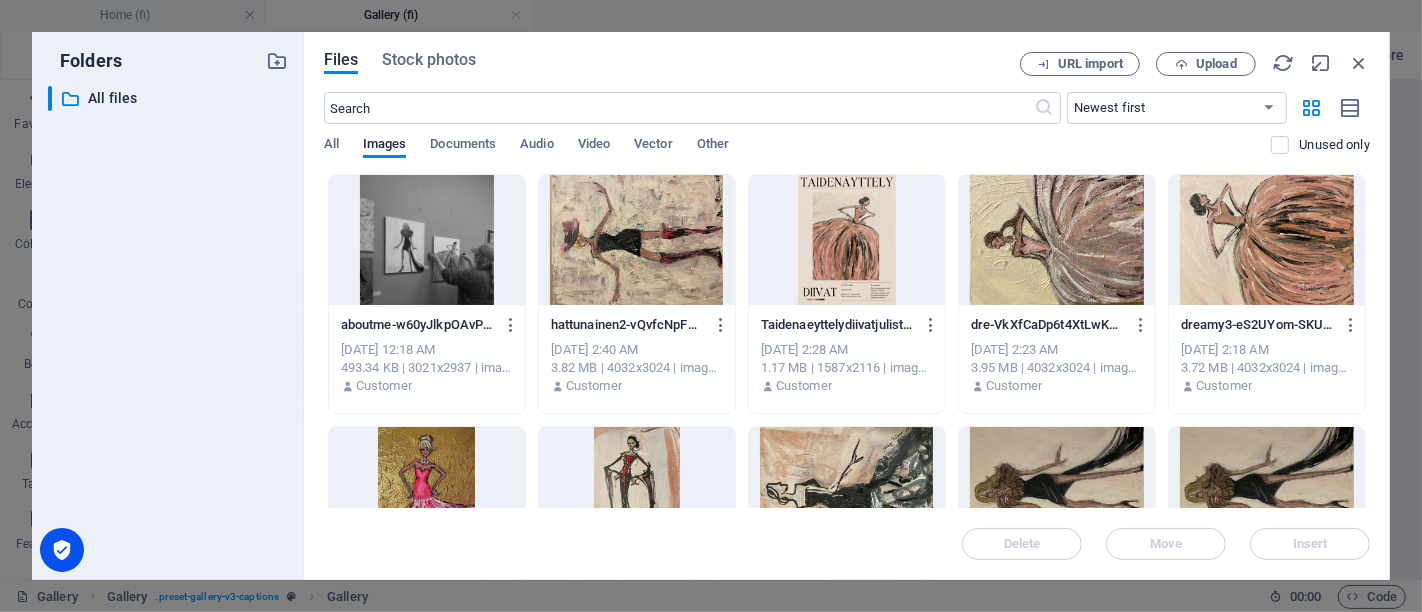 drag, startPoint x: 1370, startPoint y: 208, endPoint x: 1369, endPoint y: 287, distance: 79.00633 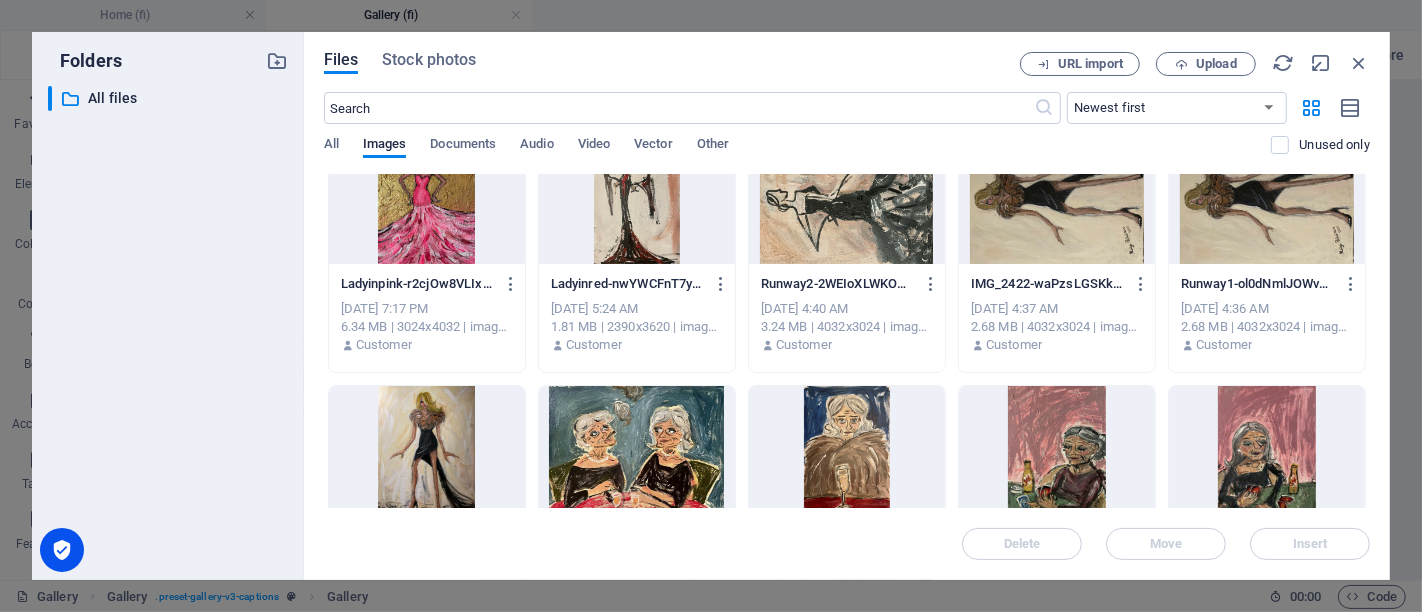 scroll, scrollTop: 411, scrollLeft: 0, axis: vertical 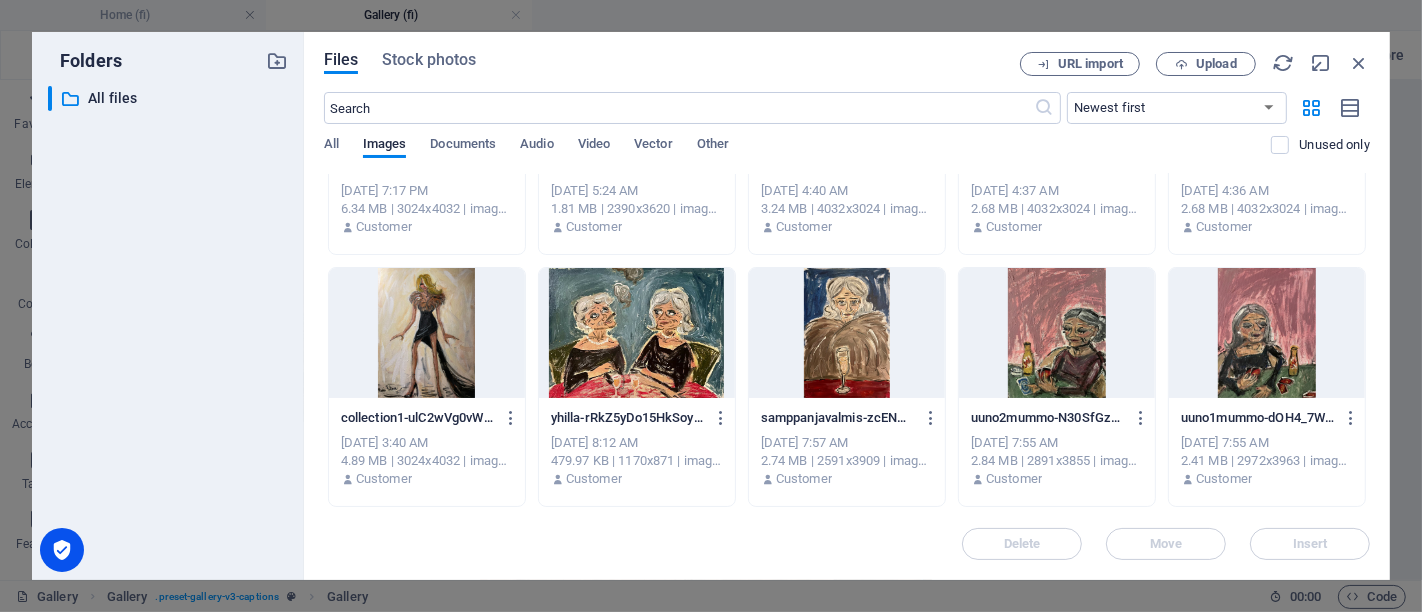 click at bounding box center [1267, 333] 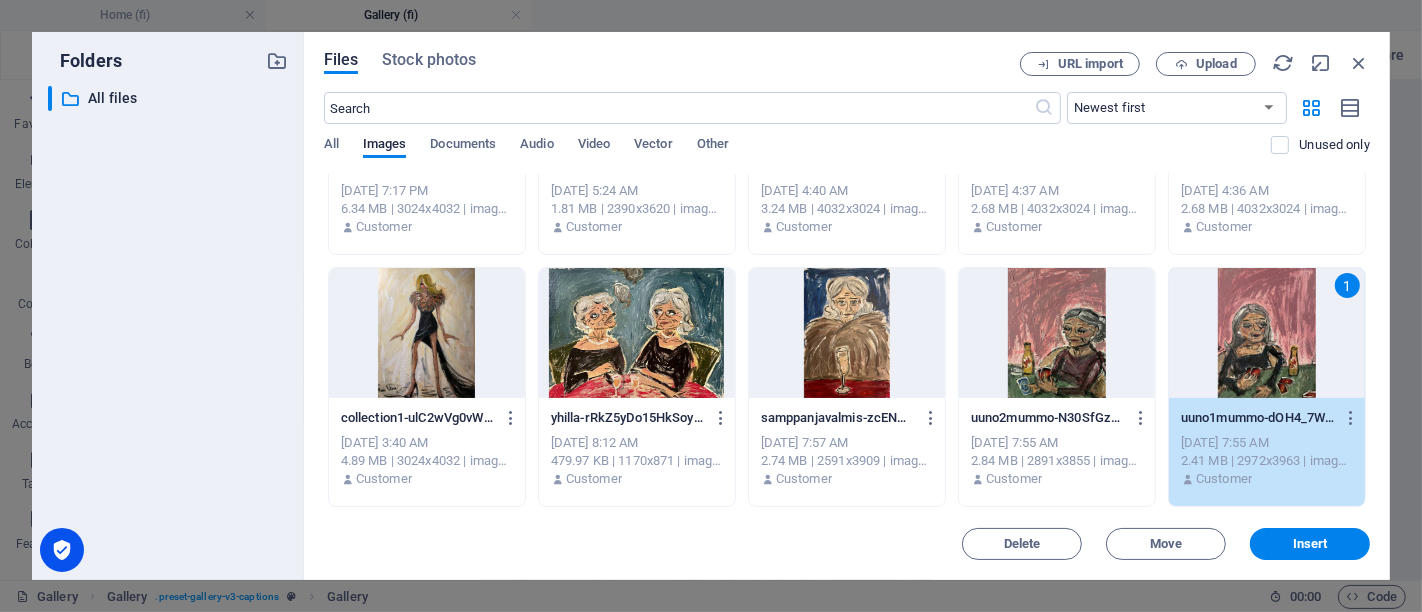click on "1" at bounding box center [1267, 333] 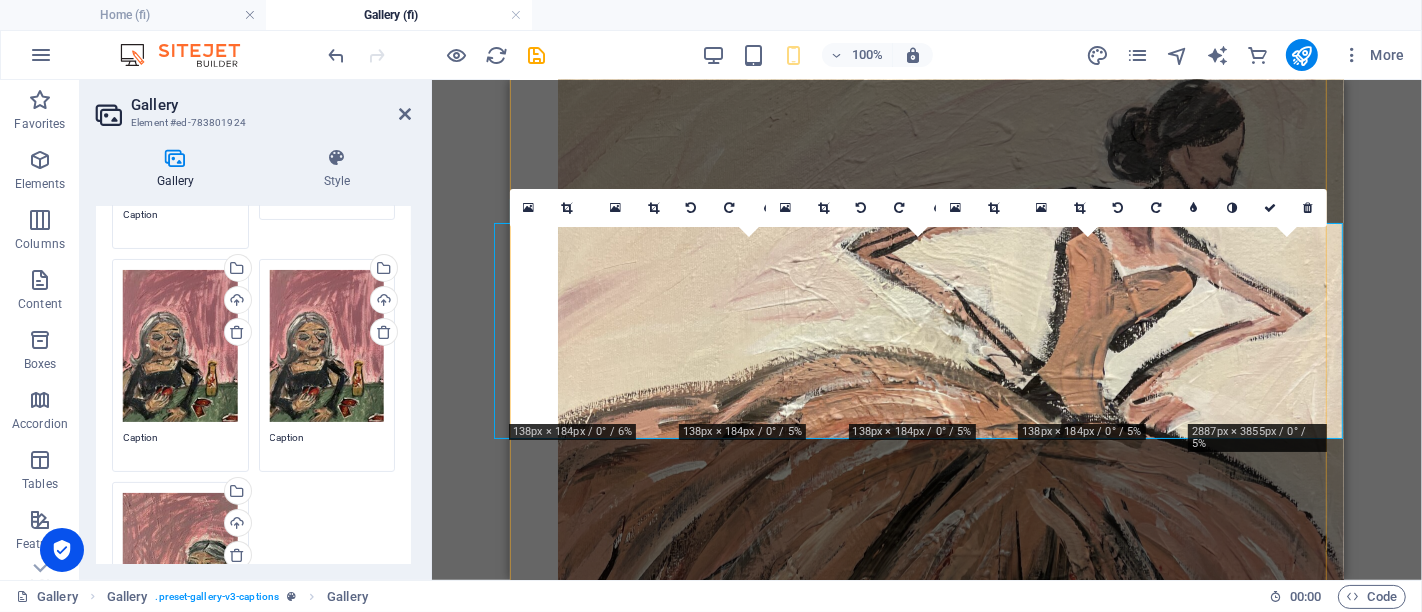 scroll, scrollTop: 572, scrollLeft: 0, axis: vertical 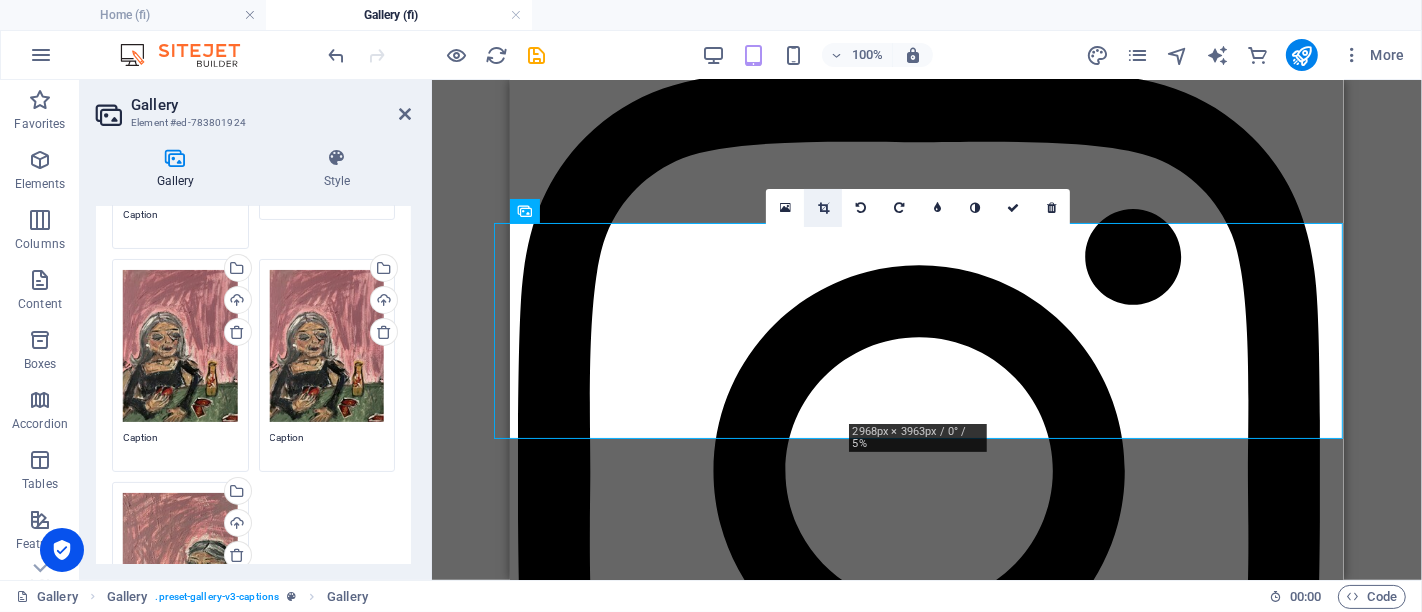 click at bounding box center (823, 208) 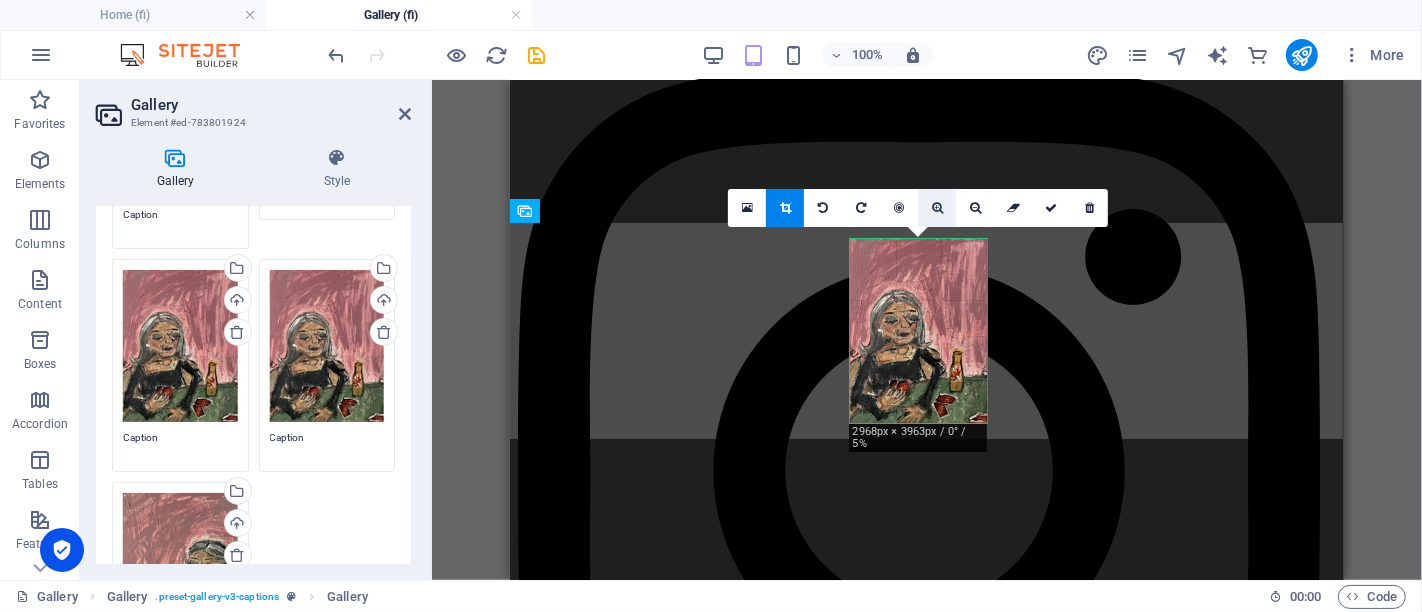 click at bounding box center (937, 208) 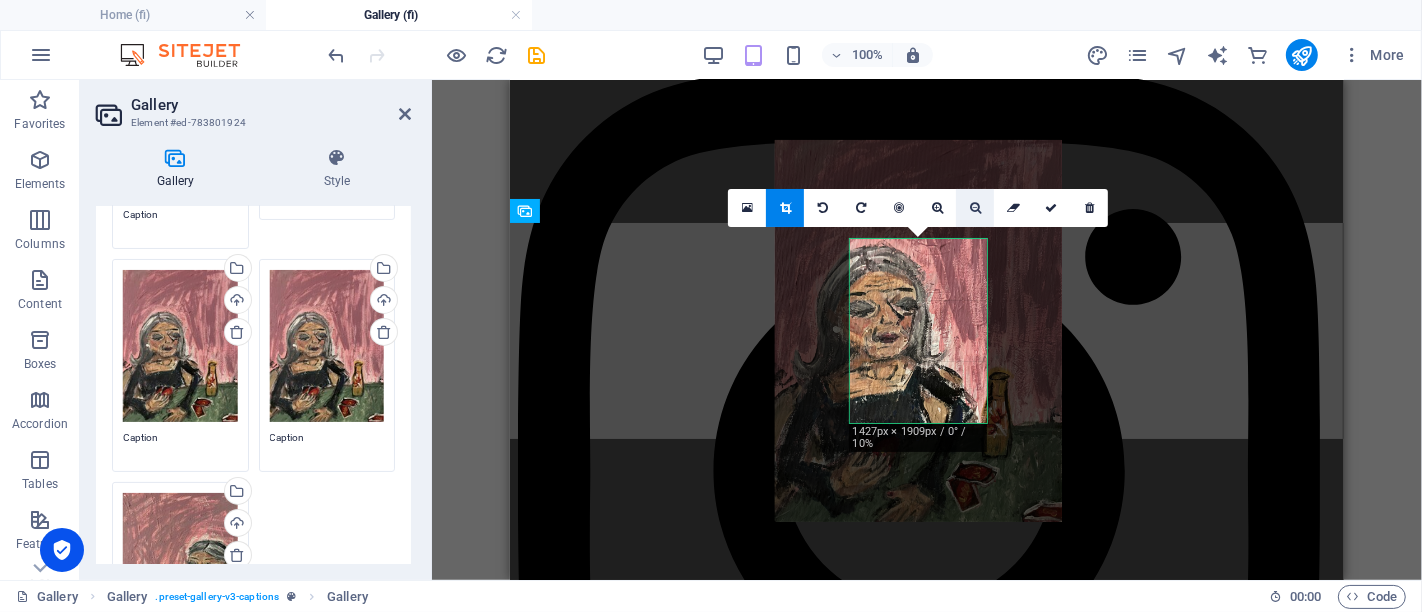 click at bounding box center (975, 208) 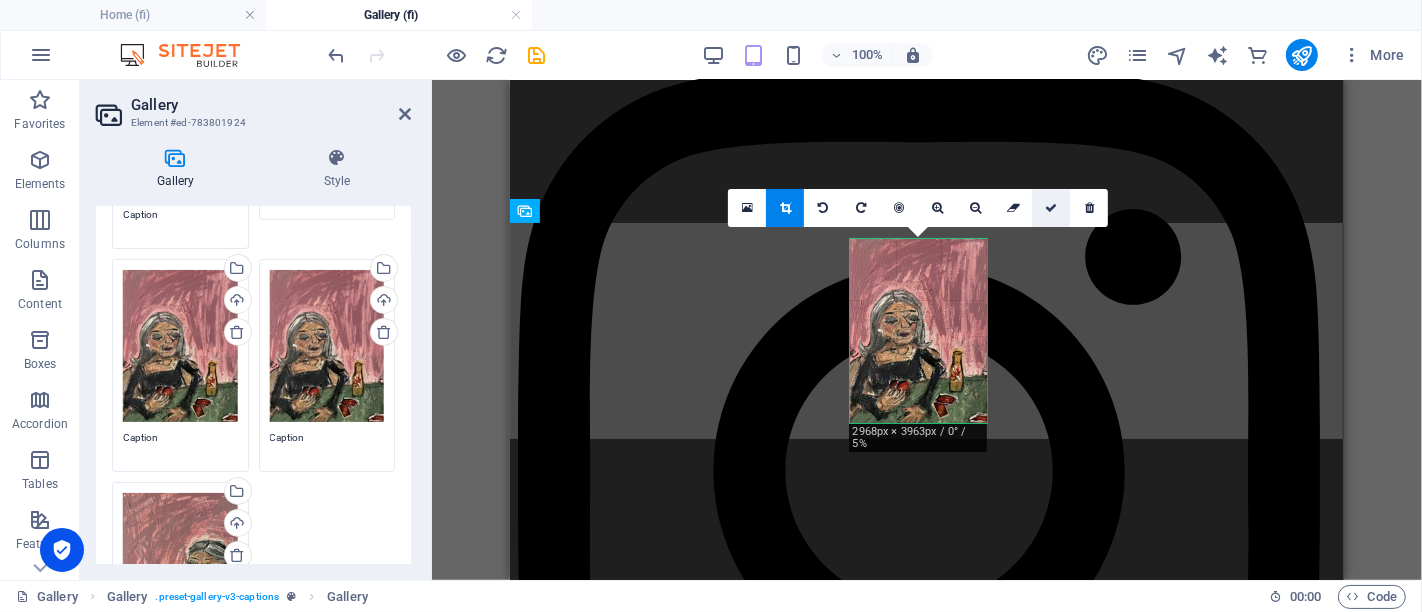 click at bounding box center [1051, 208] 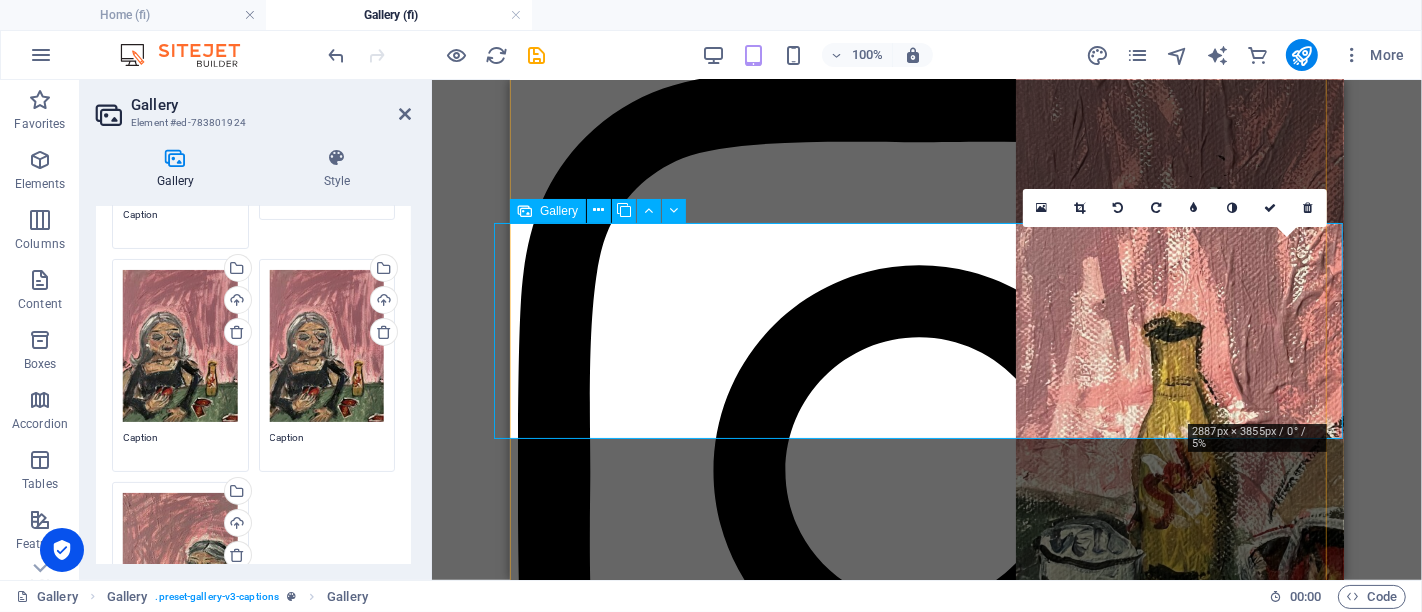 drag, startPoint x: 1250, startPoint y: 326, endPoint x: 1070, endPoint y: 308, distance: 180.89777 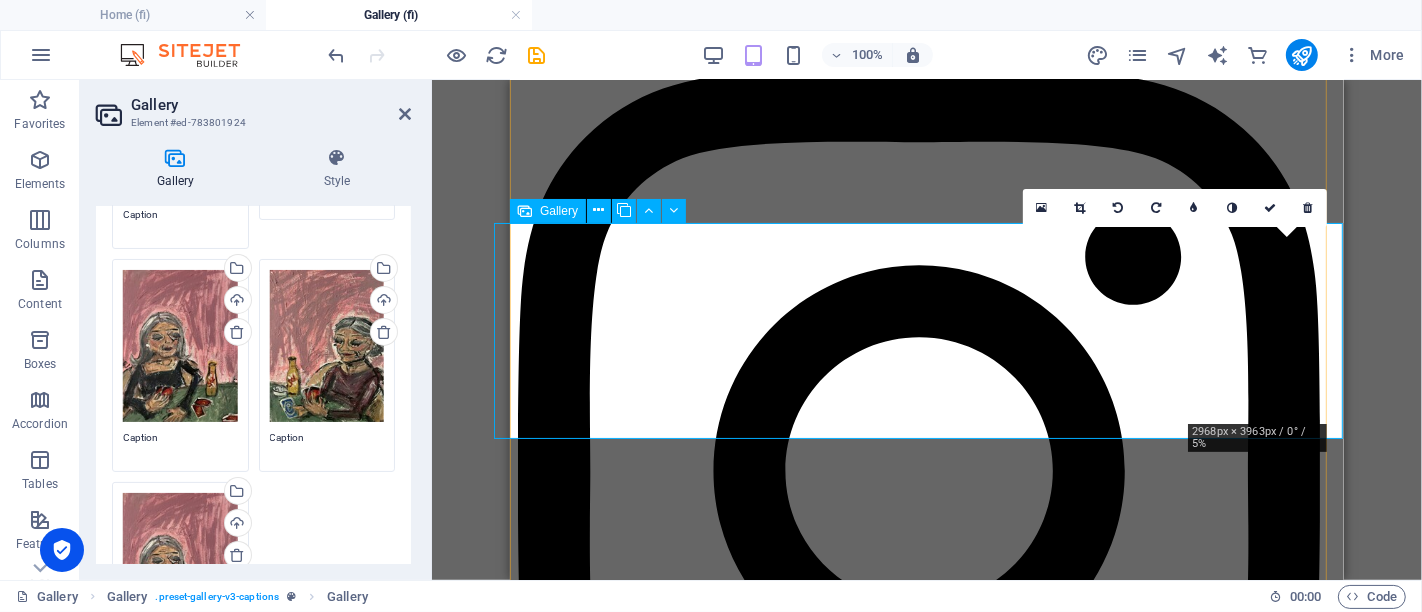 click at bounding box center (957, 11397) 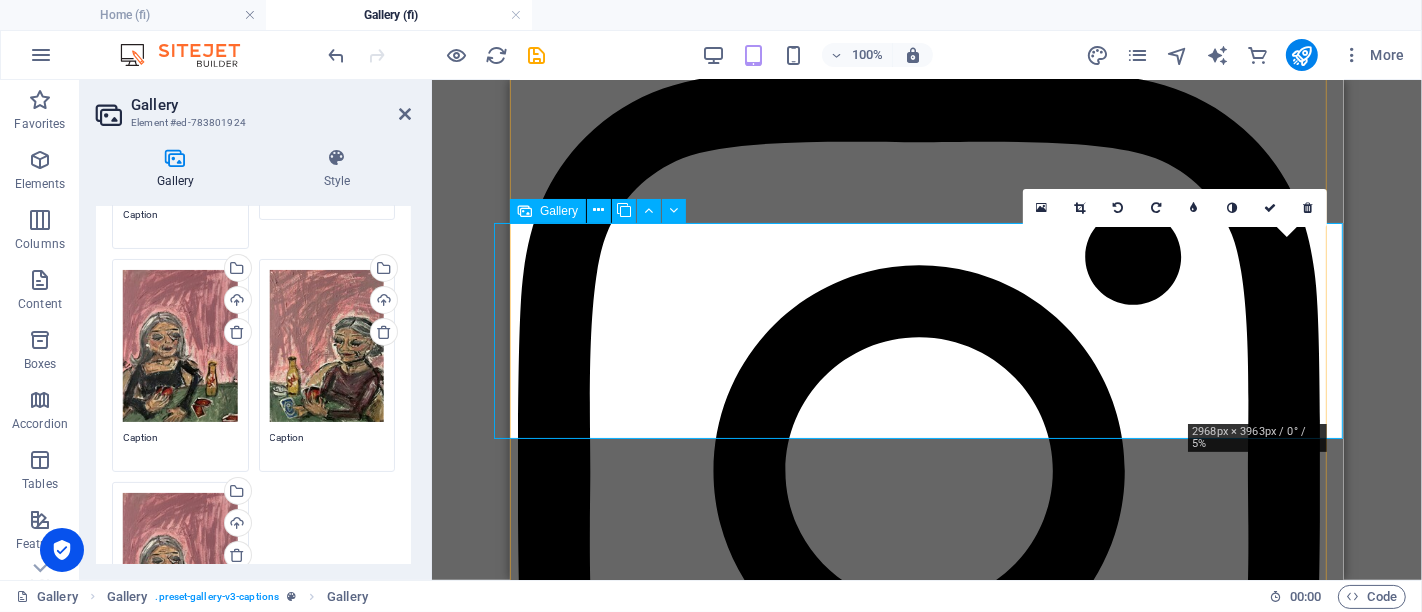 click at bounding box center [957, 11397] 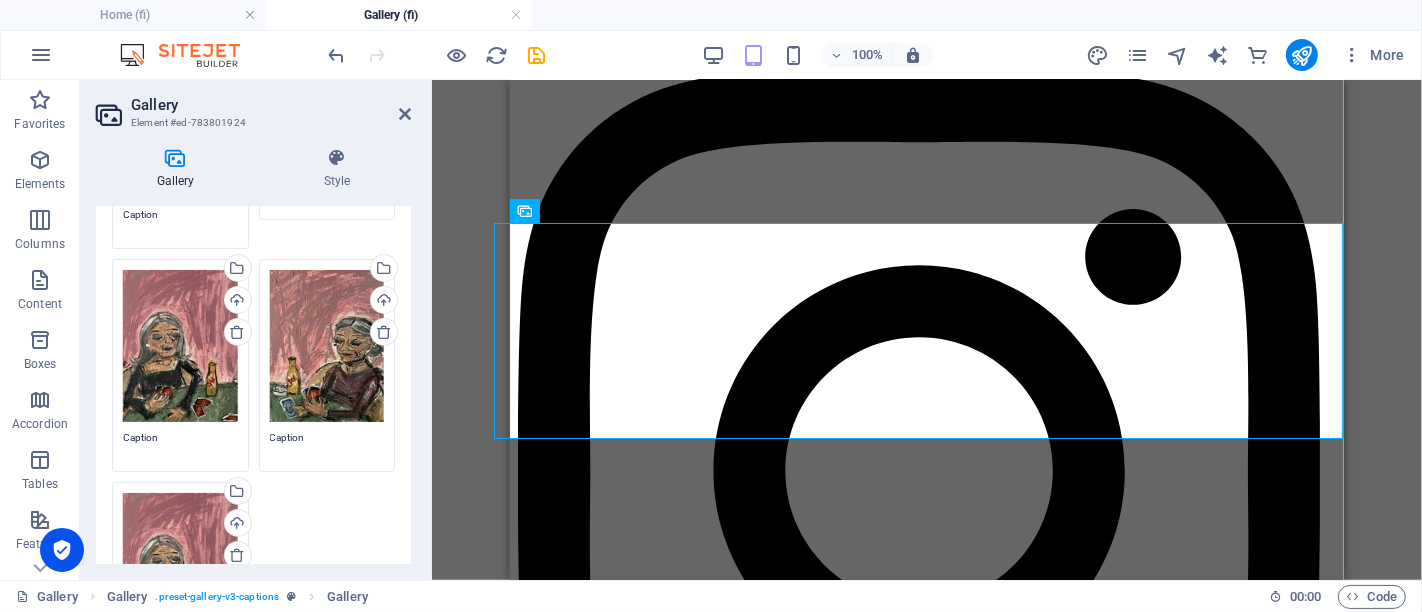 click on "Drag files here, click to choose files or select files from Files or our free stock photos & videos" at bounding box center [180, 569] 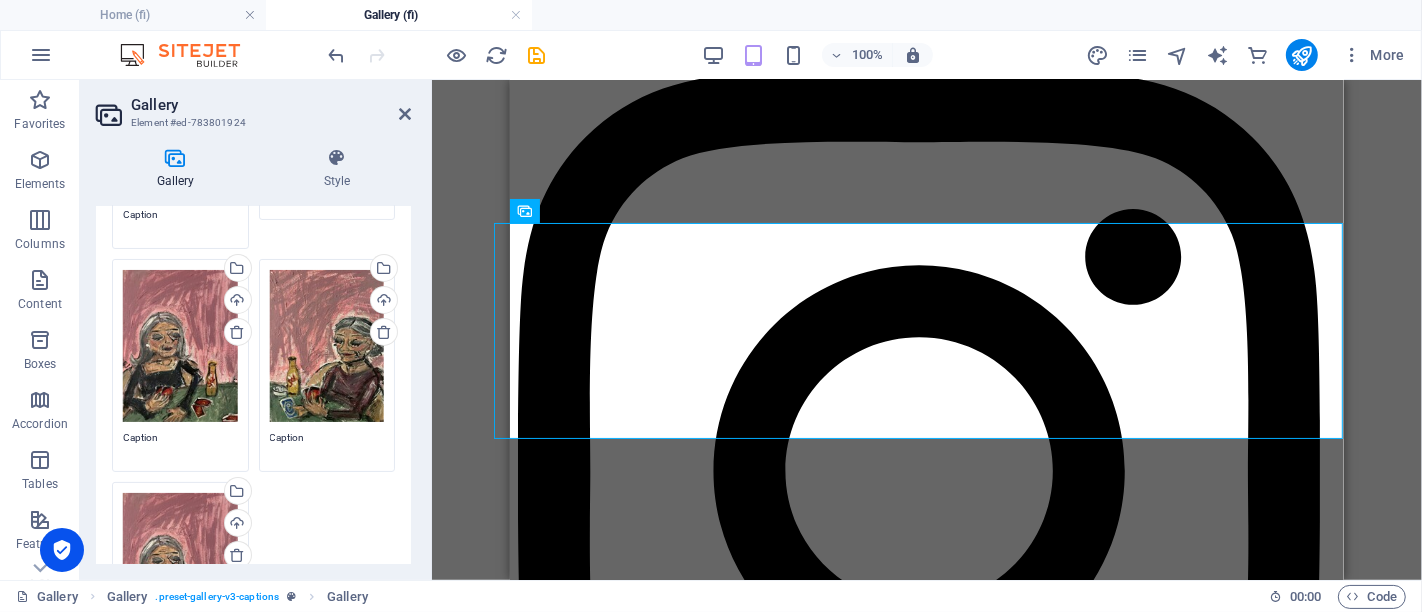 scroll, scrollTop: 1656, scrollLeft: 0, axis: vertical 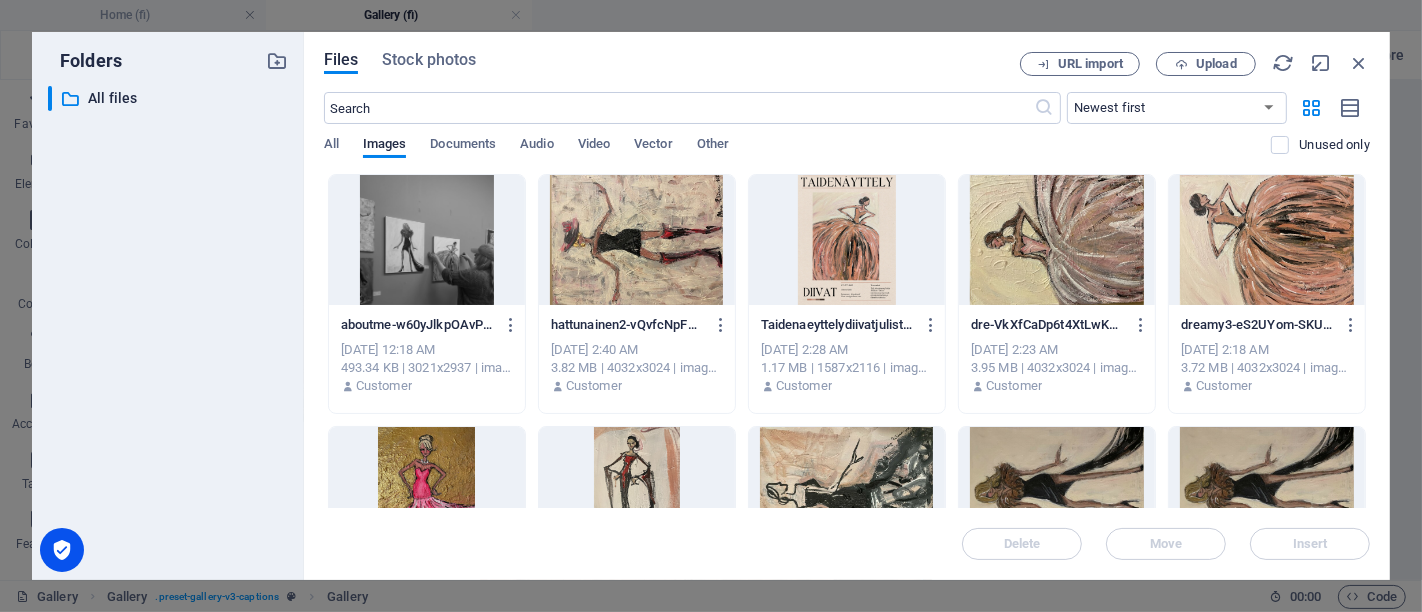 click at bounding box center (1057, 240) 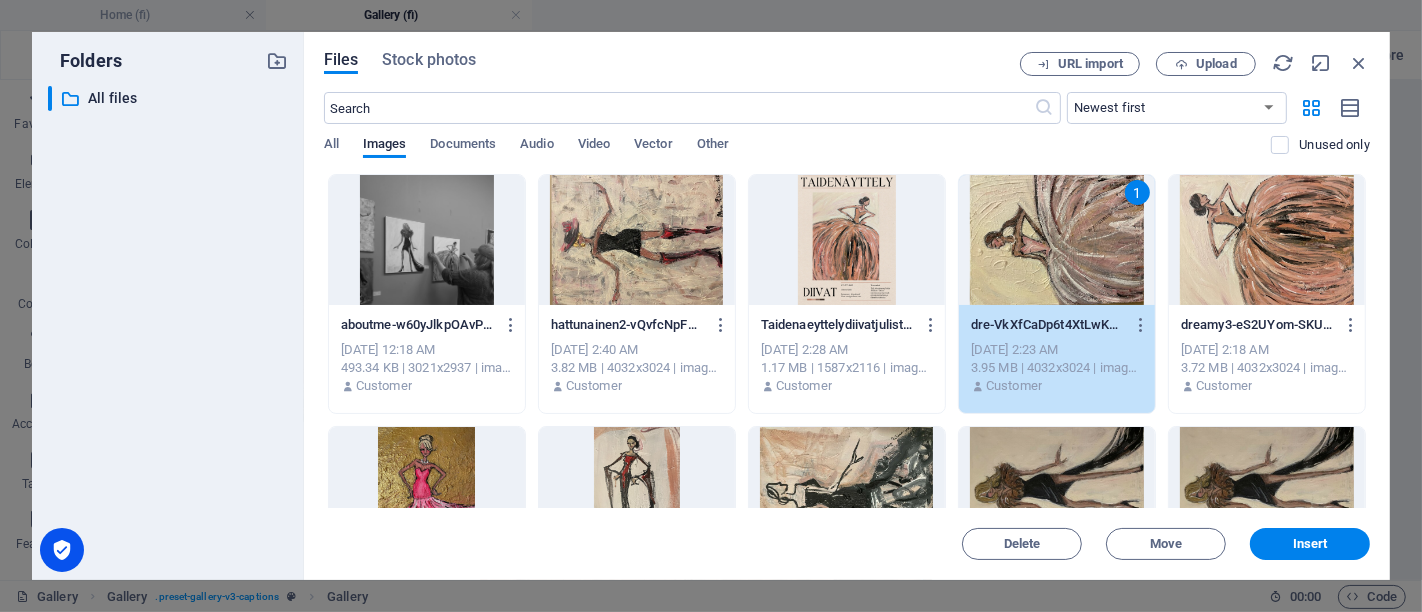 click on "1" at bounding box center (1057, 240) 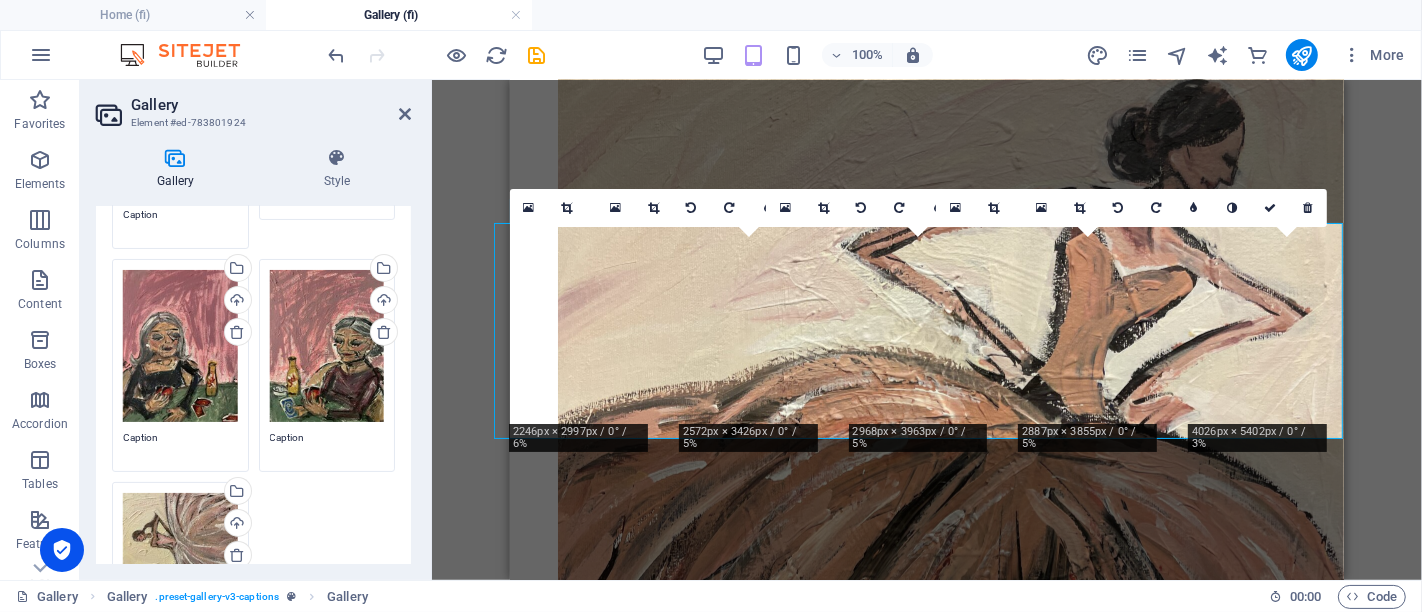 scroll, scrollTop: 572, scrollLeft: 0, axis: vertical 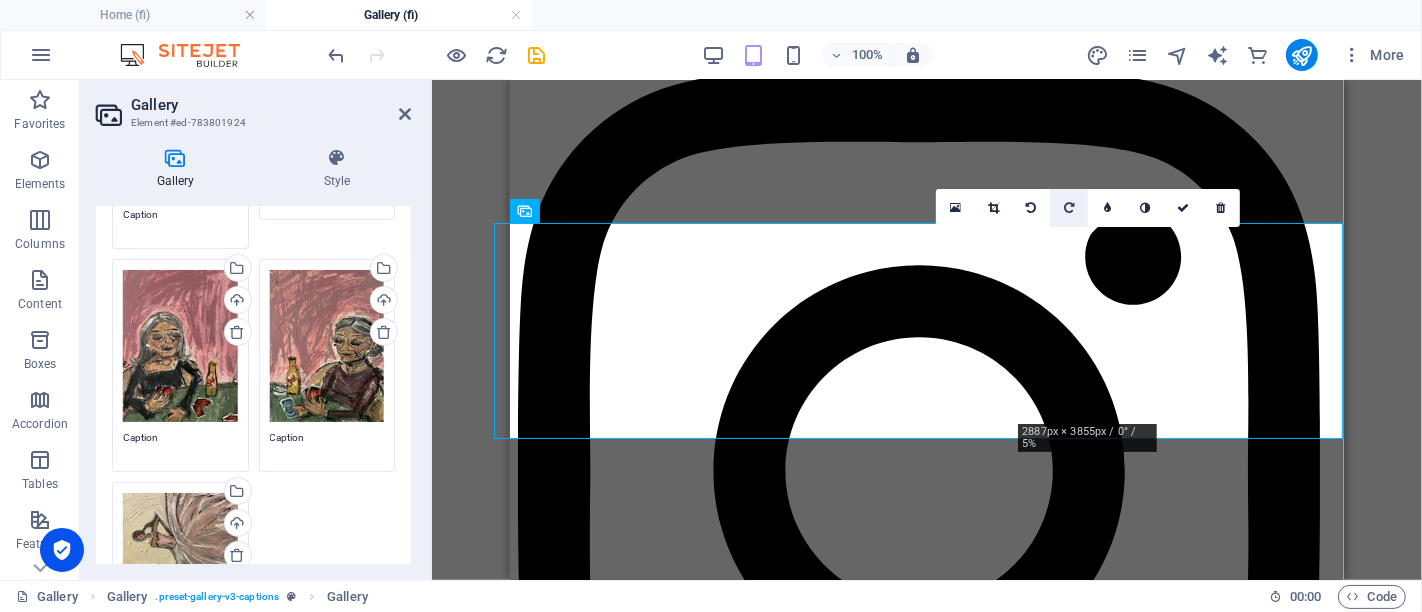 click at bounding box center (1069, 208) 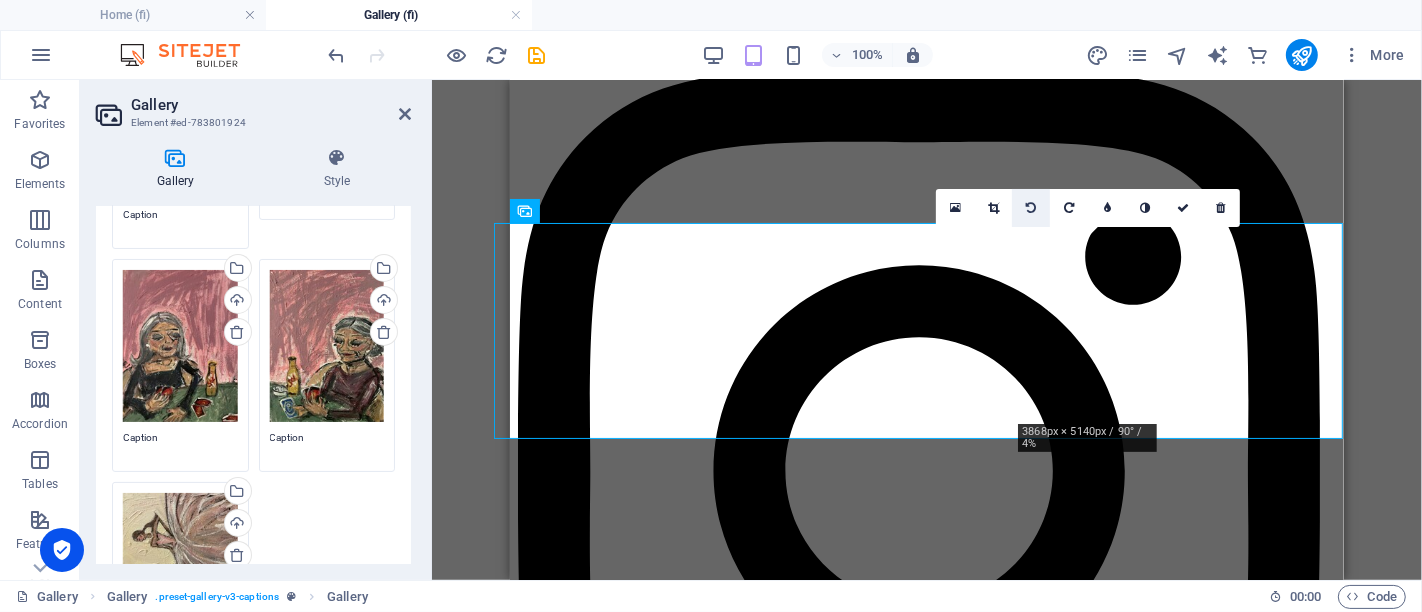 click at bounding box center (1031, 208) 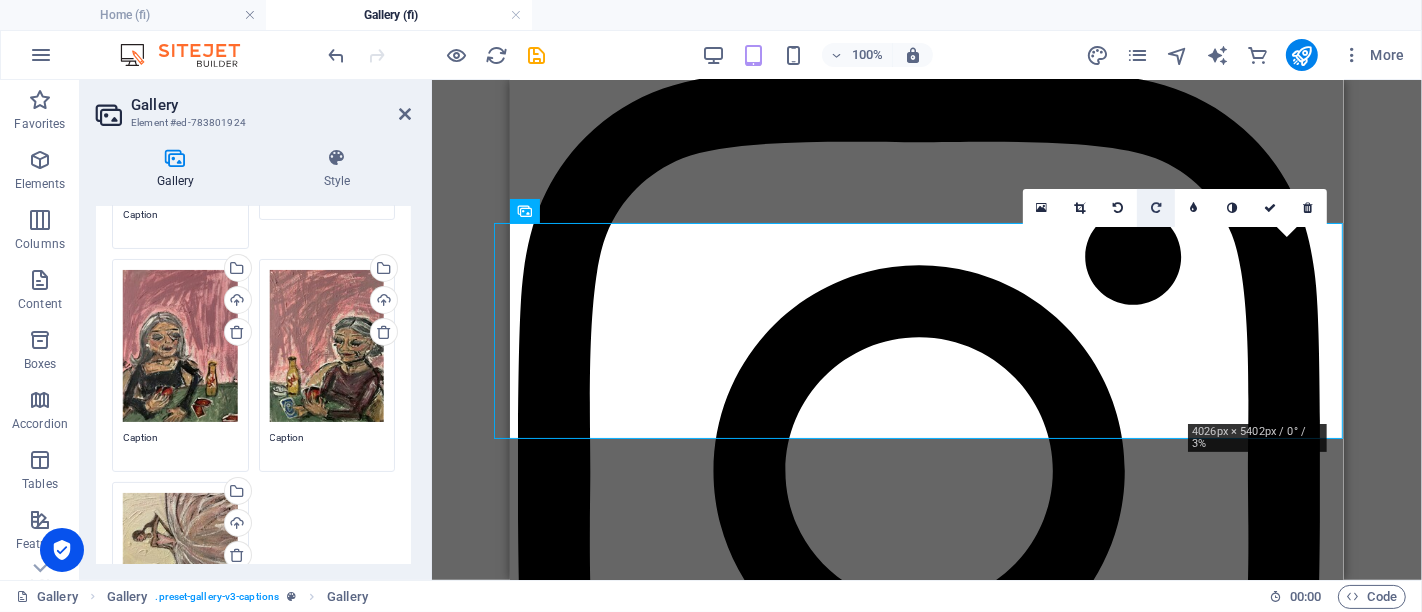 click at bounding box center (1156, 208) 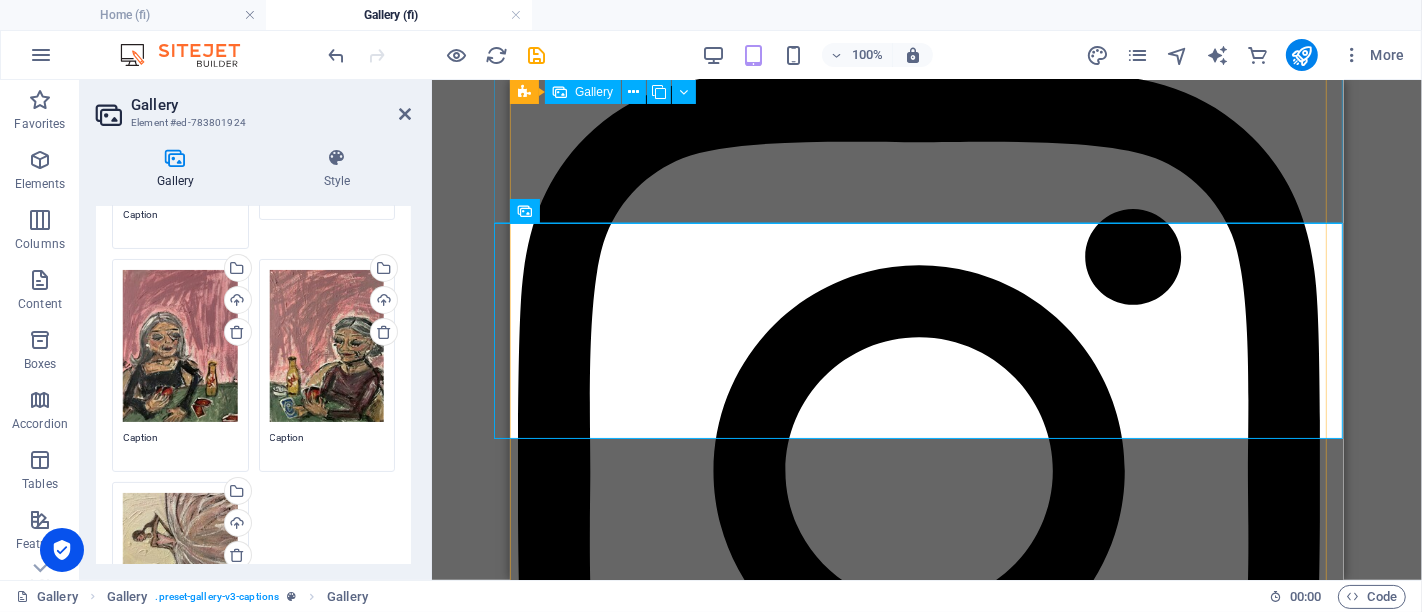 click at bounding box center [926, 3843] 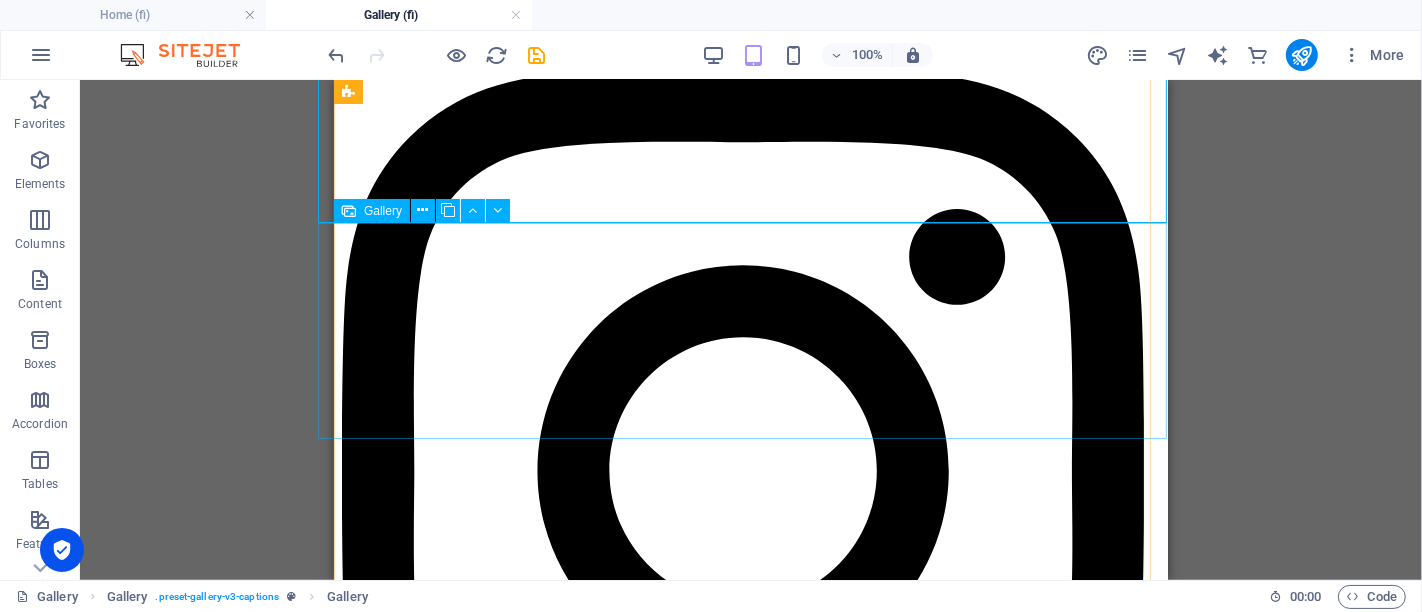 click at bounding box center [781, 10195] 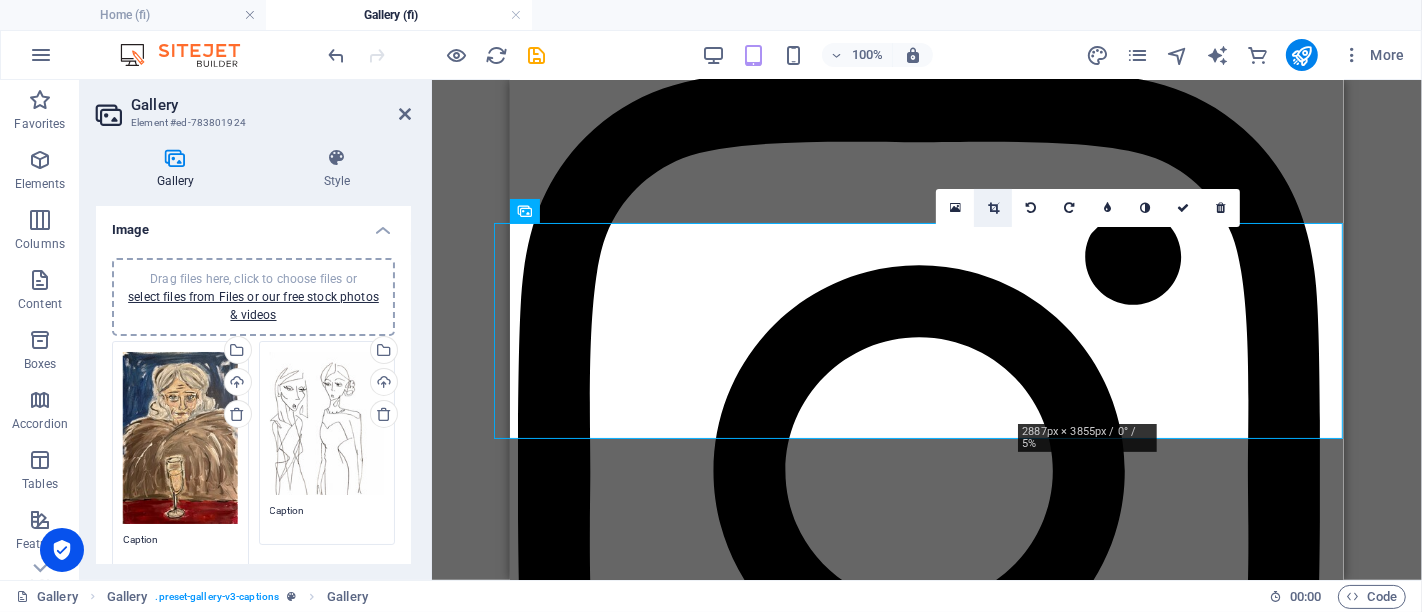 click at bounding box center [993, 208] 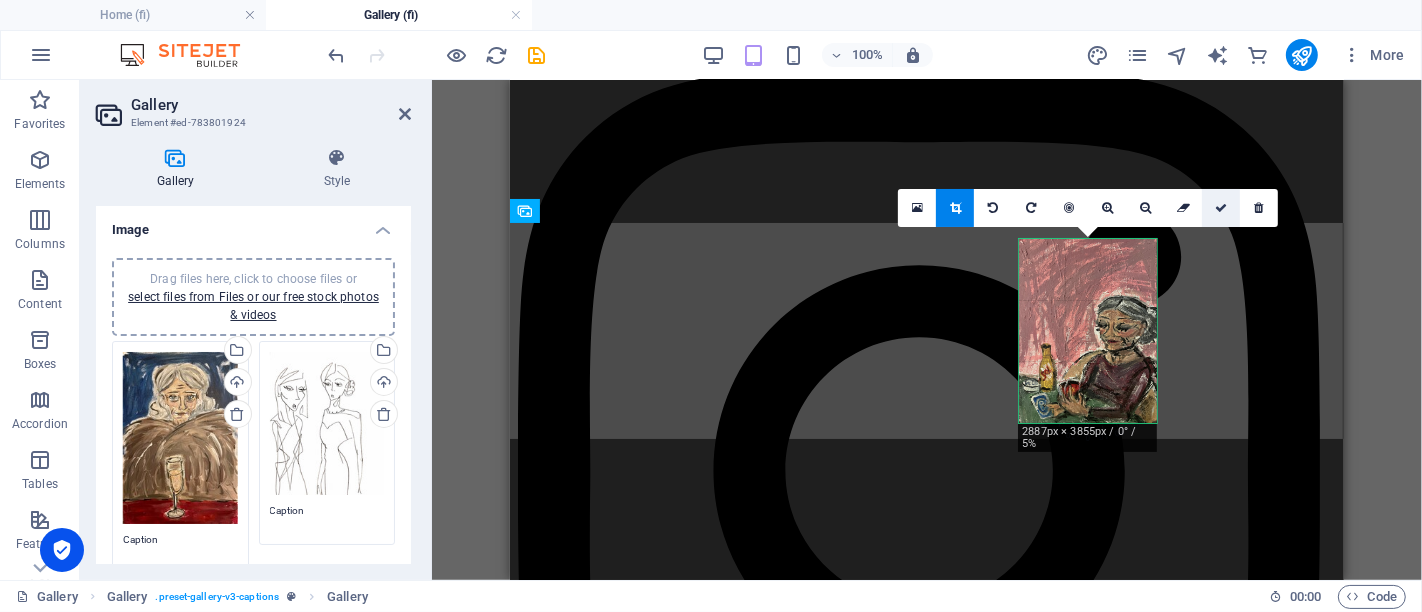 click at bounding box center [1221, 208] 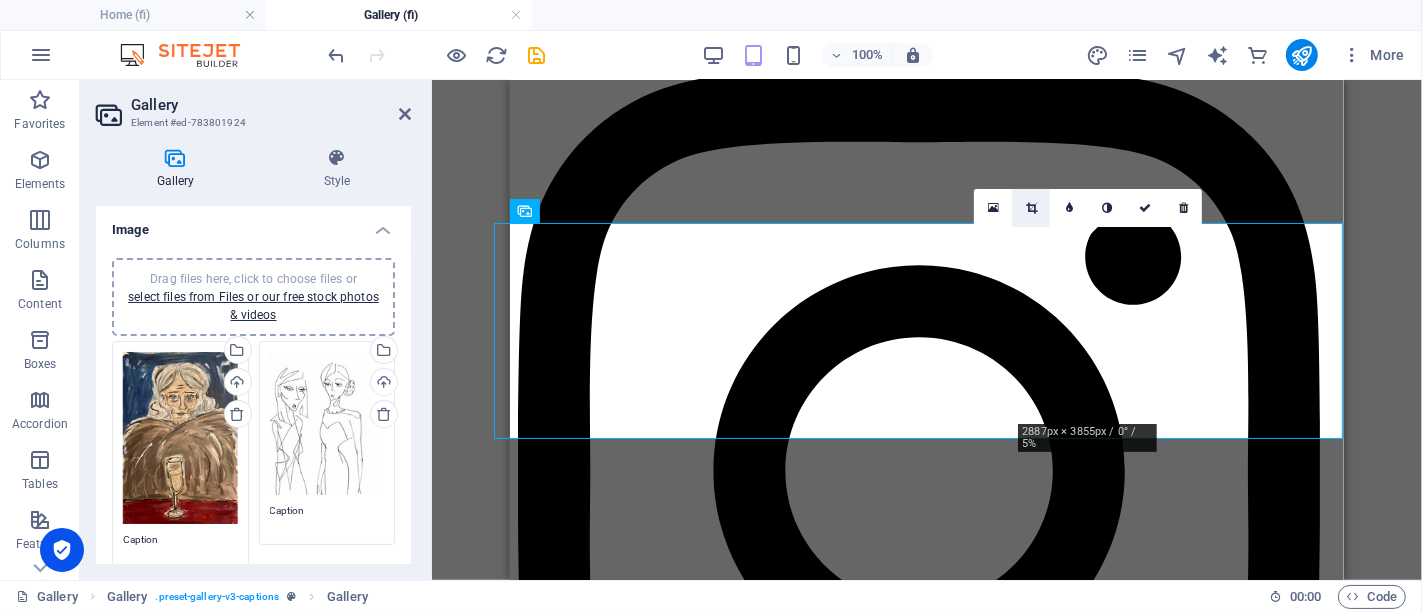 click at bounding box center [1031, 208] 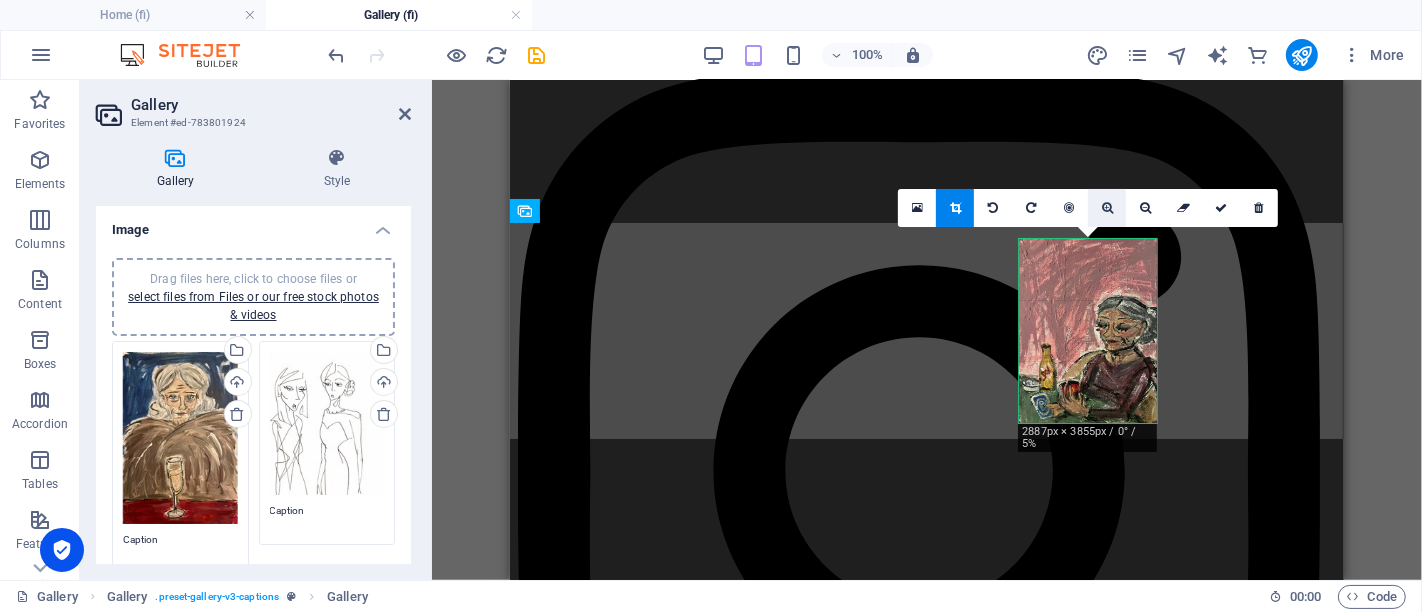 click at bounding box center [1107, 208] 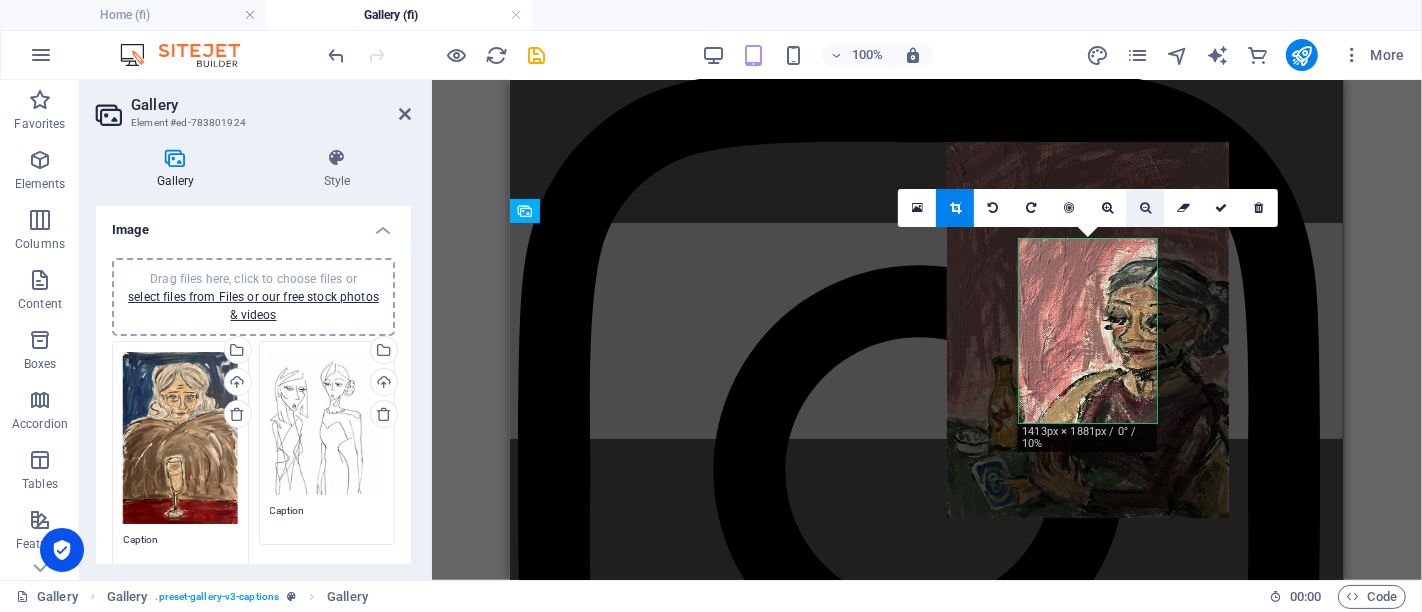click at bounding box center [1145, 208] 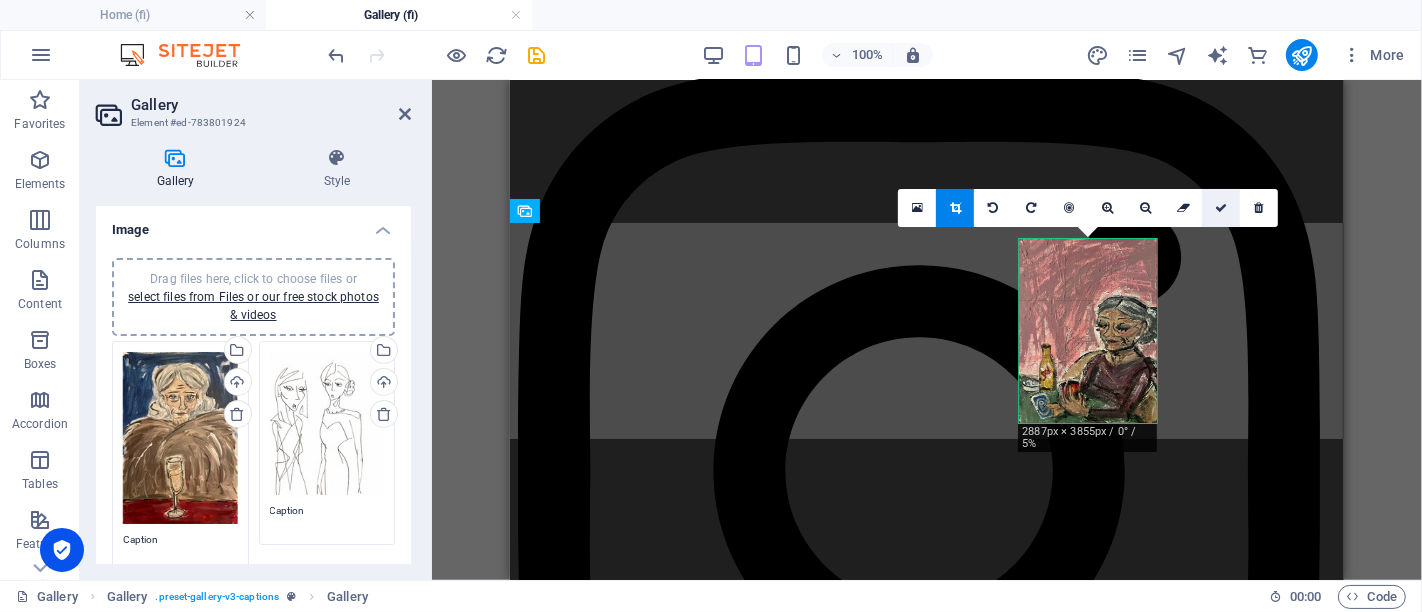 click at bounding box center [1221, 208] 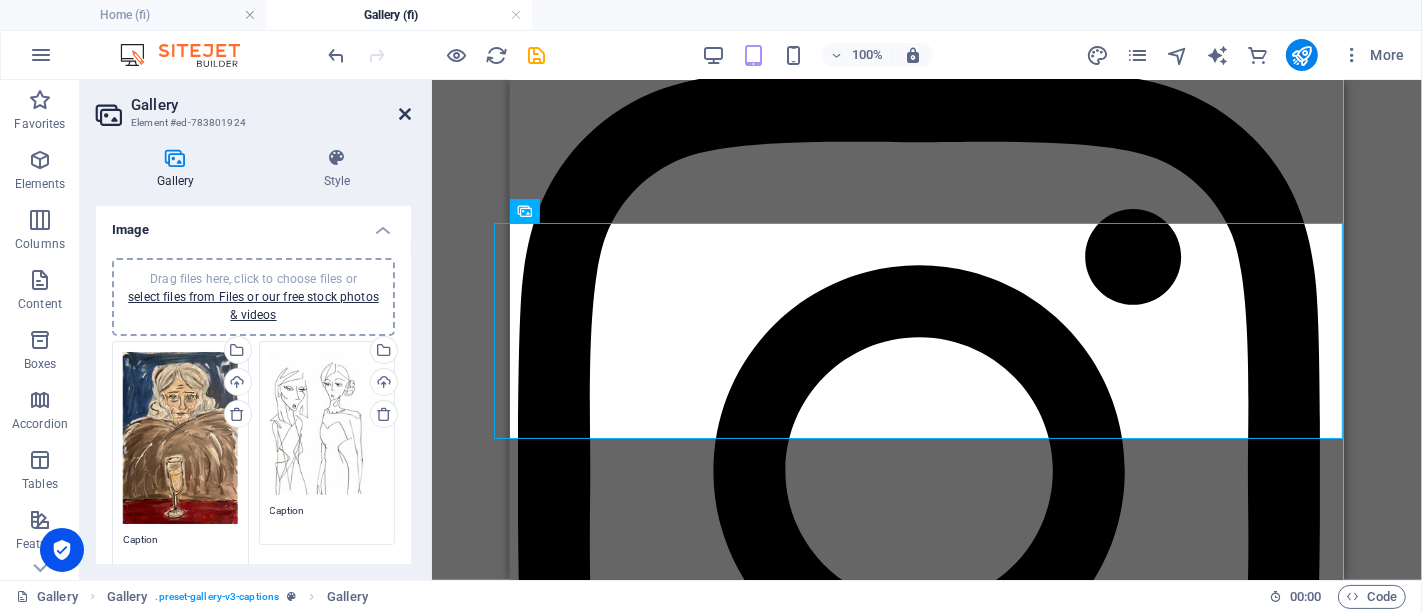 click at bounding box center [405, 114] 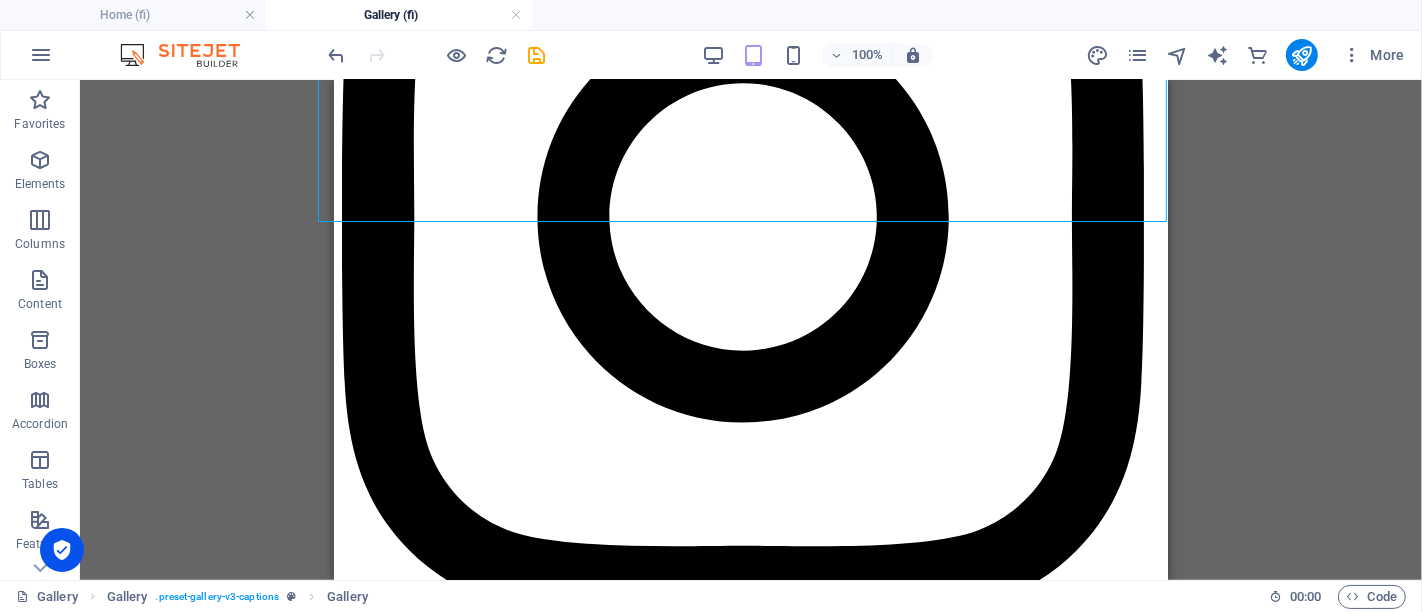 scroll, scrollTop: 839, scrollLeft: 0, axis: vertical 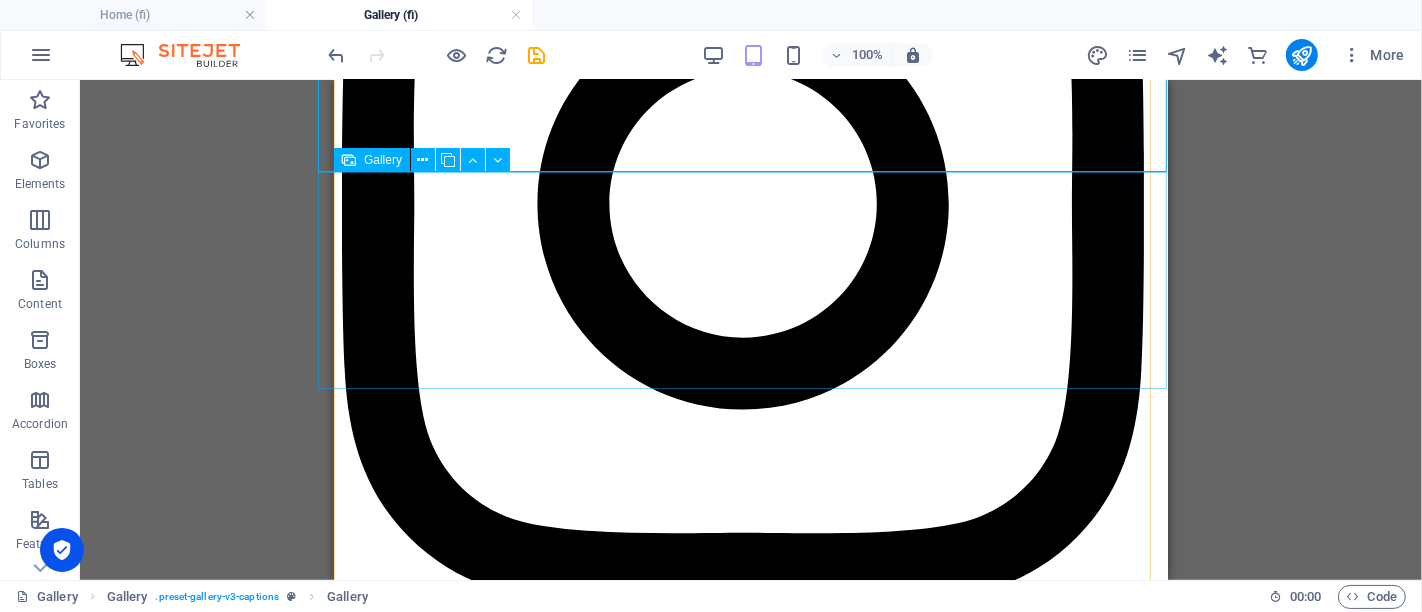 click at bounding box center [781, 16646] 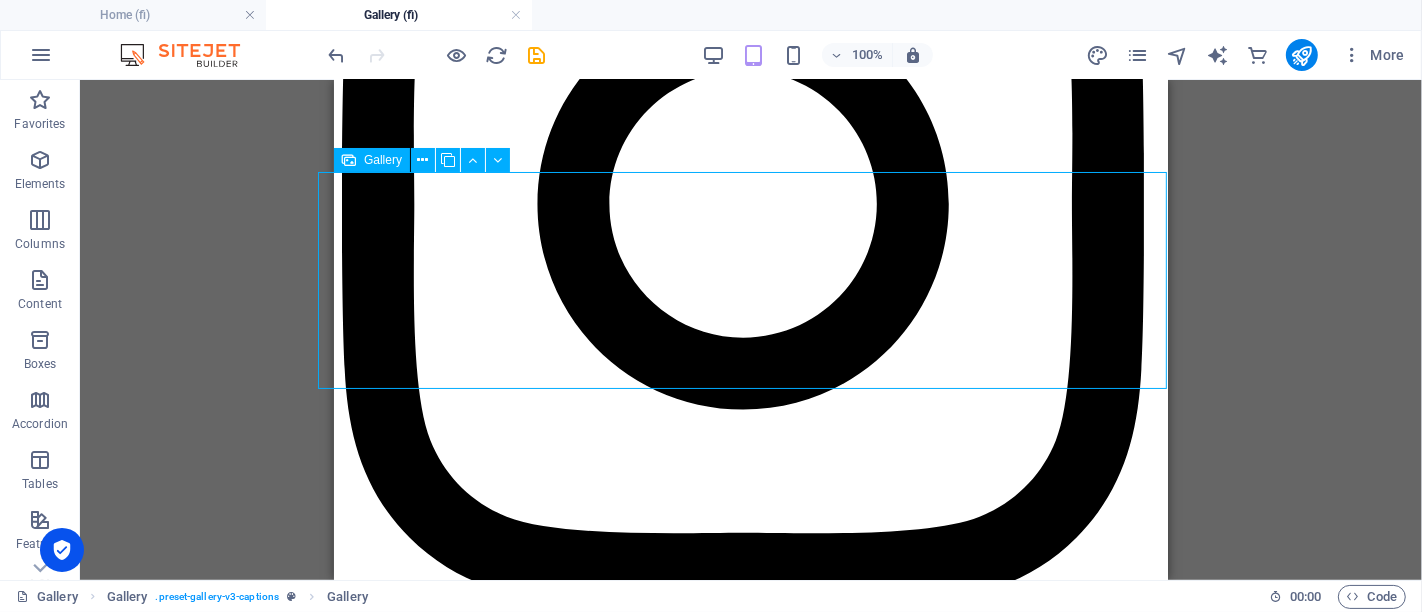 click at bounding box center [781, 16646] 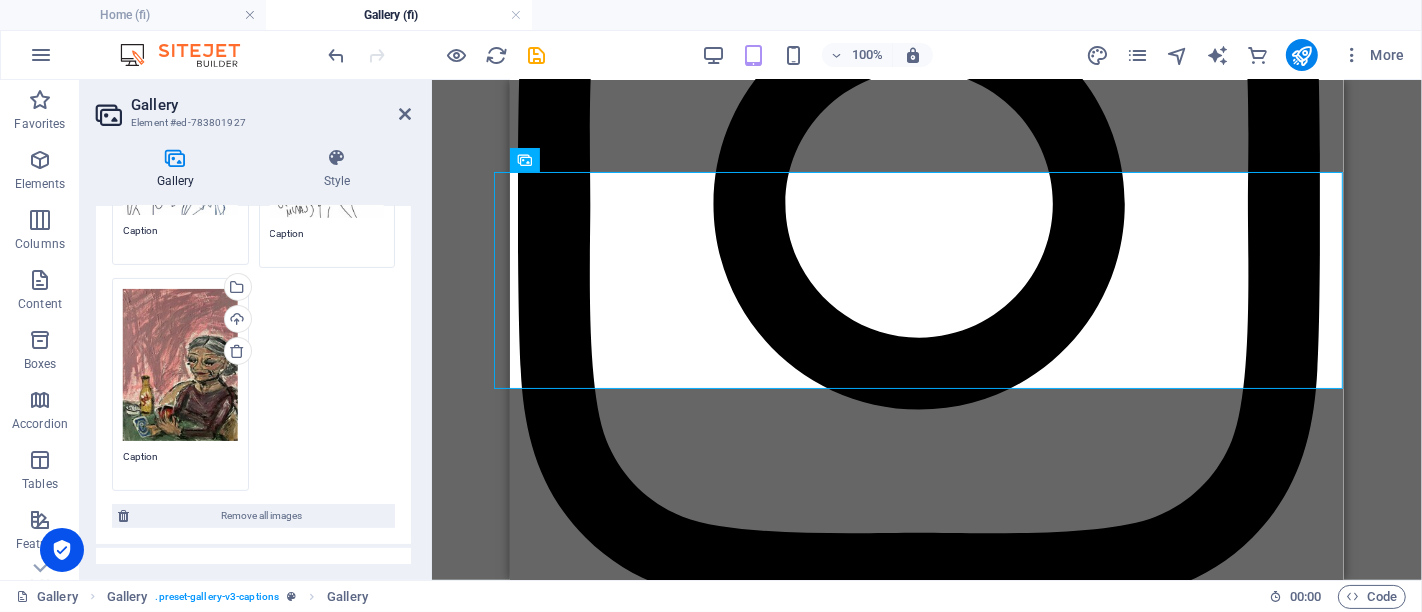 scroll, scrollTop: 502, scrollLeft: 0, axis: vertical 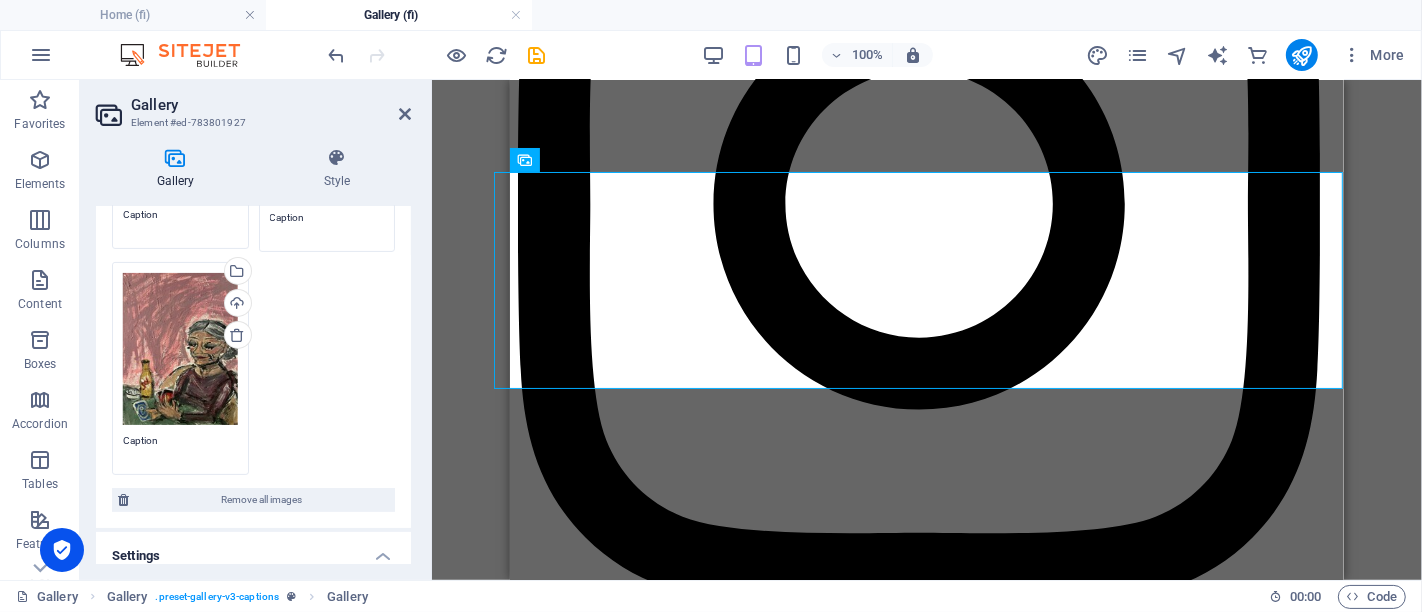 click on "Drag files here, click to choose files or select files from Files or our free stock photos & videos" at bounding box center (180, 349) 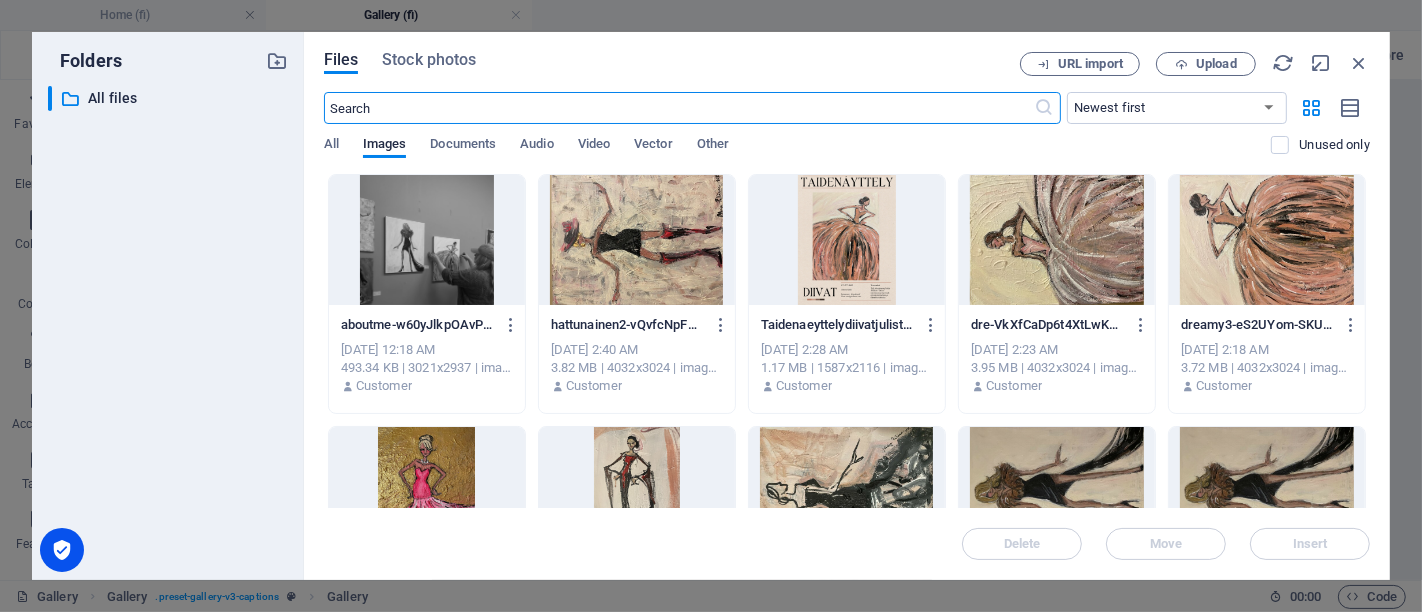 scroll, scrollTop: 2641, scrollLeft: 0, axis: vertical 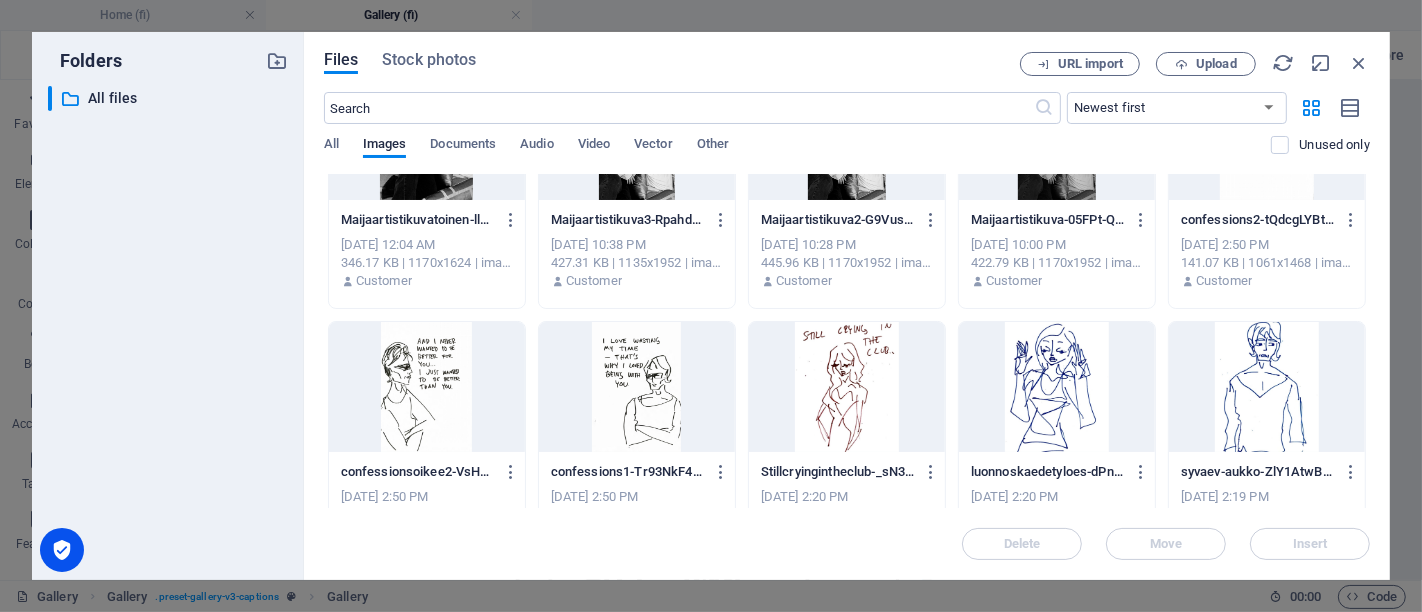 click at bounding box center (1057, 387) 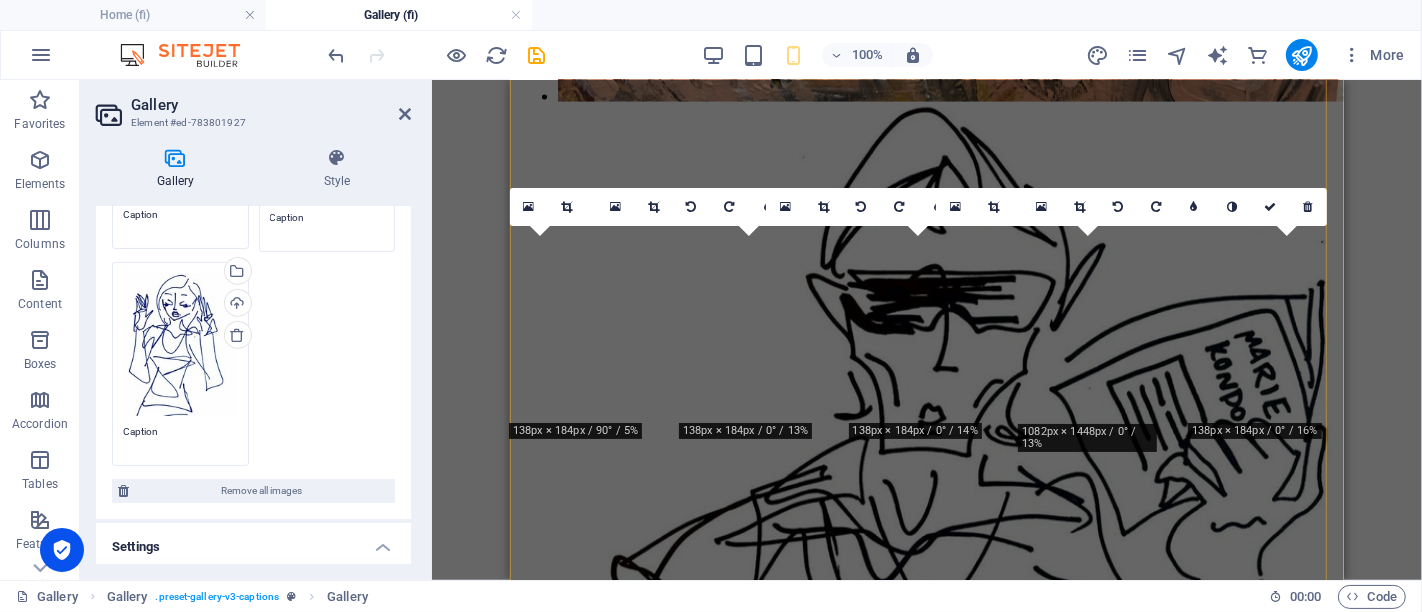 scroll, scrollTop: 789, scrollLeft: 0, axis: vertical 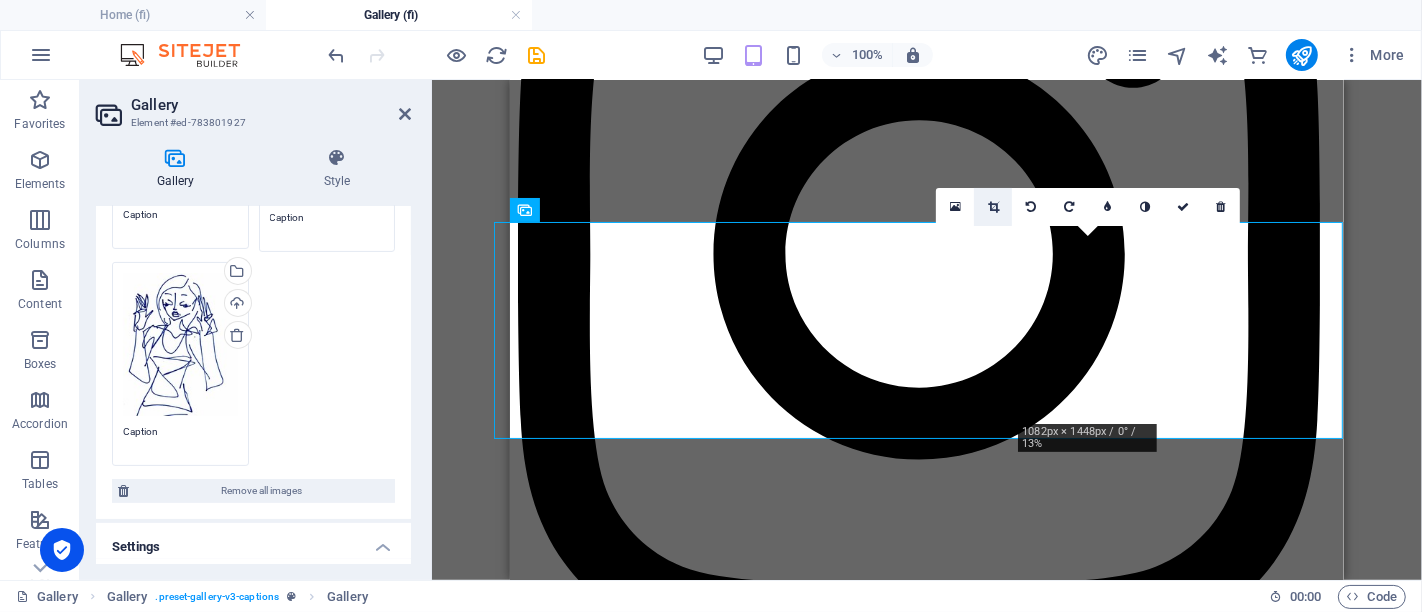 click at bounding box center (993, 207) 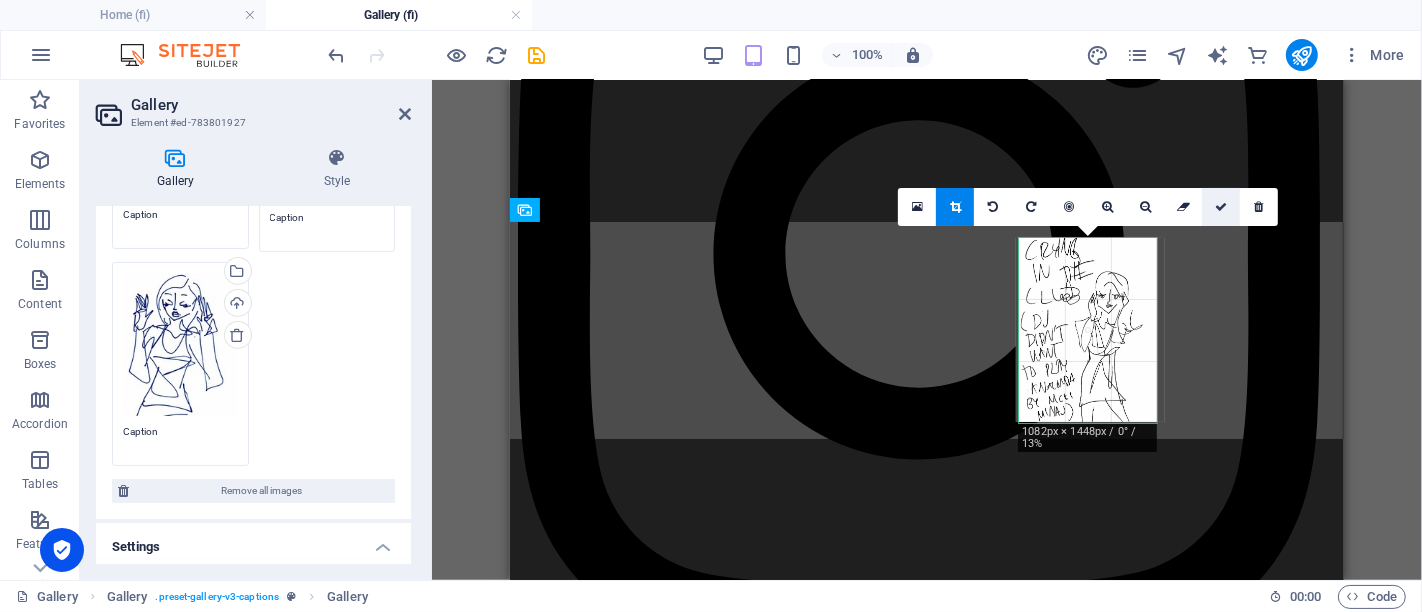 click at bounding box center (1221, 207) 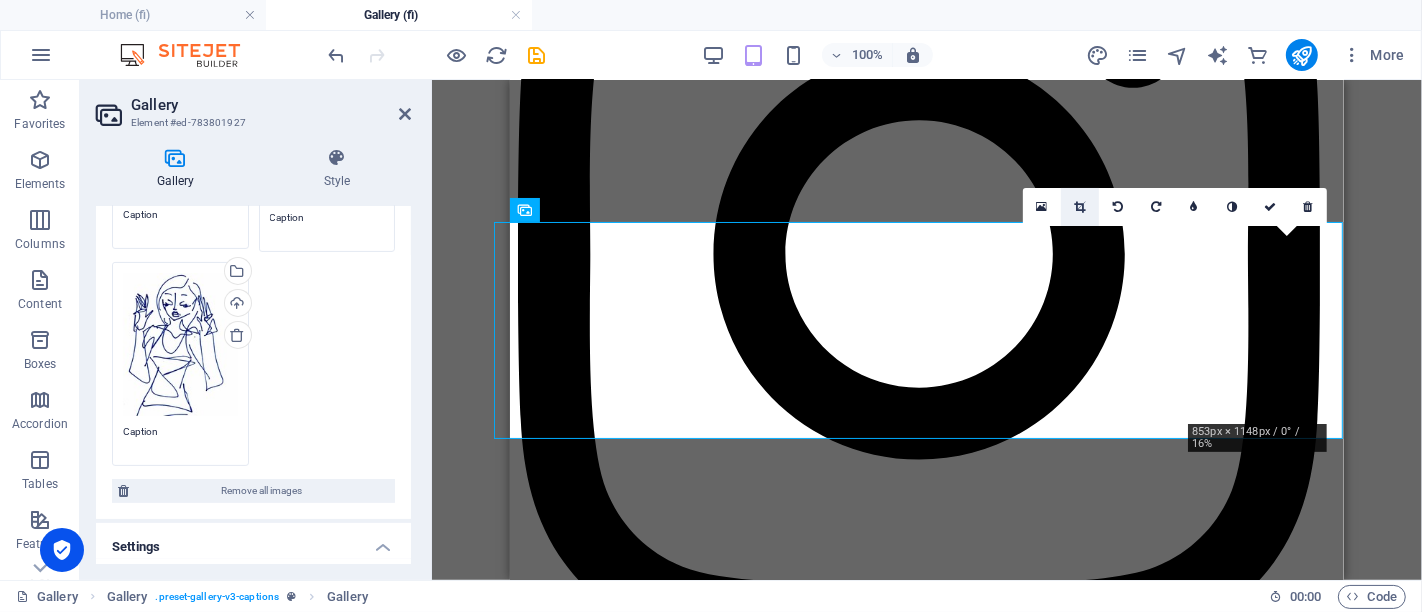 click at bounding box center [1080, 207] 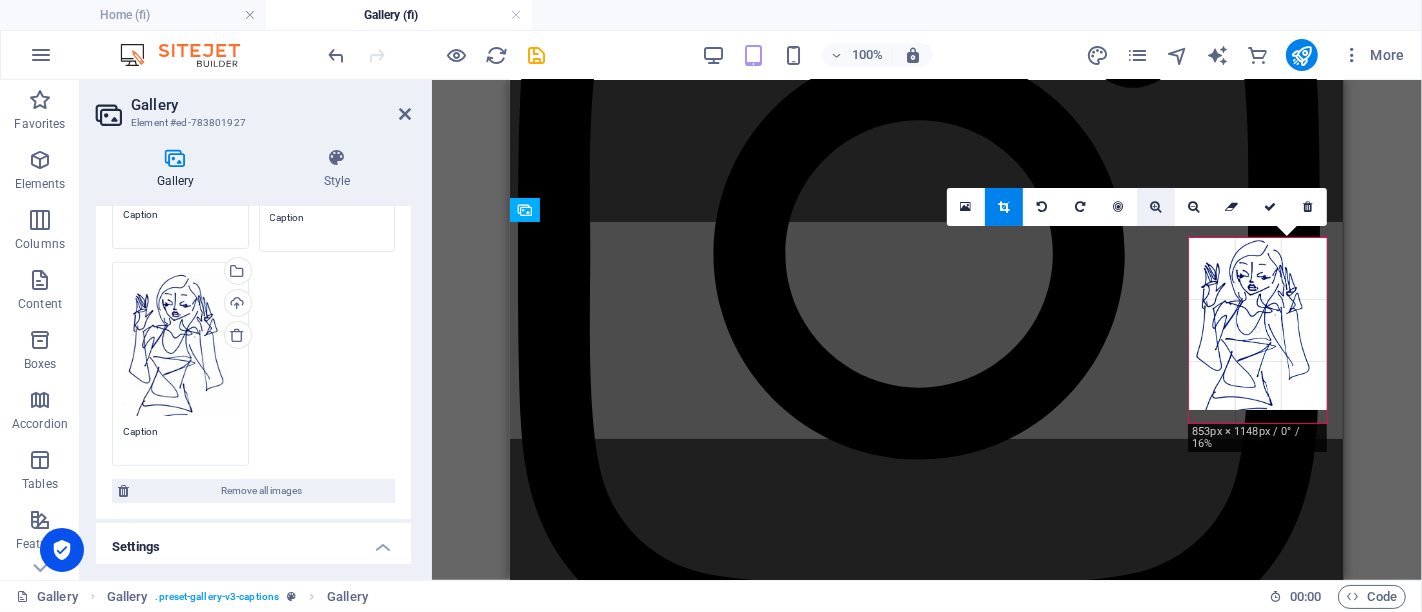click at bounding box center (1155, 207) 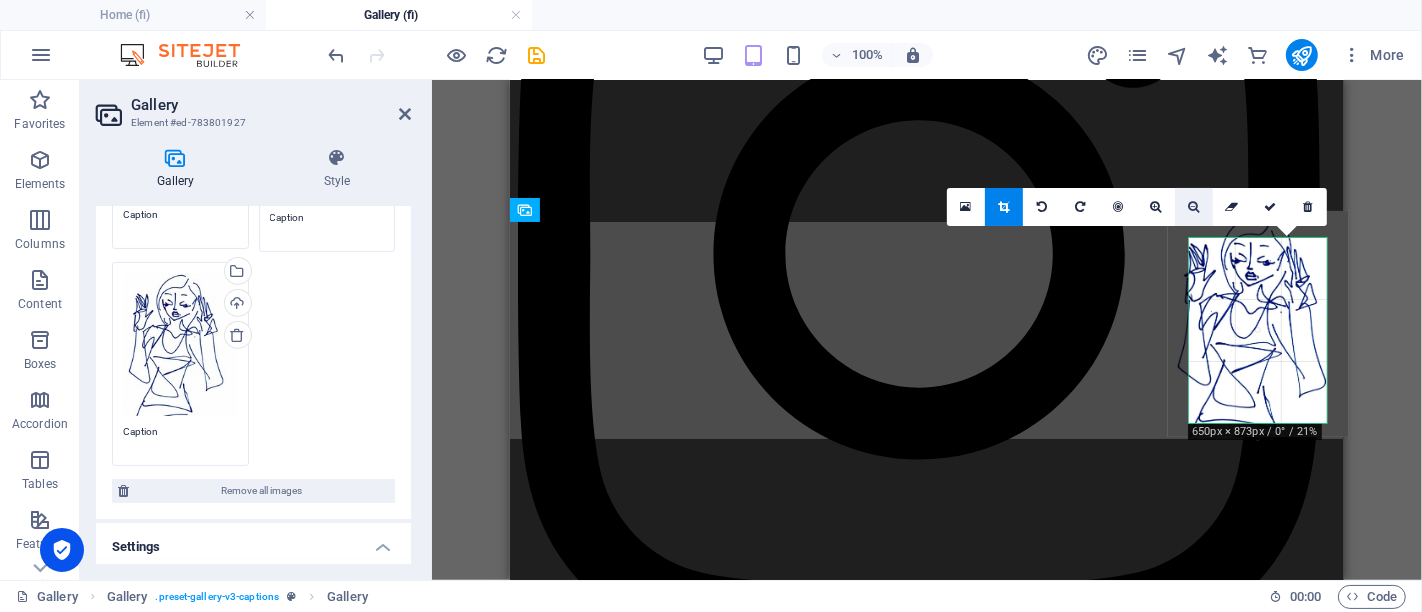 click at bounding box center (1194, 207) 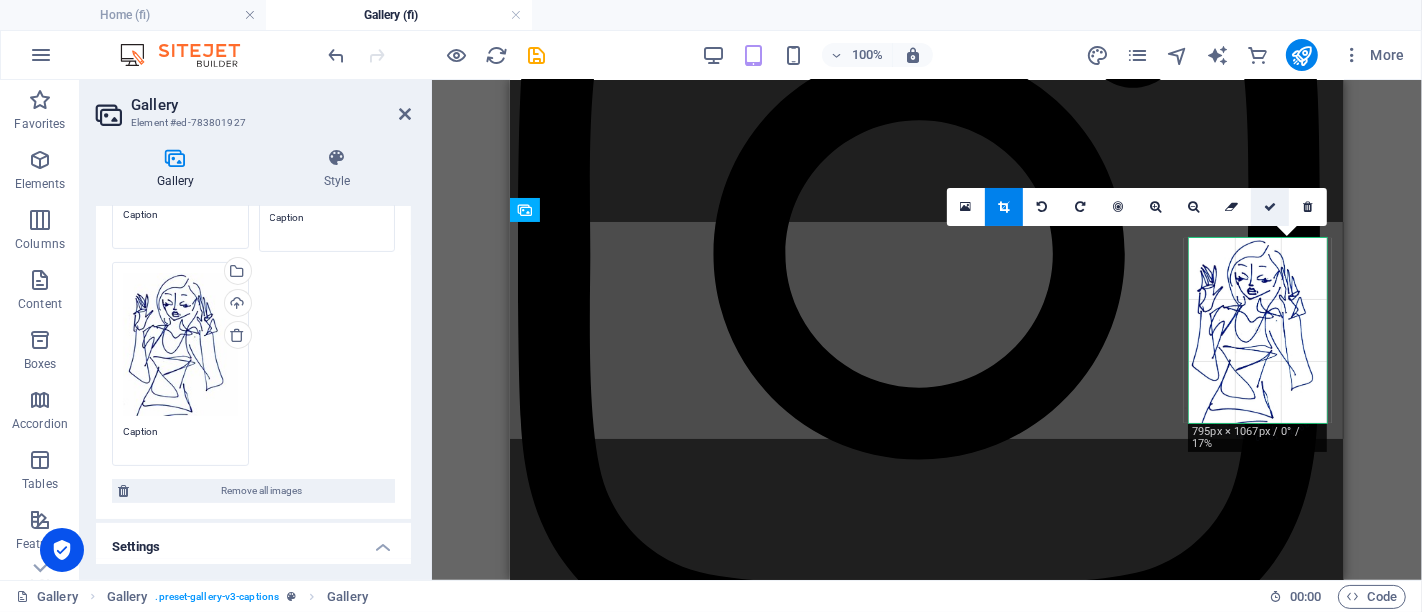 click at bounding box center (1270, 207) 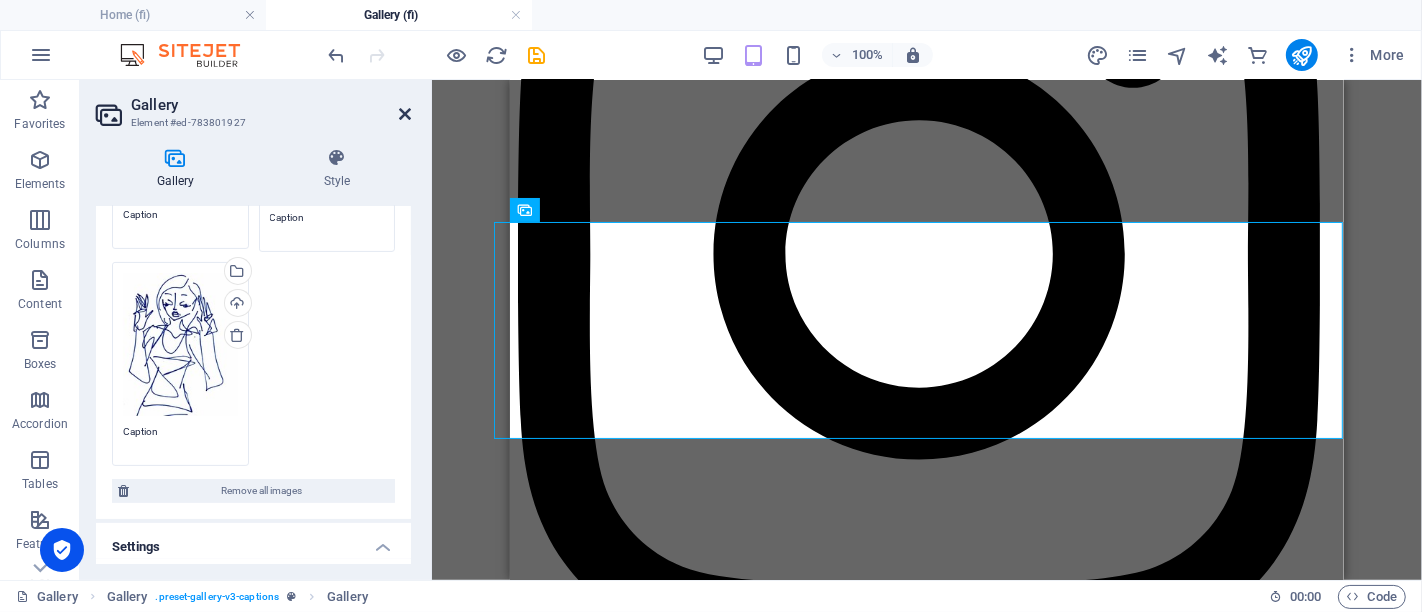 click at bounding box center [405, 114] 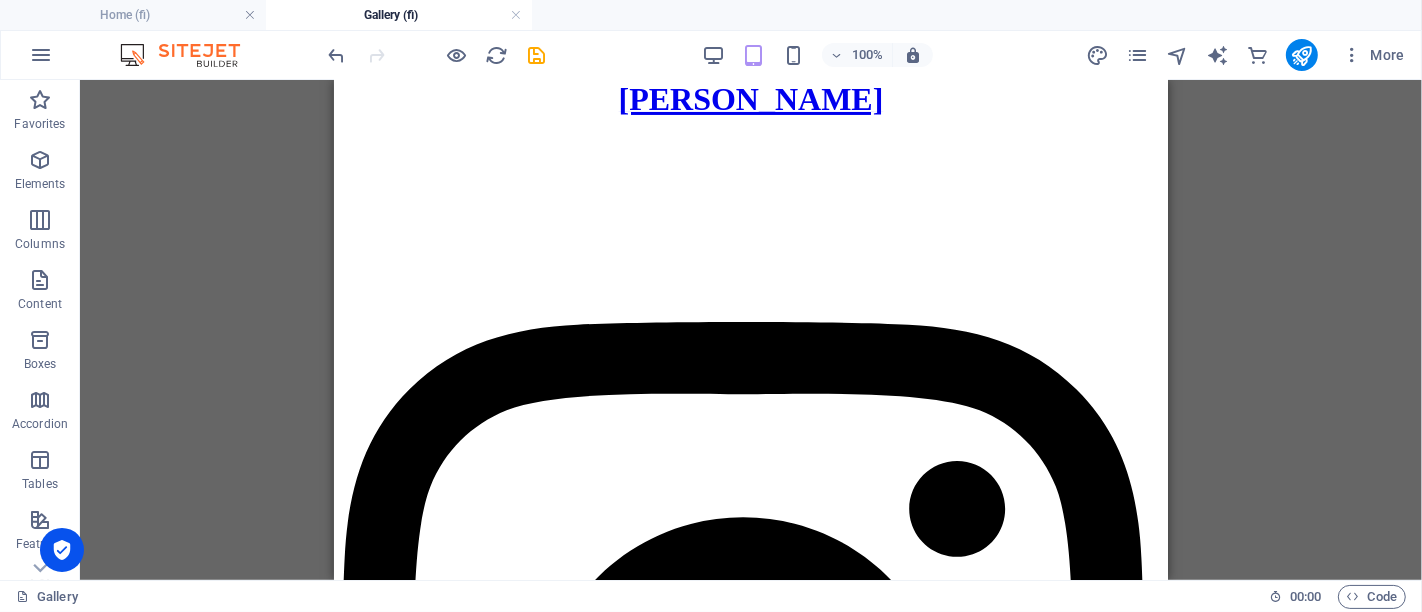 scroll, scrollTop: 335, scrollLeft: 0, axis: vertical 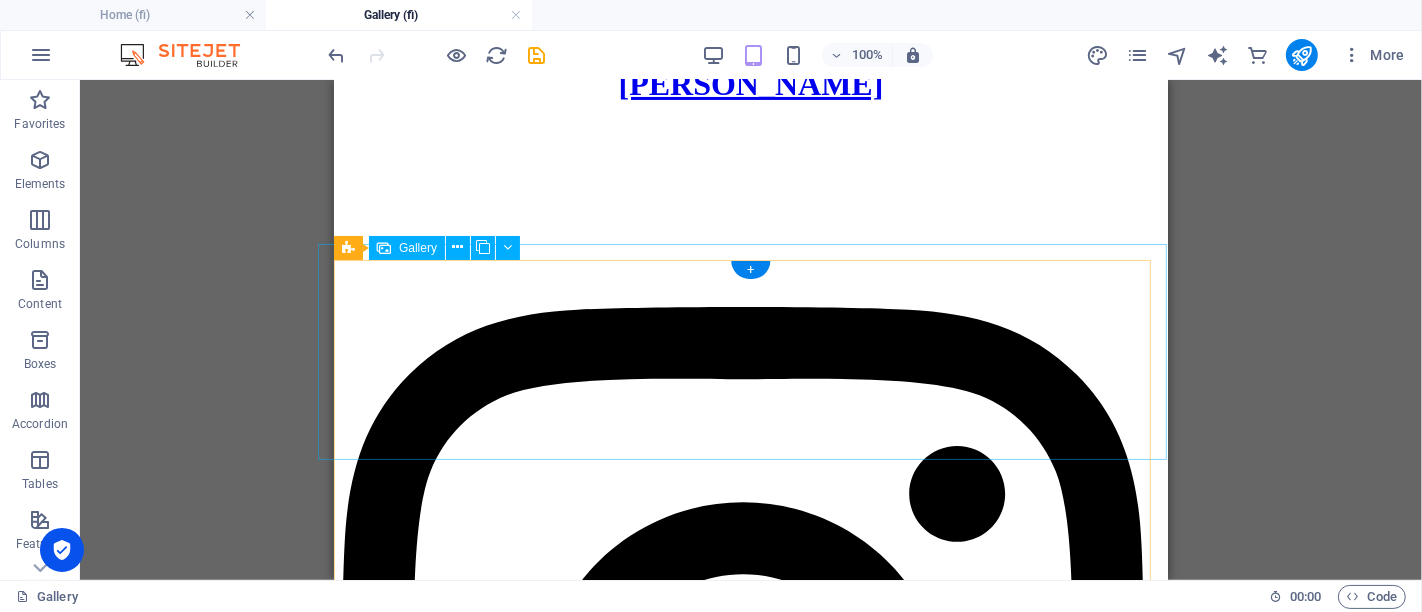 click at bounding box center (781, 1875) 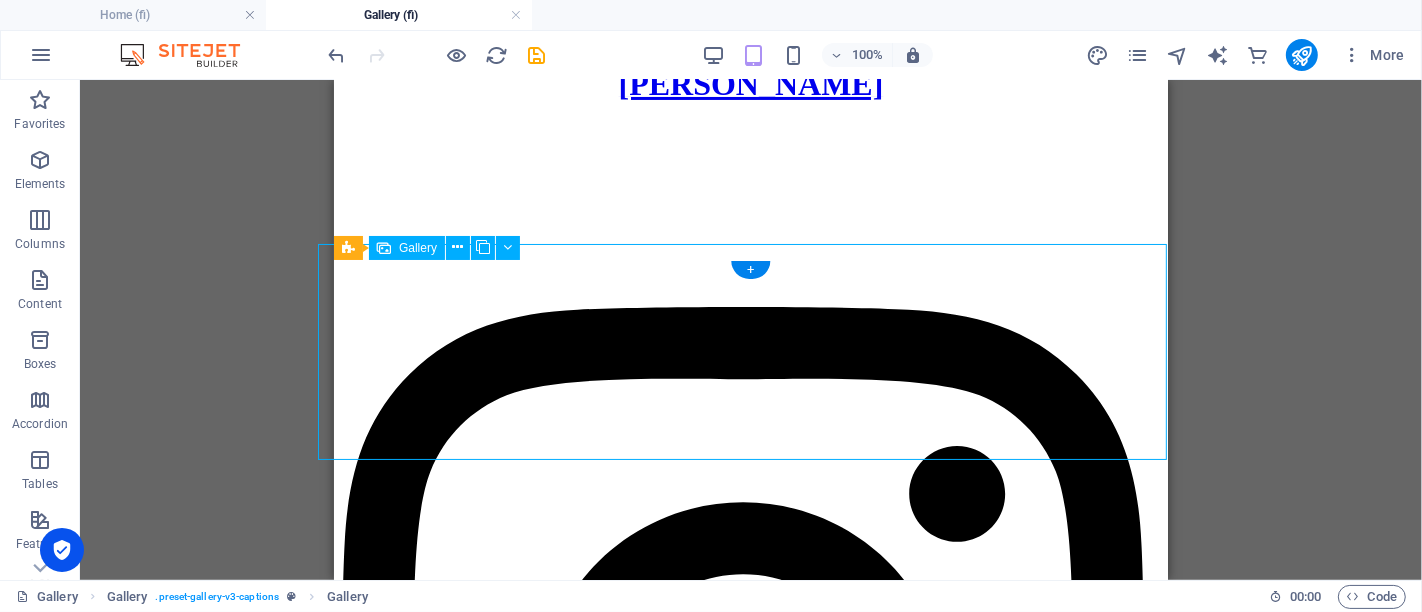 click at bounding box center [781, 1875] 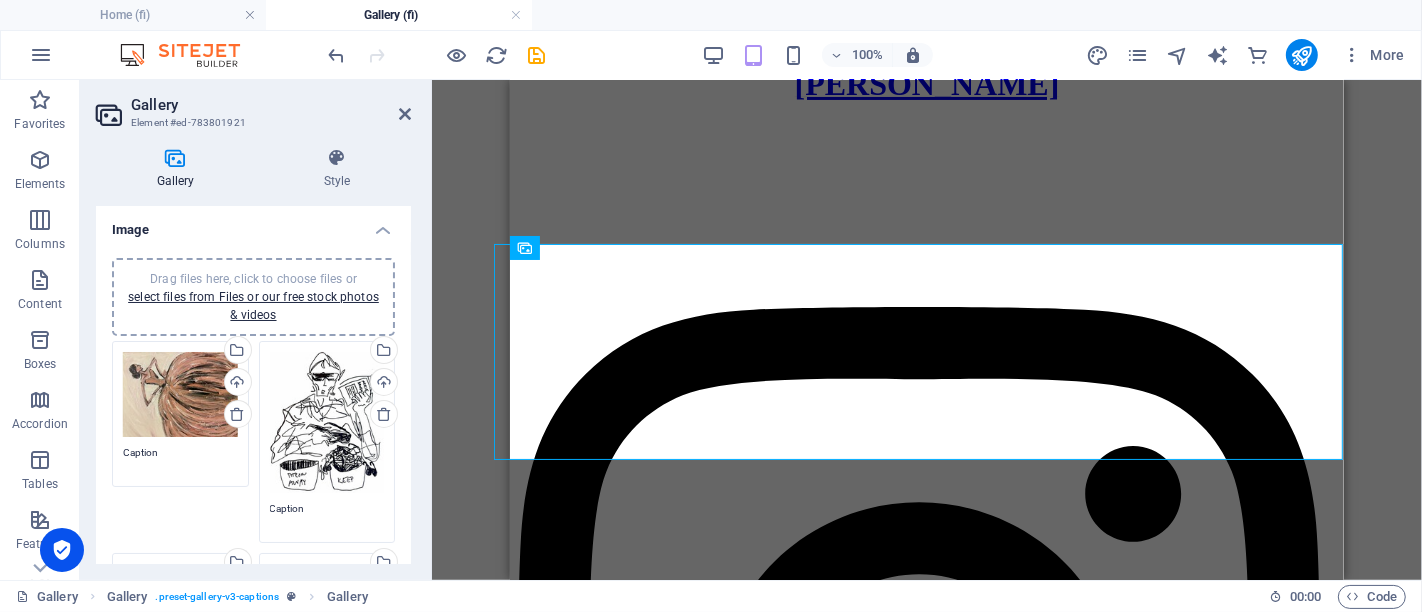 click on "Caption" at bounding box center [180, 460] 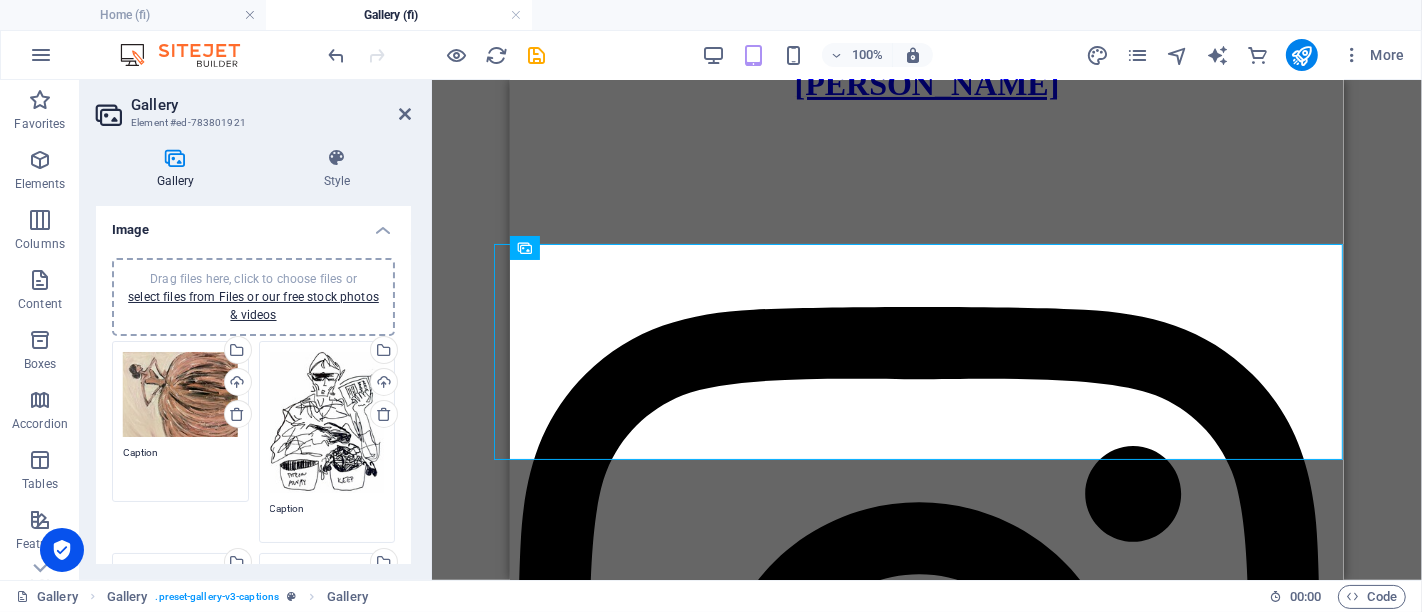 click on "Caption" at bounding box center [180, 467] 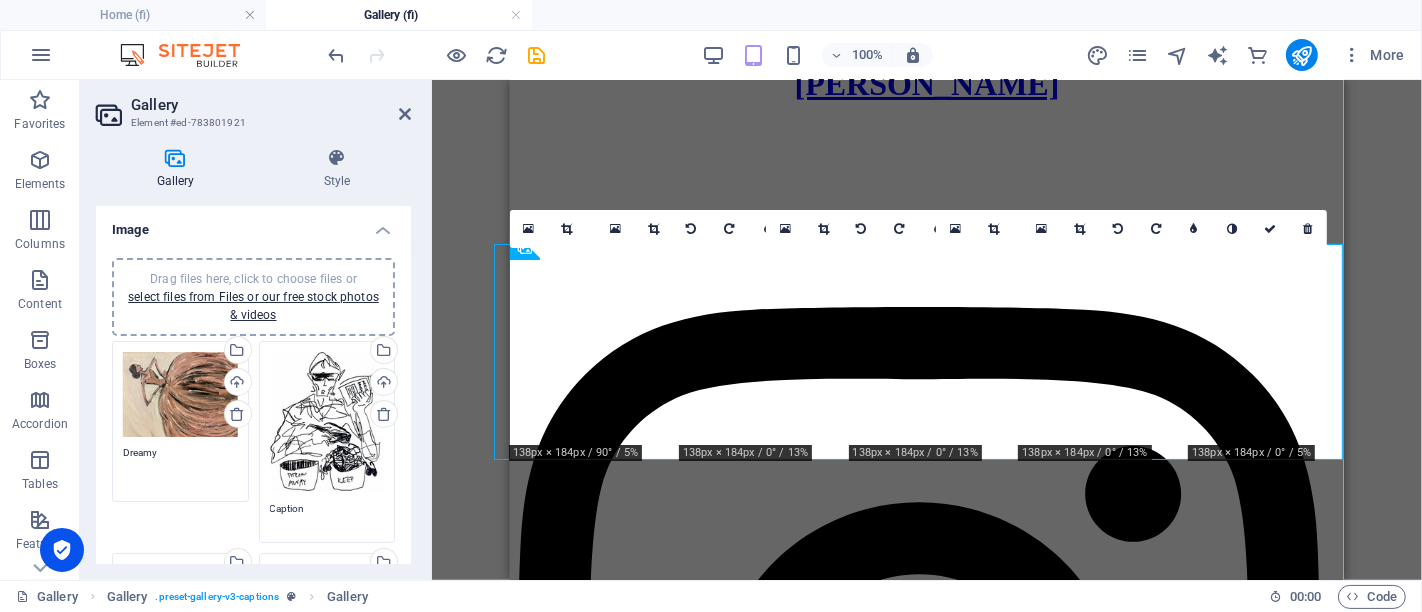 type on "Dreamy" 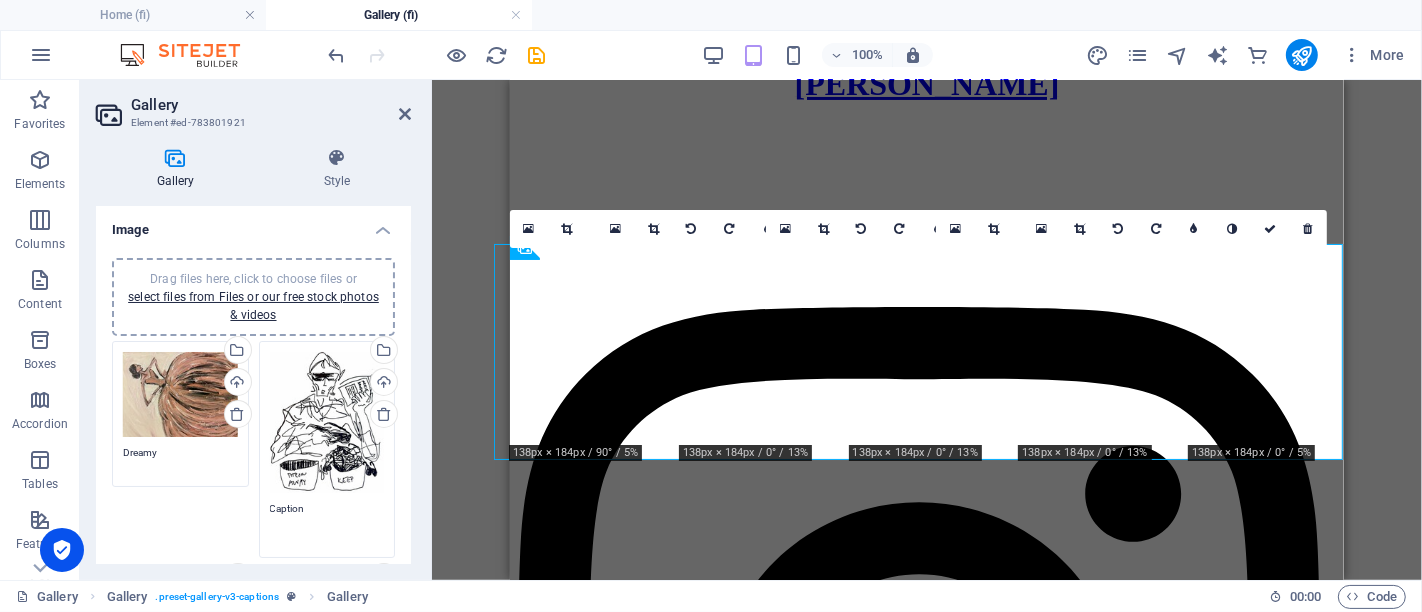 click on "Caption" at bounding box center [327, 523] 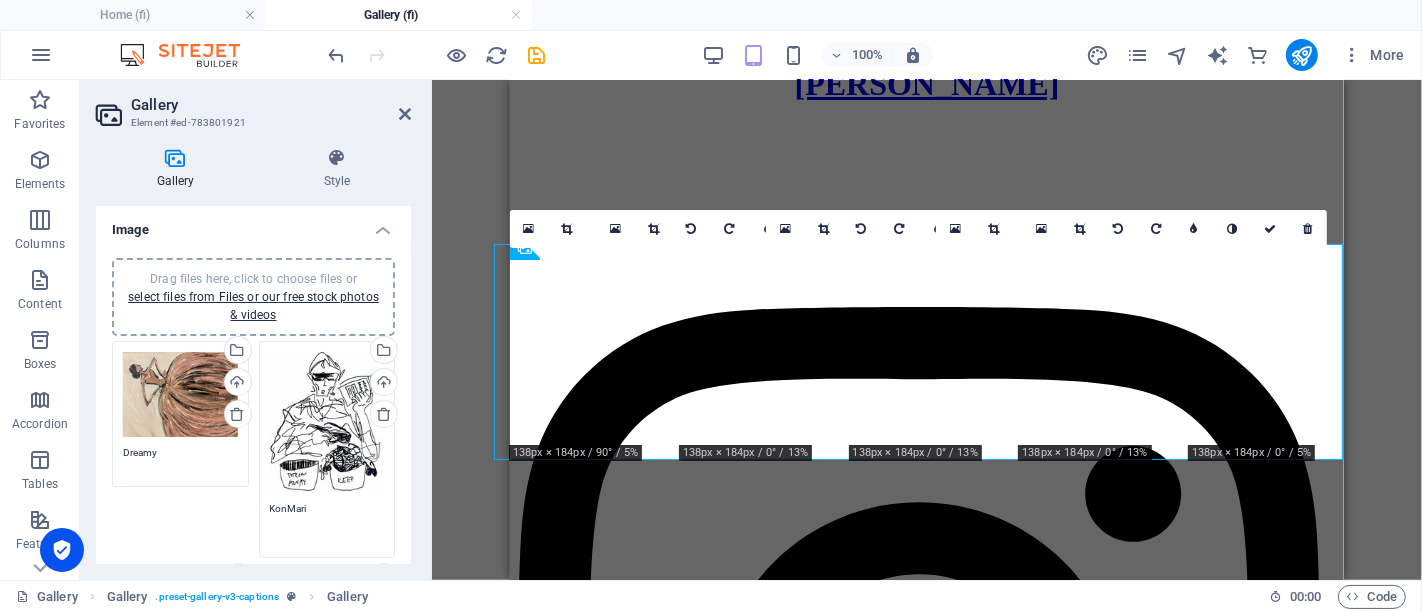 type on "KonMari" 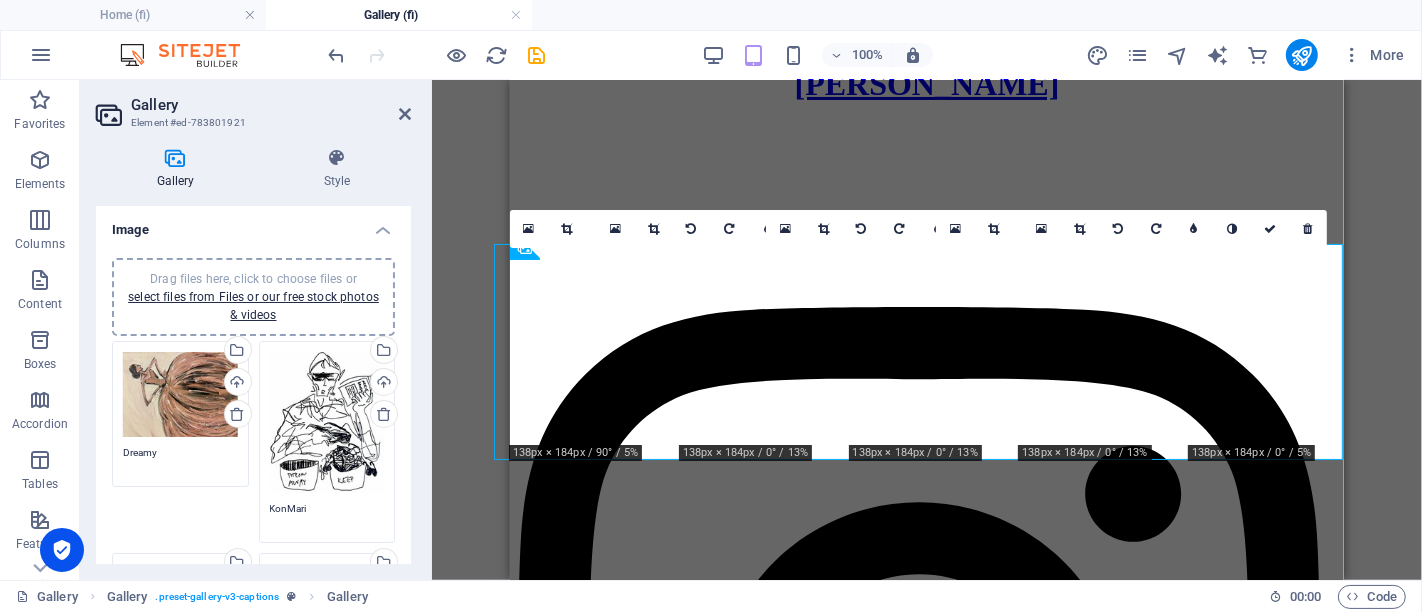 drag, startPoint x: 407, startPoint y: 297, endPoint x: 418, endPoint y: 400, distance: 103.58572 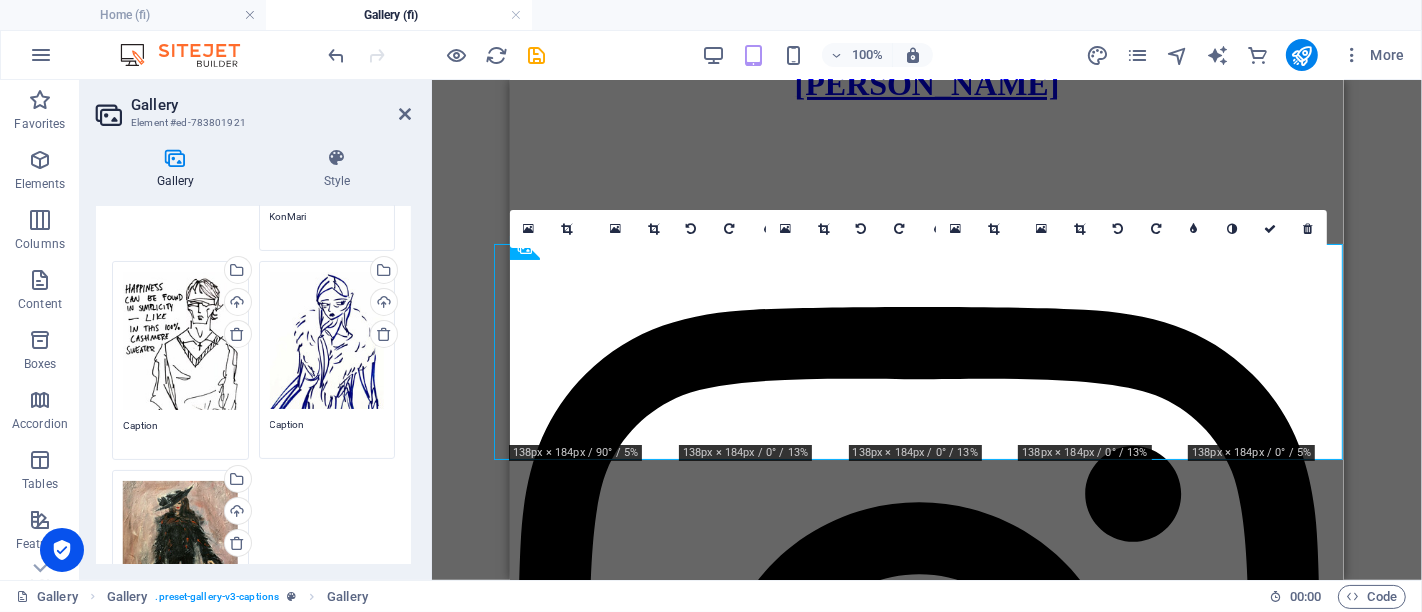 scroll, scrollTop: 334, scrollLeft: 0, axis: vertical 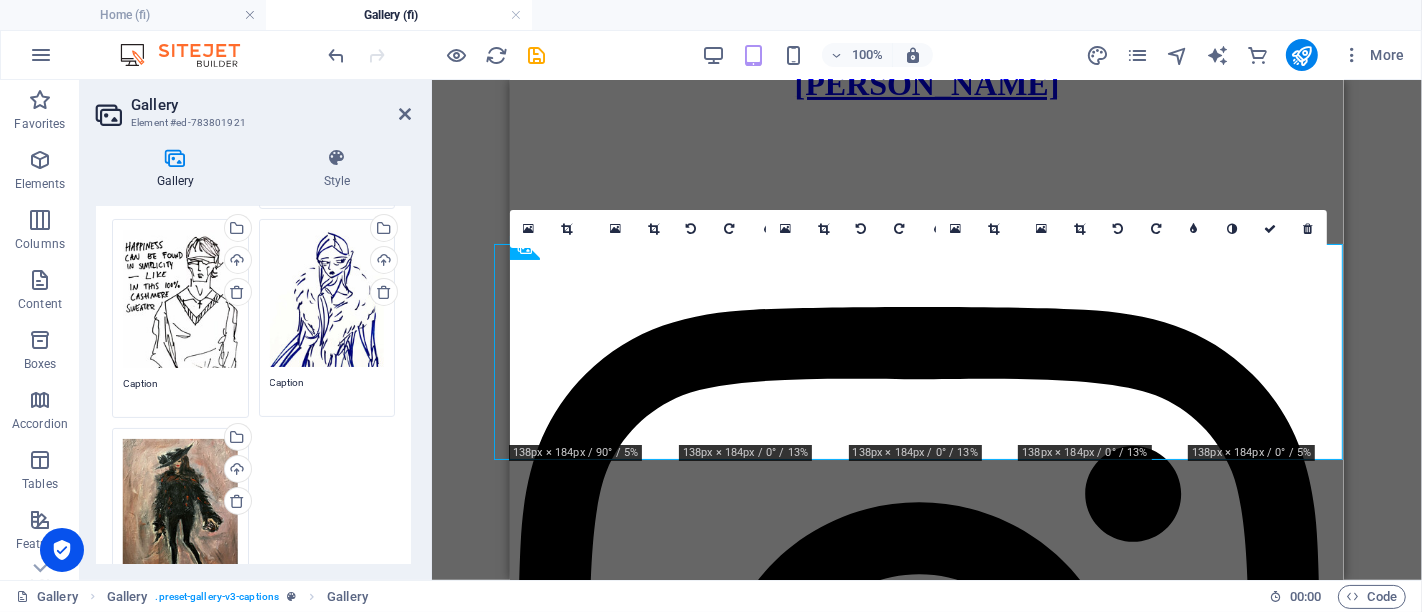 click on "Caption" at bounding box center [180, 391] 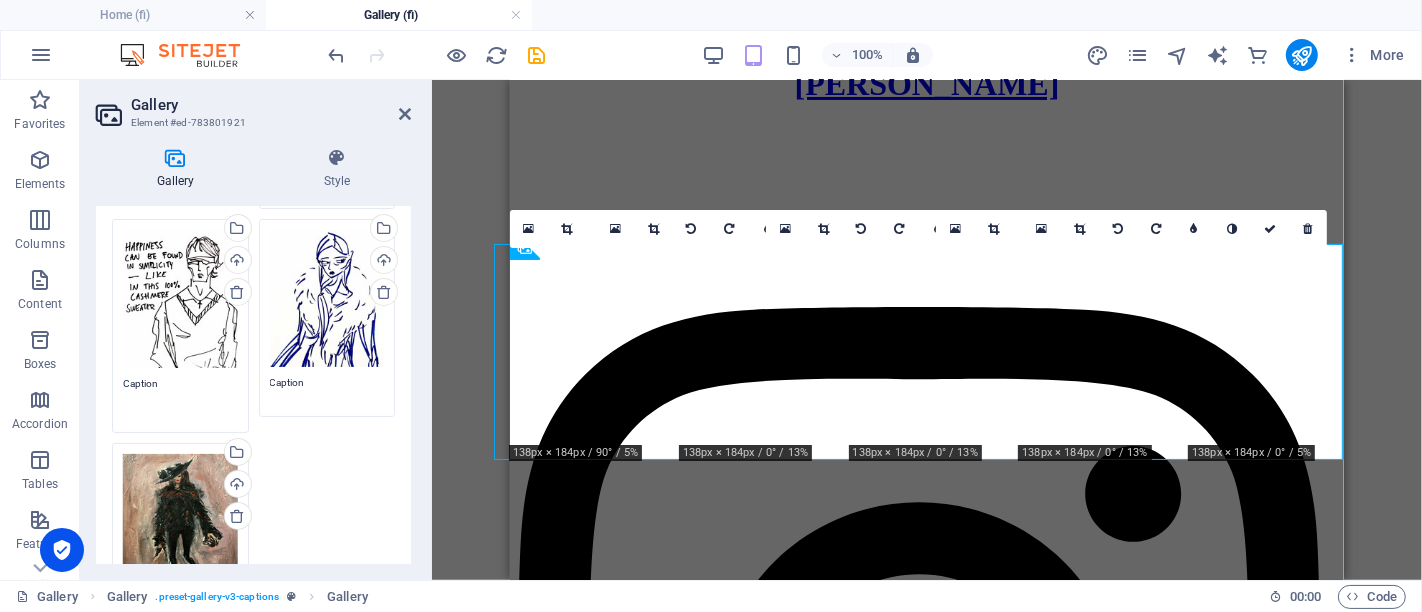 click on "Caption" at bounding box center [180, 398] 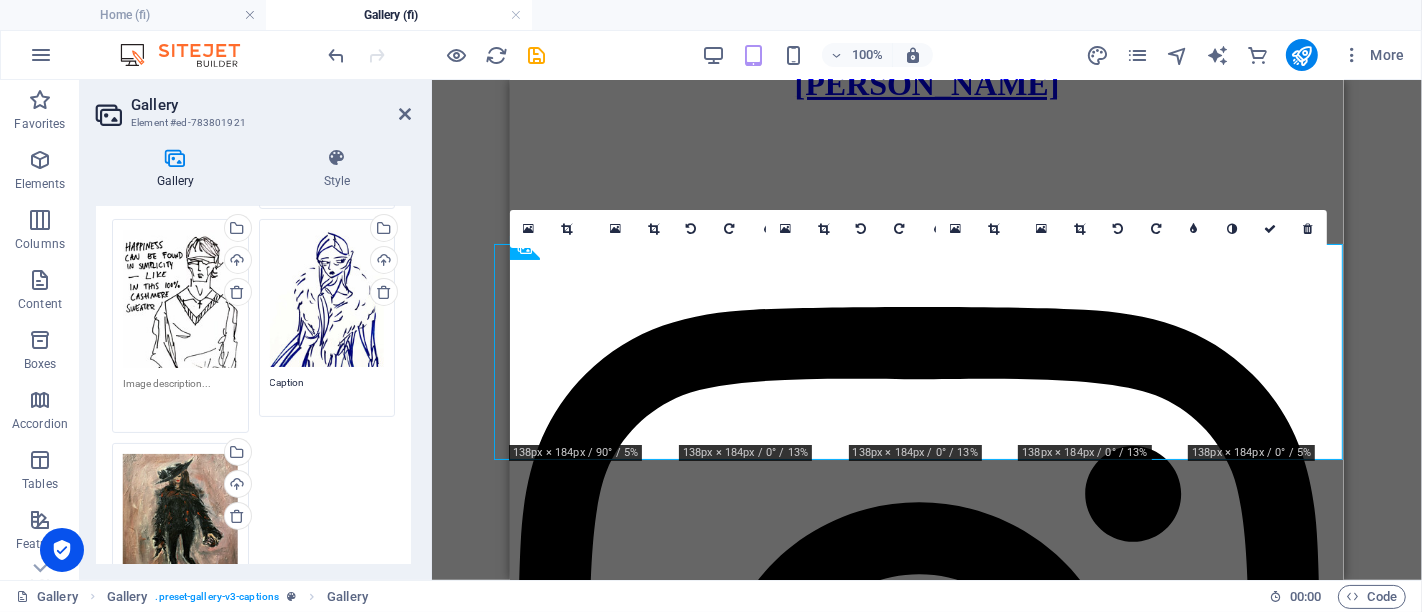 type 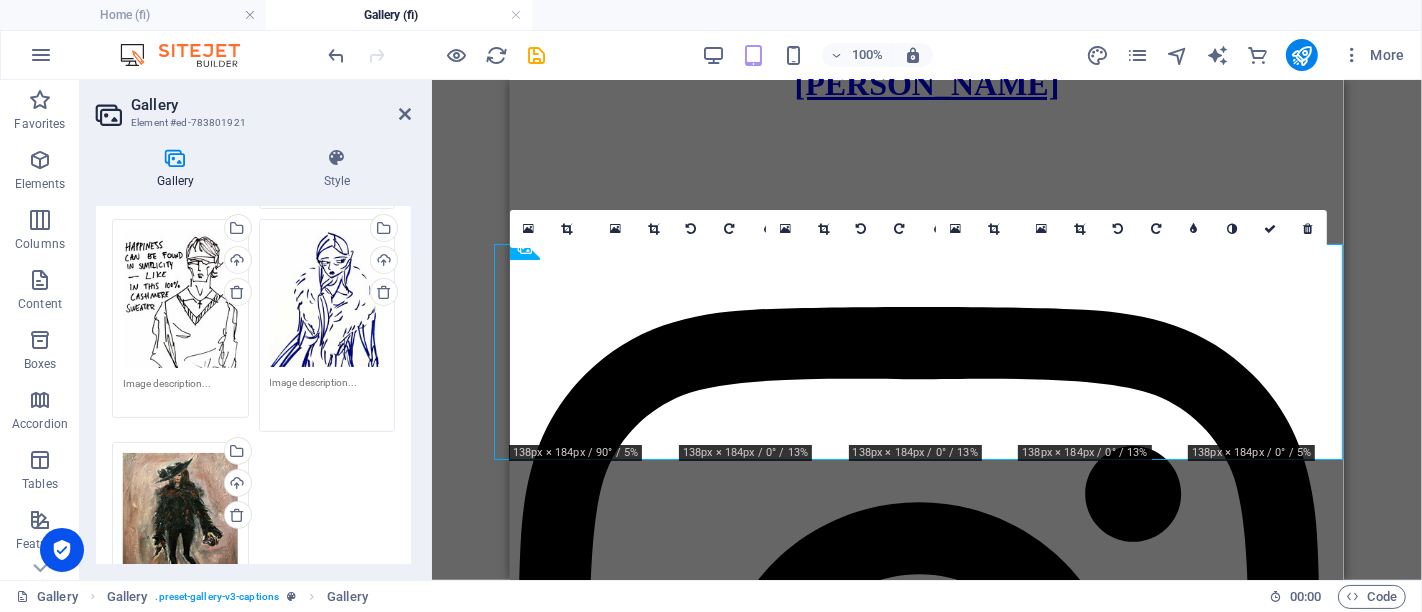 type 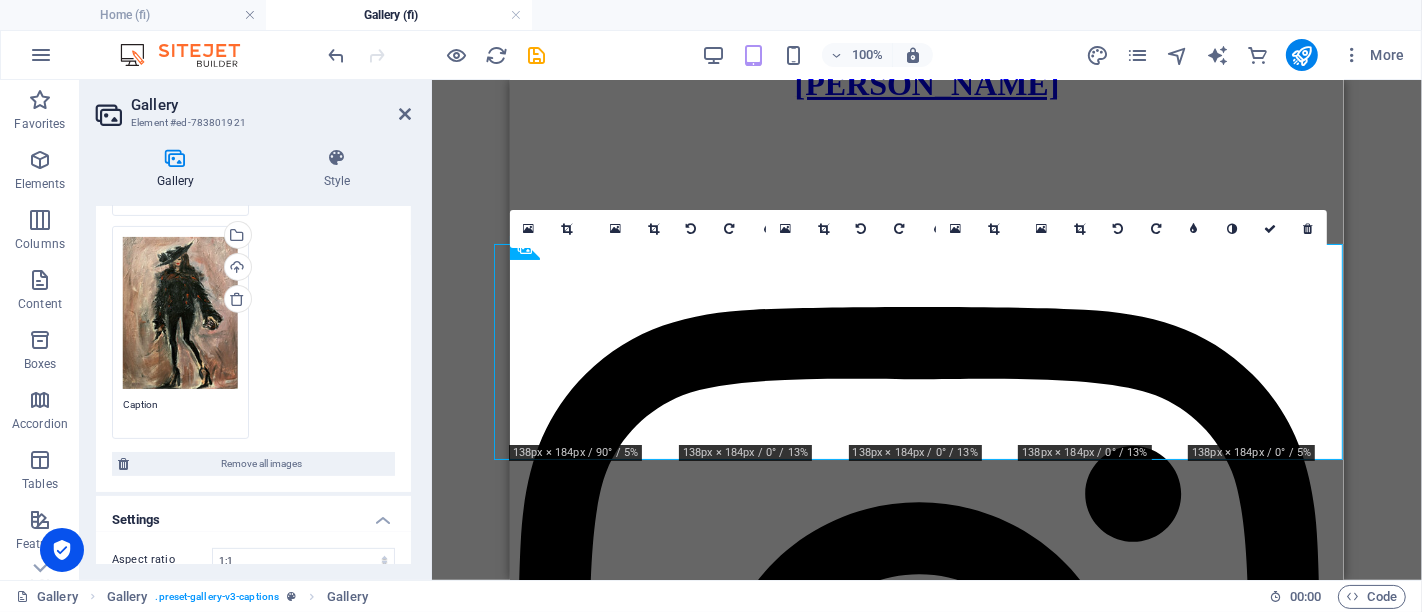 scroll, scrollTop: 558, scrollLeft: 0, axis: vertical 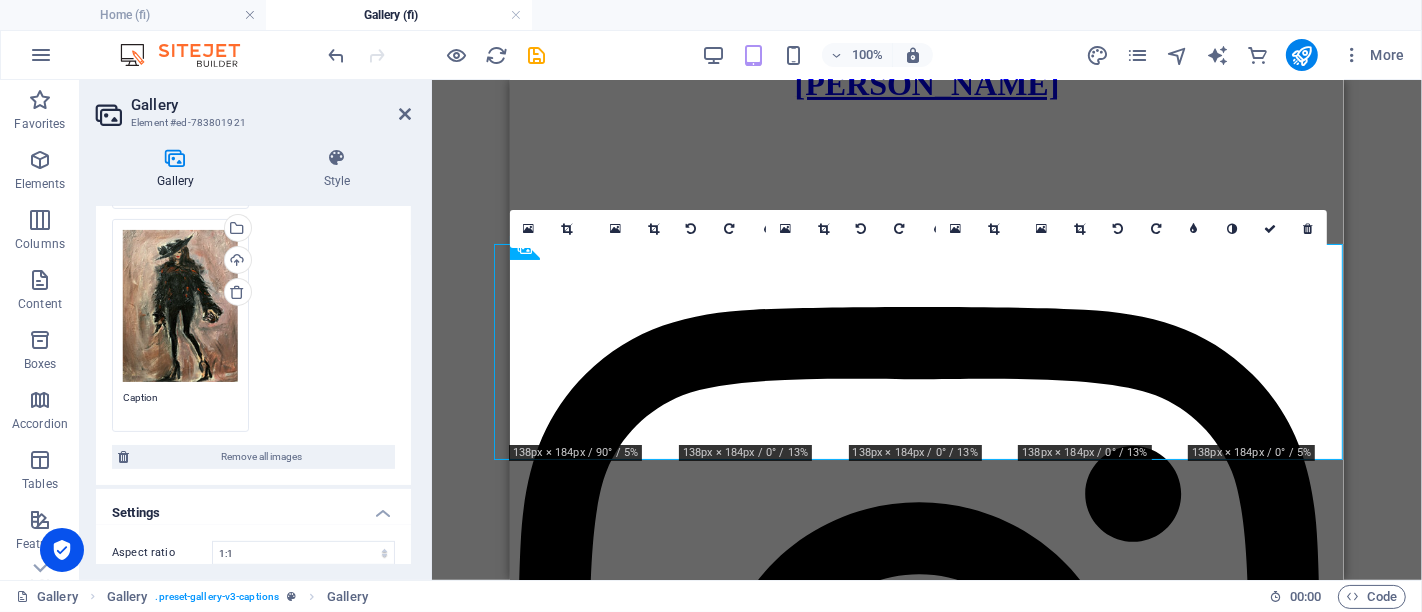 click on "Caption" at bounding box center (180, 405) 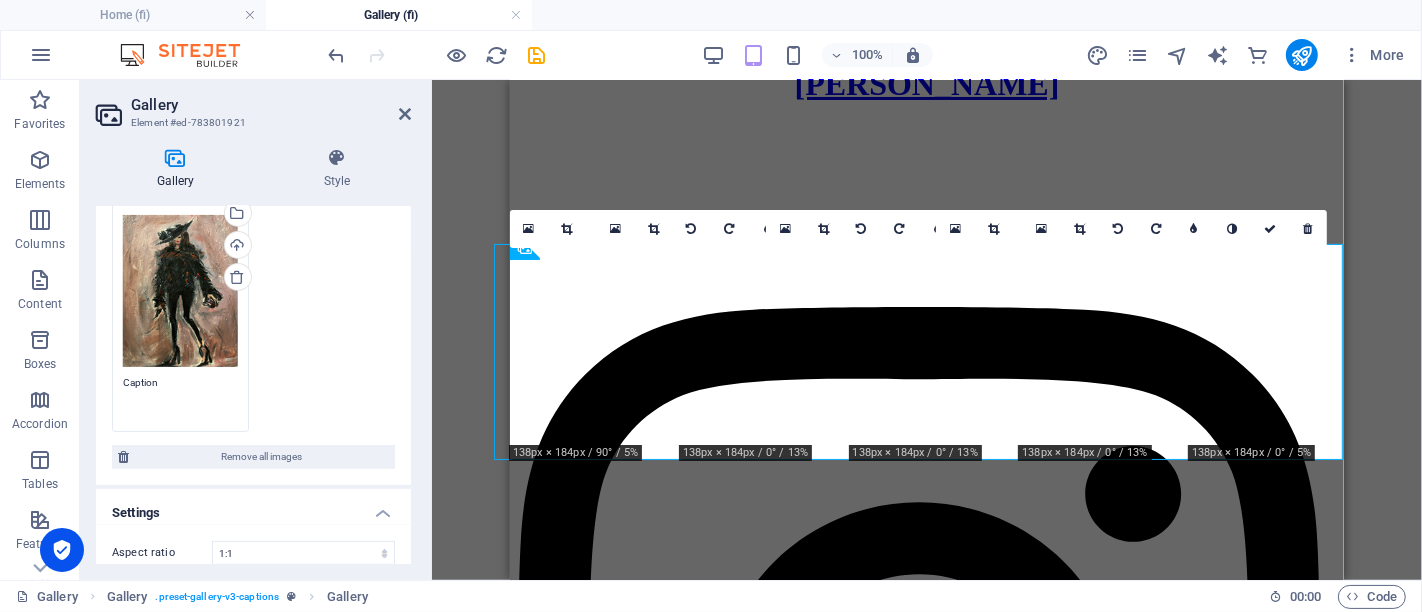 click on "Caption" at bounding box center [180, 397] 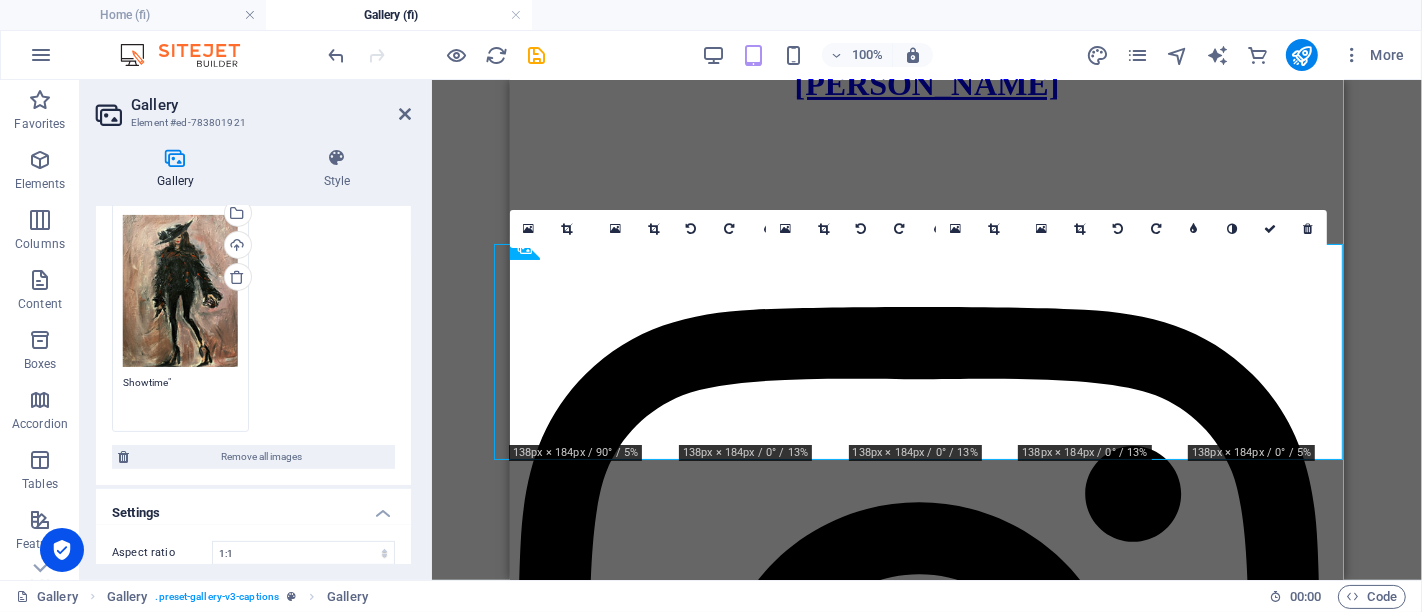 click on "Showtime"" at bounding box center (180, 397) 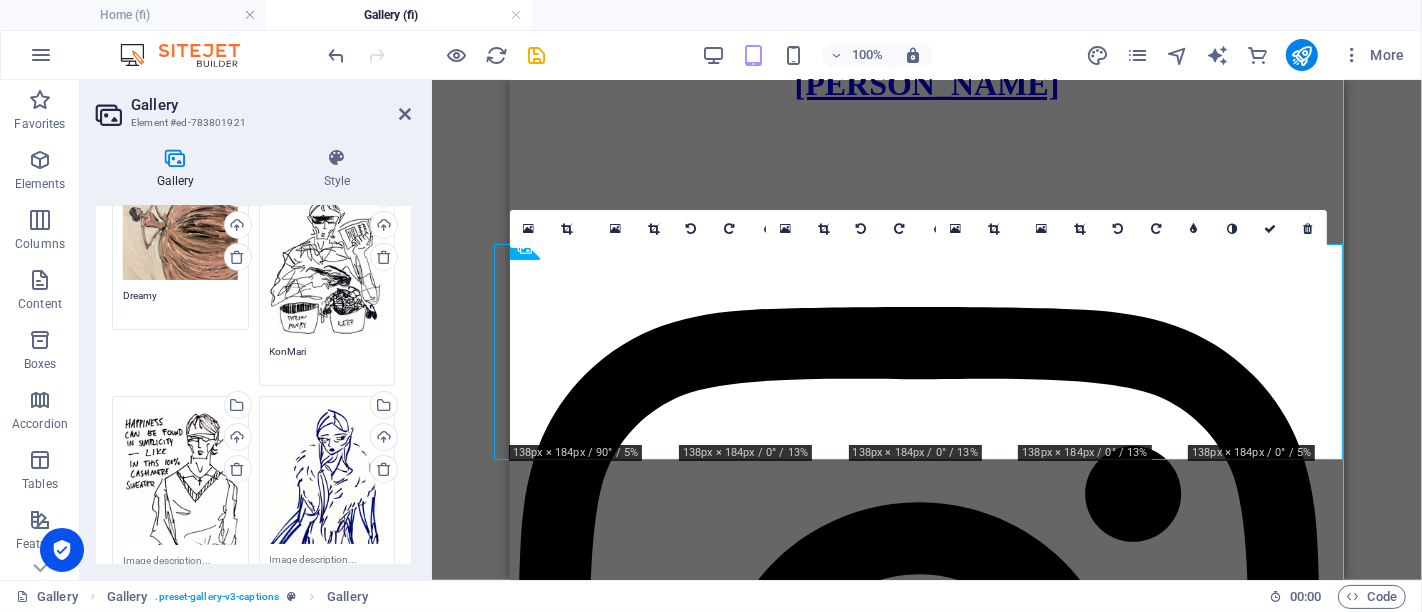 scroll, scrollTop: 148, scrollLeft: 0, axis: vertical 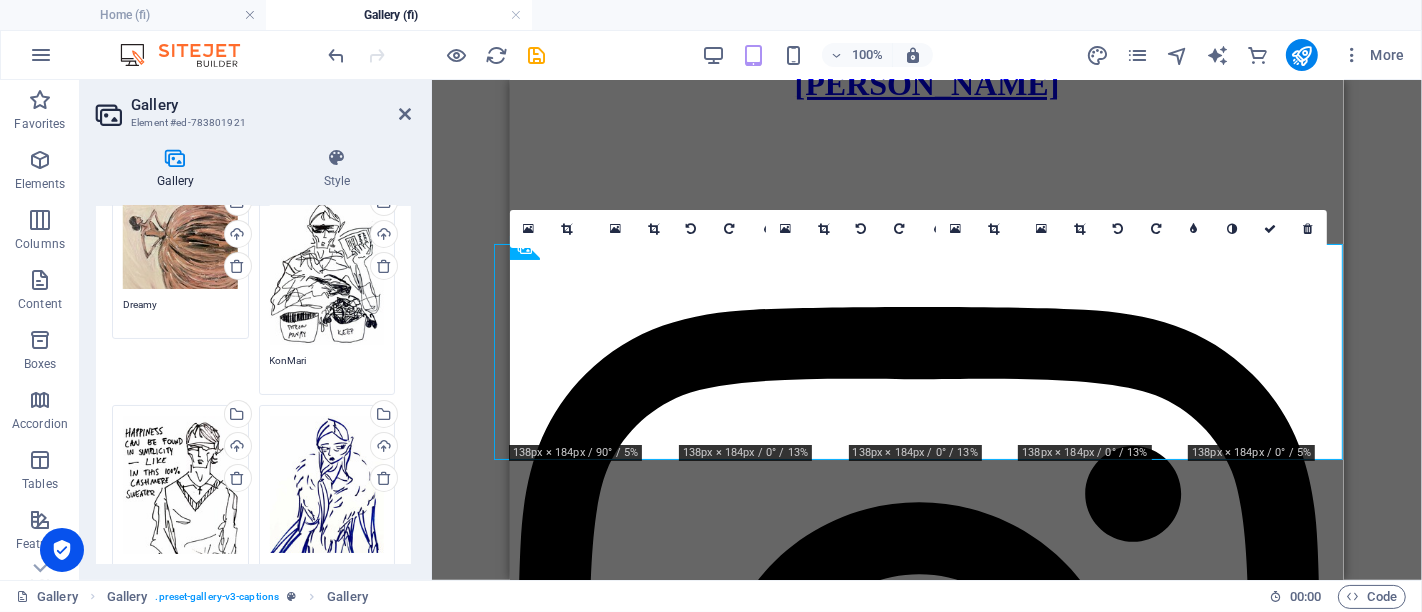 type on ""Showtime"" 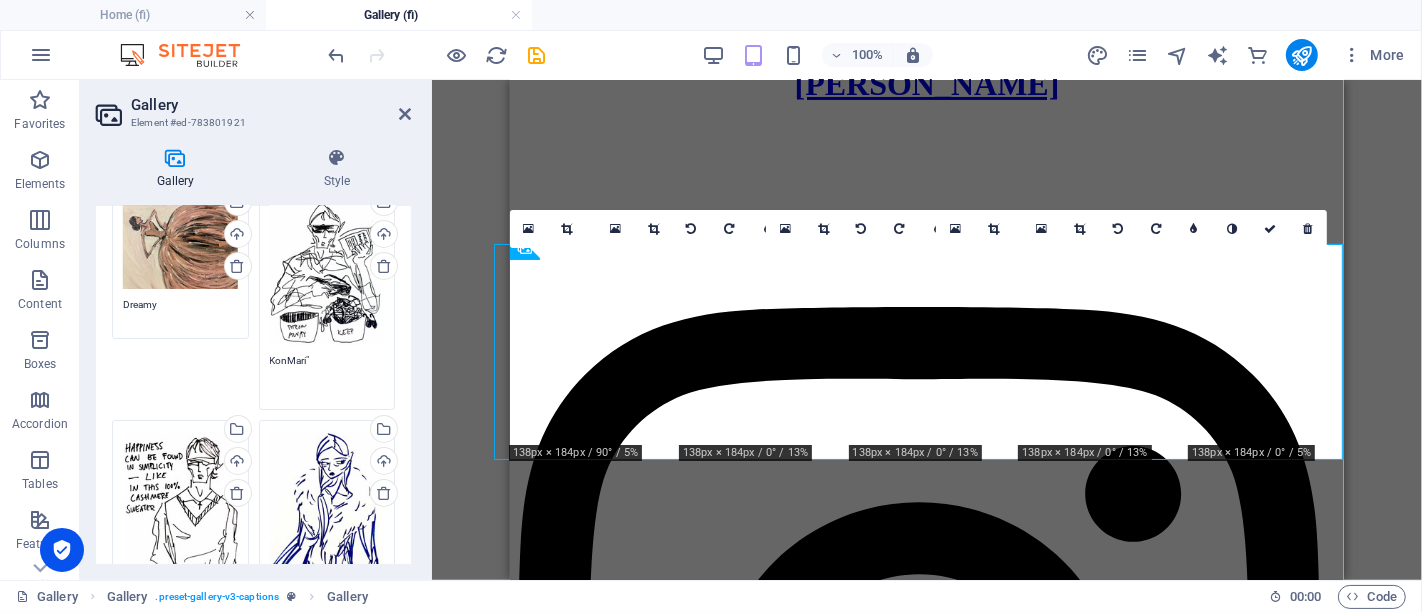 click on "Drag files here, click to choose files or select files from Files or our free stock photos & videos Select files from the file manager, stock photos, or upload file(s) Upload KonMari"" at bounding box center (327, 301) 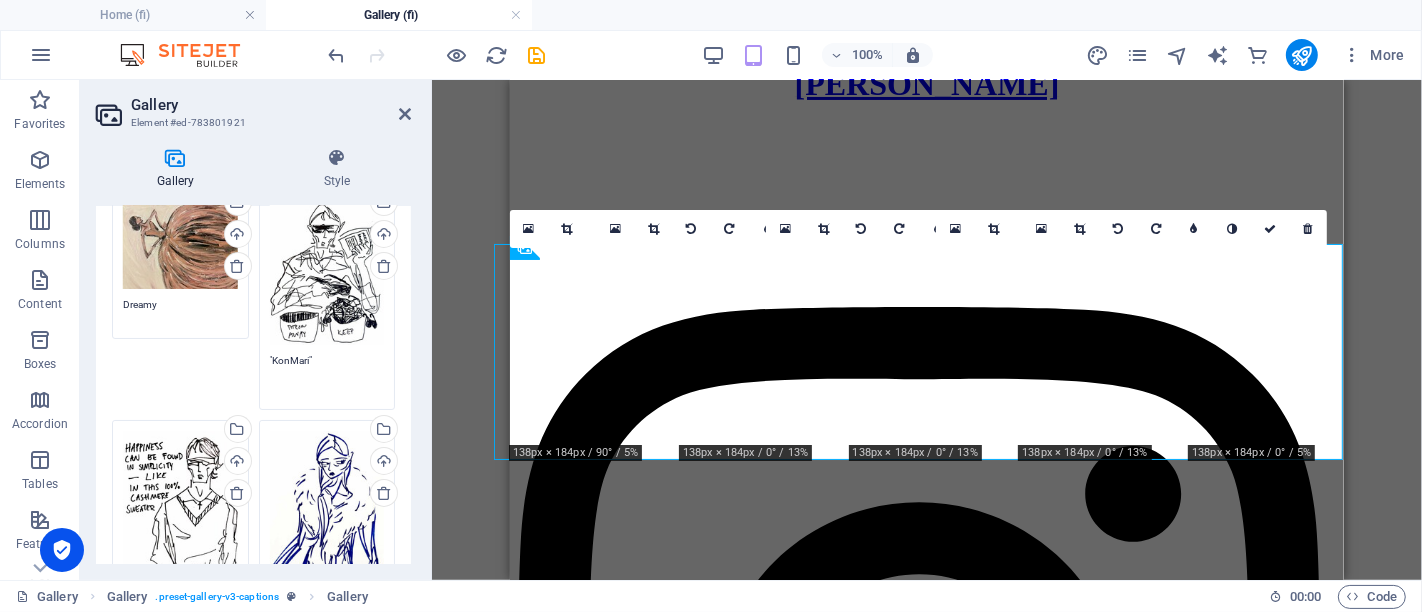 type on ""KonMari"" 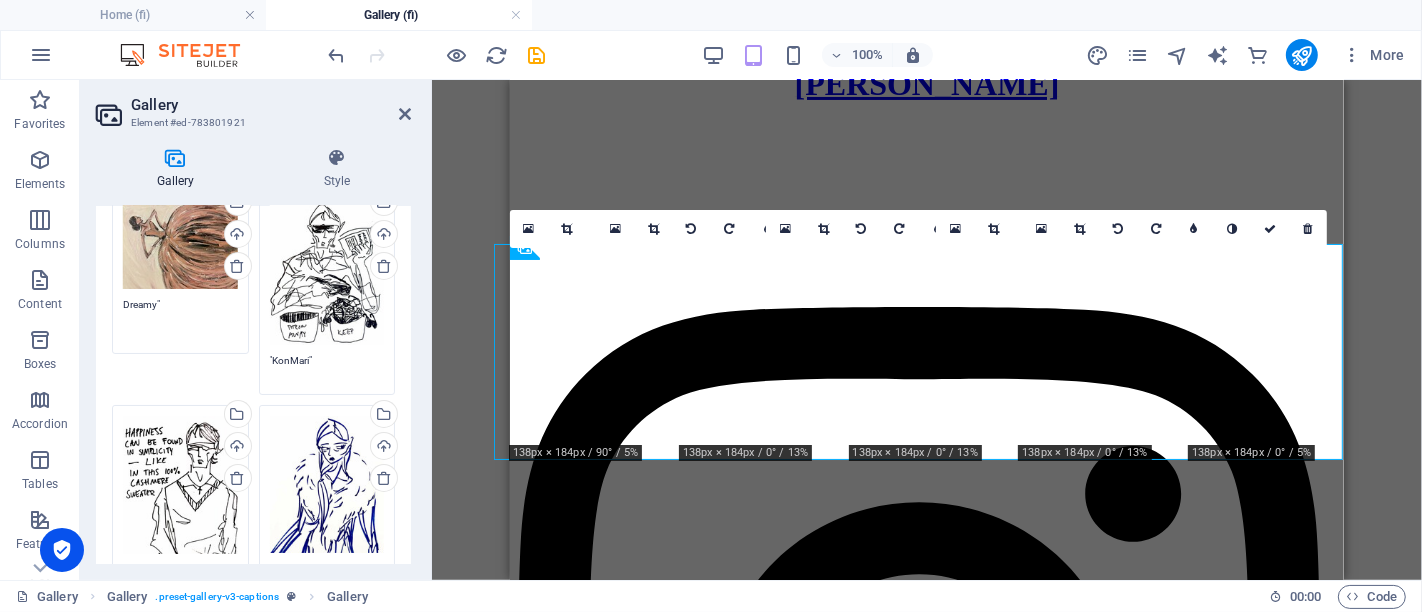 click on "Drag files here, click to choose files or select files from Files or our free stock photos & videos Select files from the file manager, stock photos, or upload file(s) Upload Dreamy"" at bounding box center [180, 274] 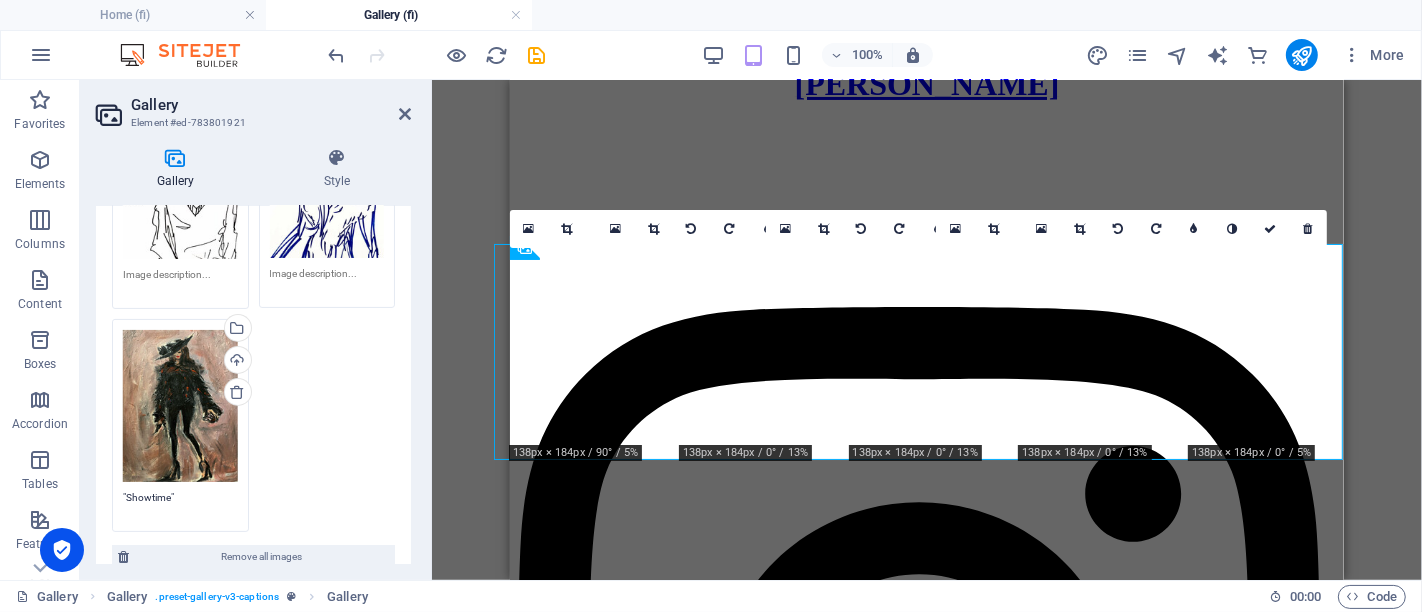 scroll, scrollTop: 548, scrollLeft: 0, axis: vertical 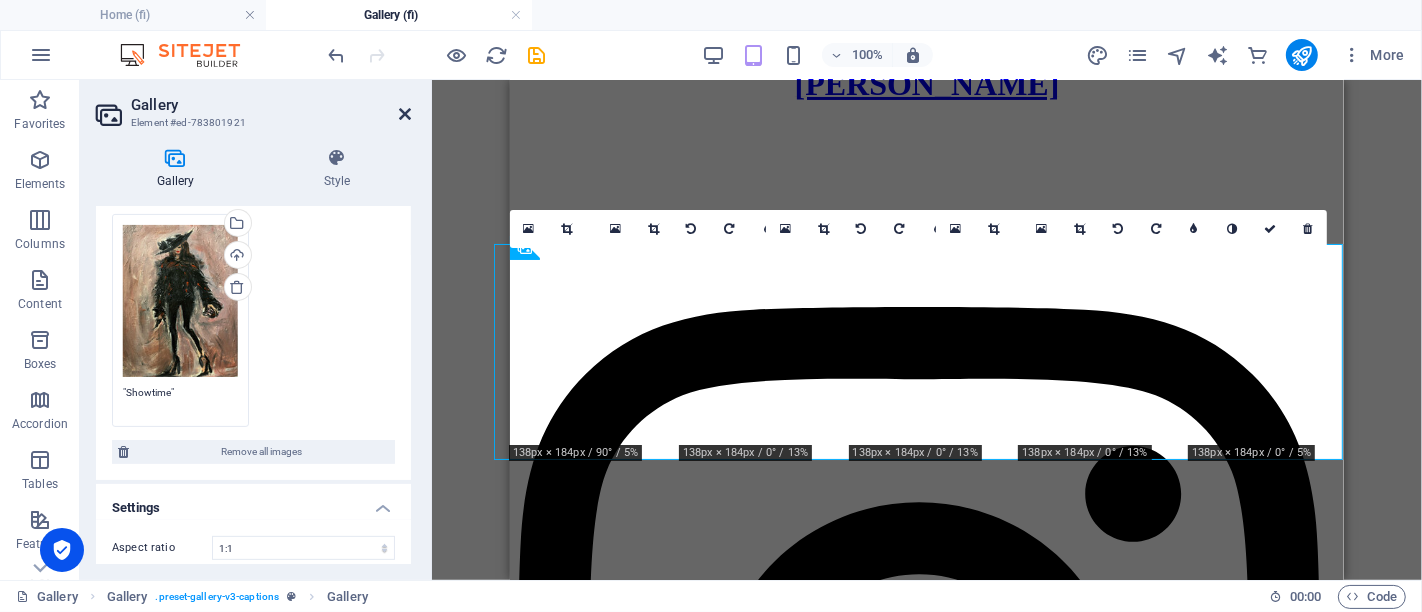 type on ""Dreamy"" 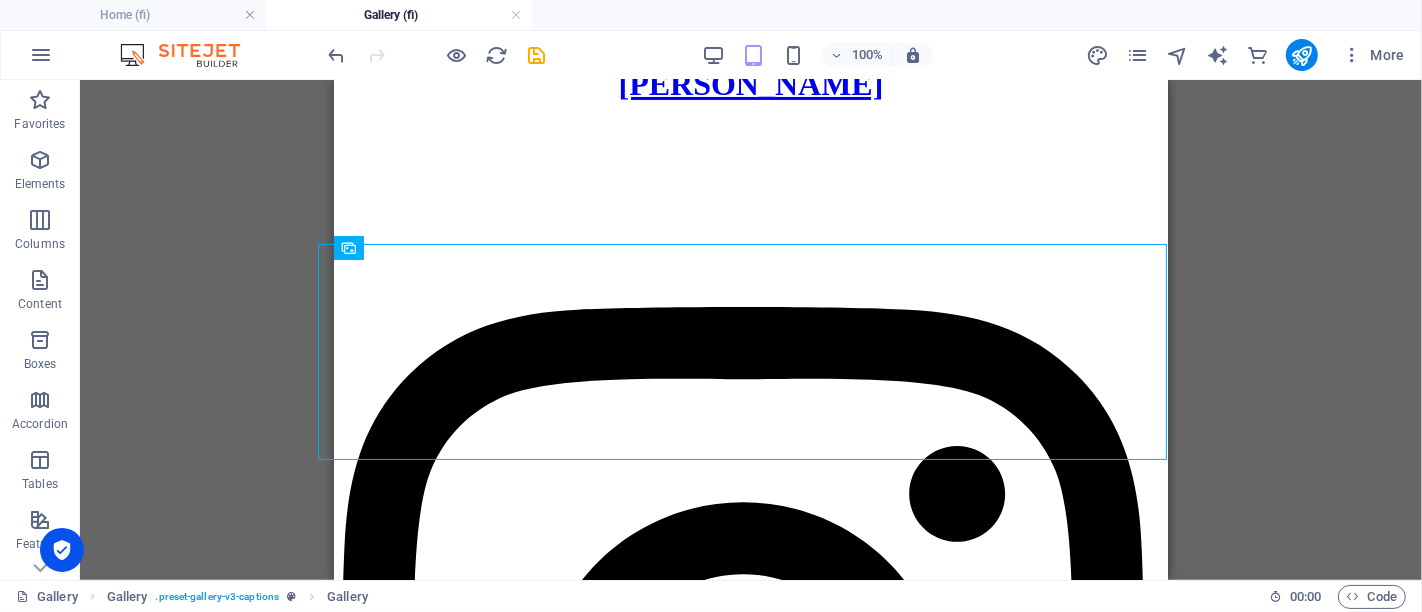 scroll, scrollTop: 635, scrollLeft: 0, axis: vertical 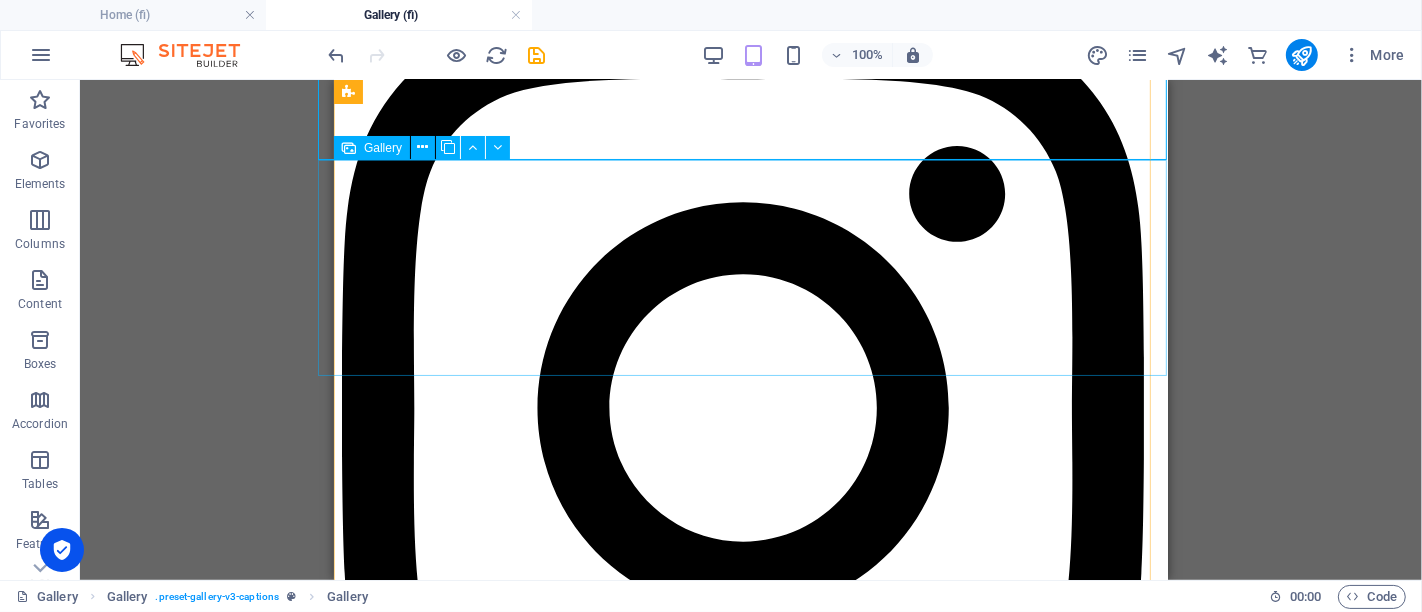 click at bounding box center [750, 9196] 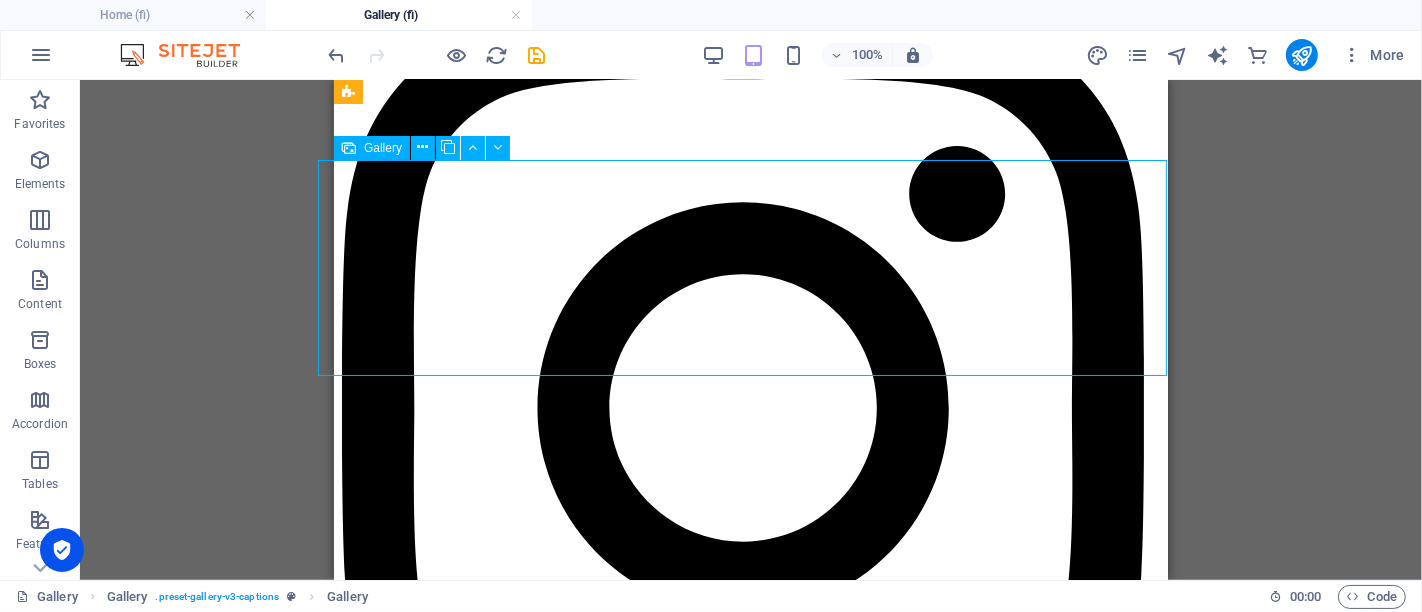 click at bounding box center [750, 9196] 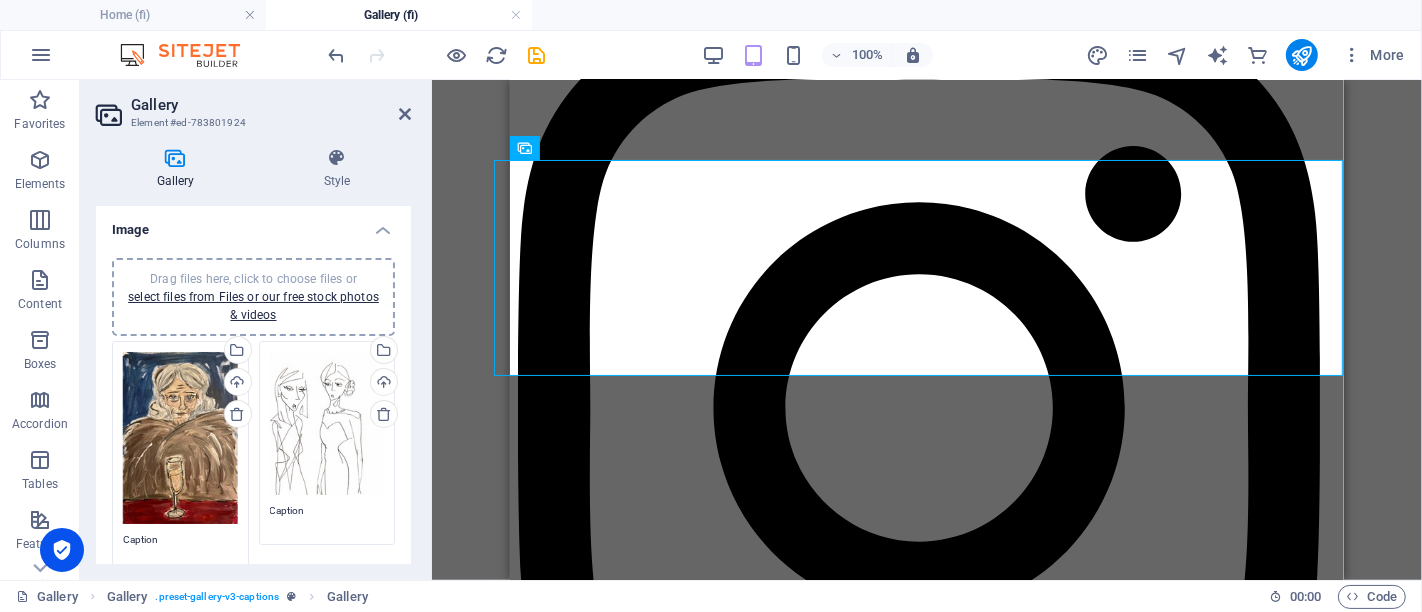 click on "Caption" at bounding box center [180, 547] 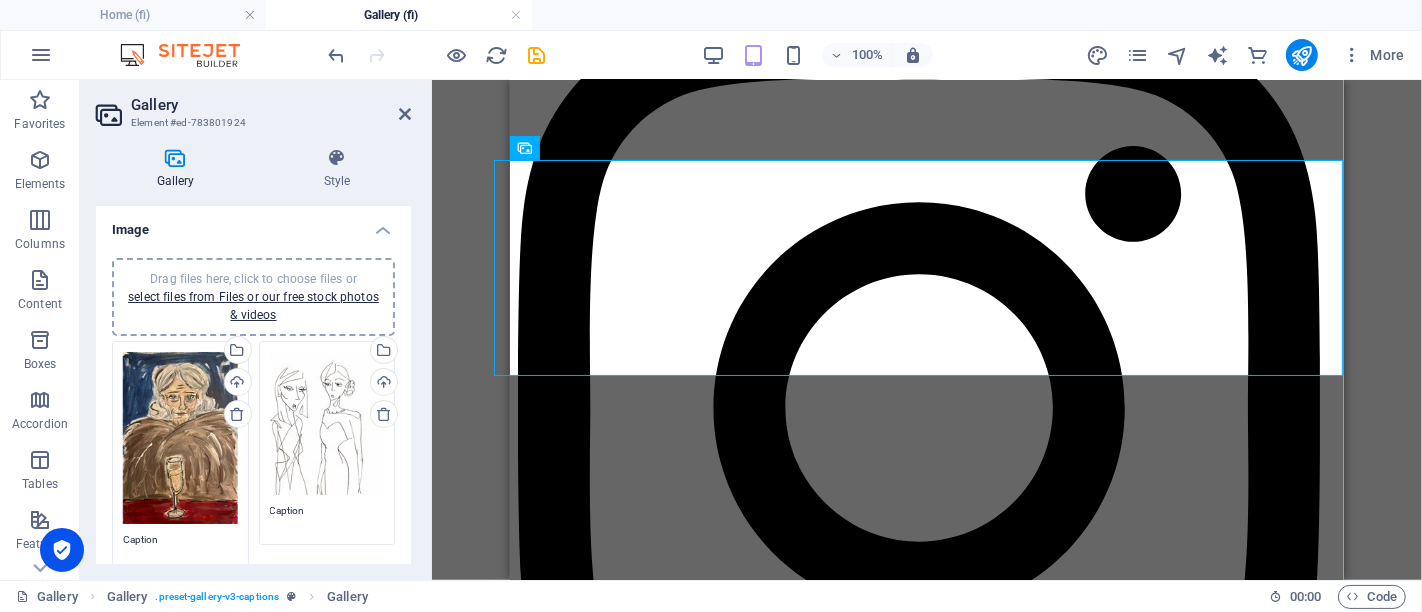 click on "Caption" at bounding box center (180, 554) 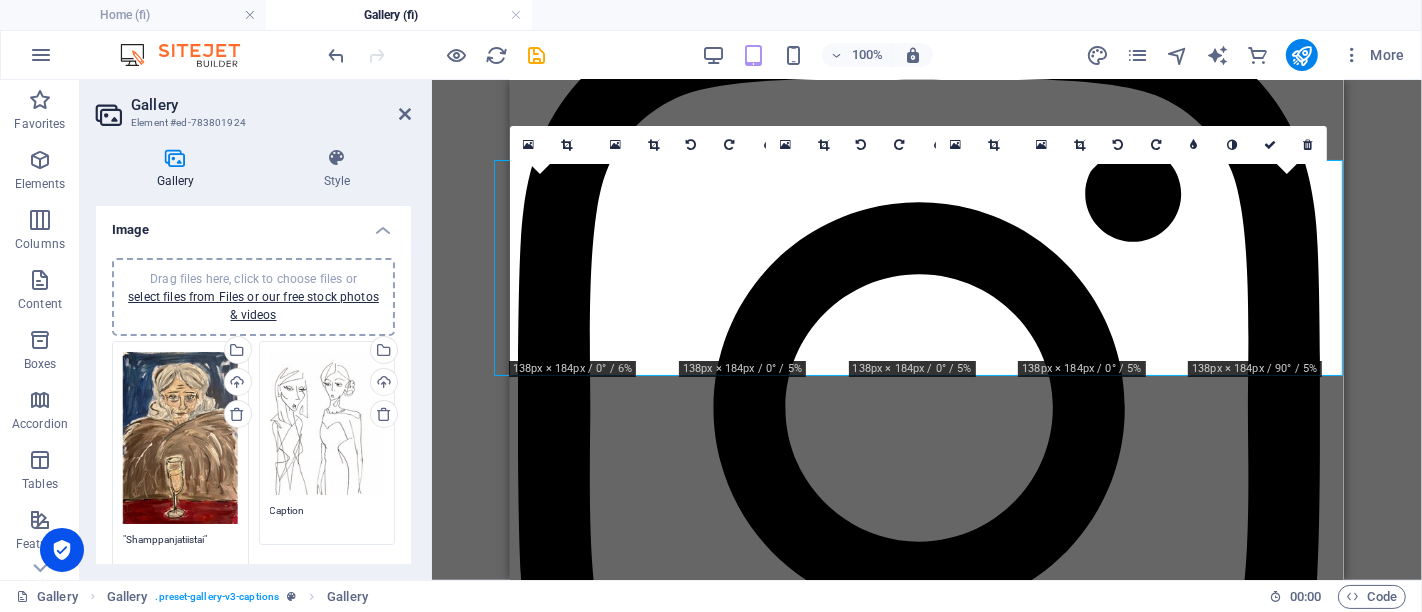 type on ""Shamppanjatiistai"" 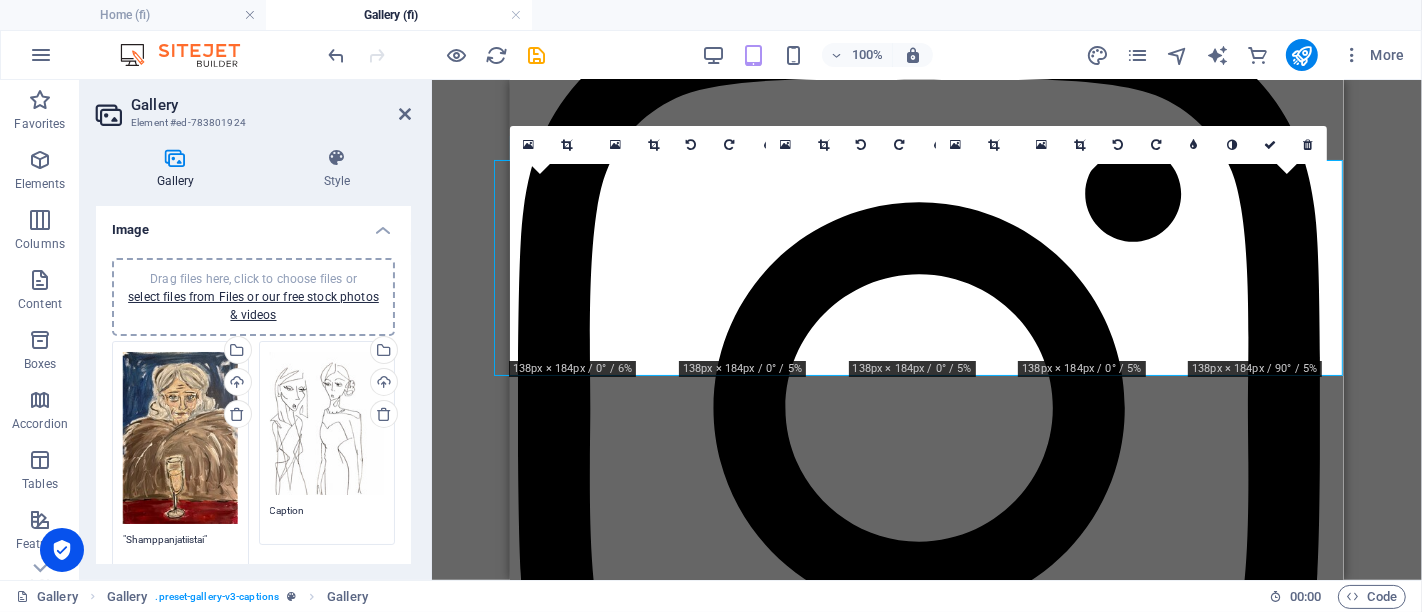 click on "Caption" at bounding box center (327, 518) 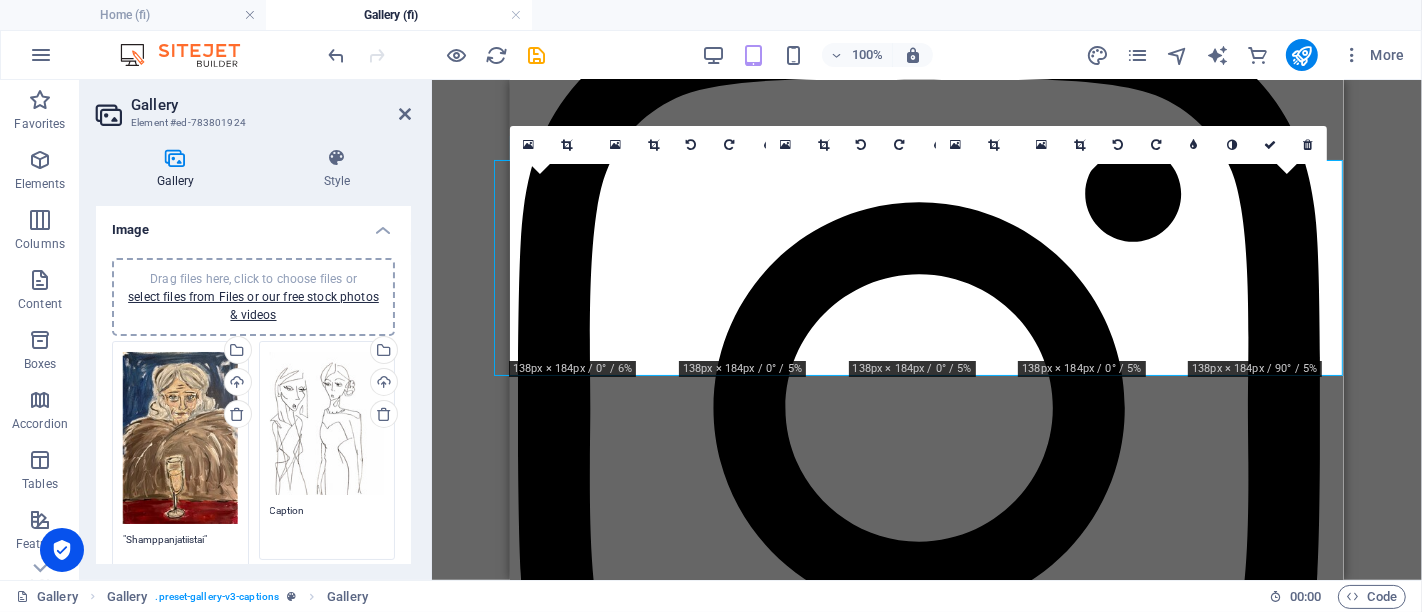 click on "Caption" at bounding box center (327, 525) 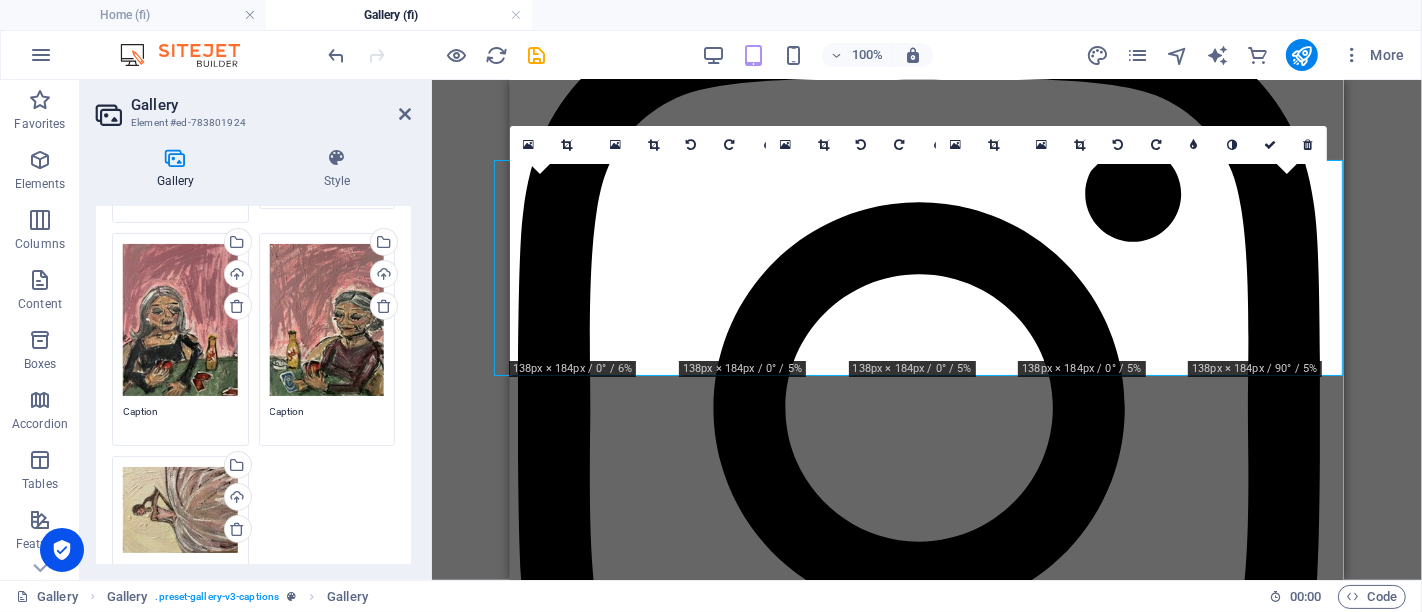 scroll, scrollTop: 359, scrollLeft: 0, axis: vertical 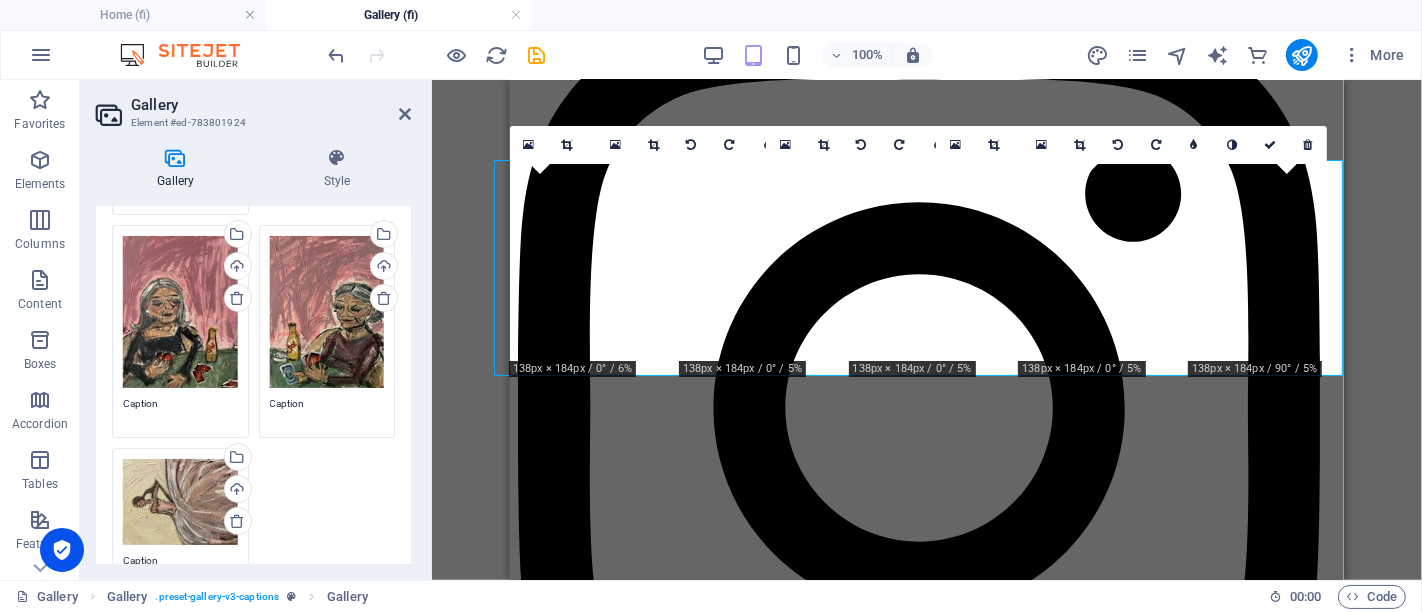 type 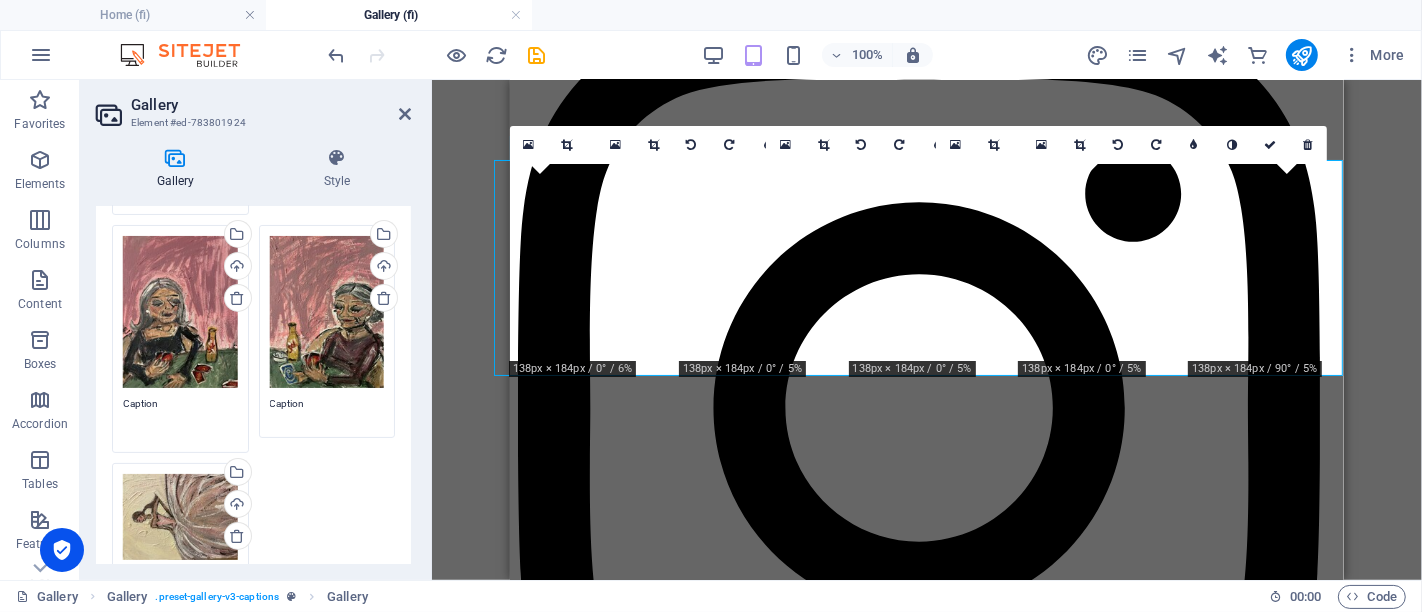 click on "Caption" at bounding box center (180, 418) 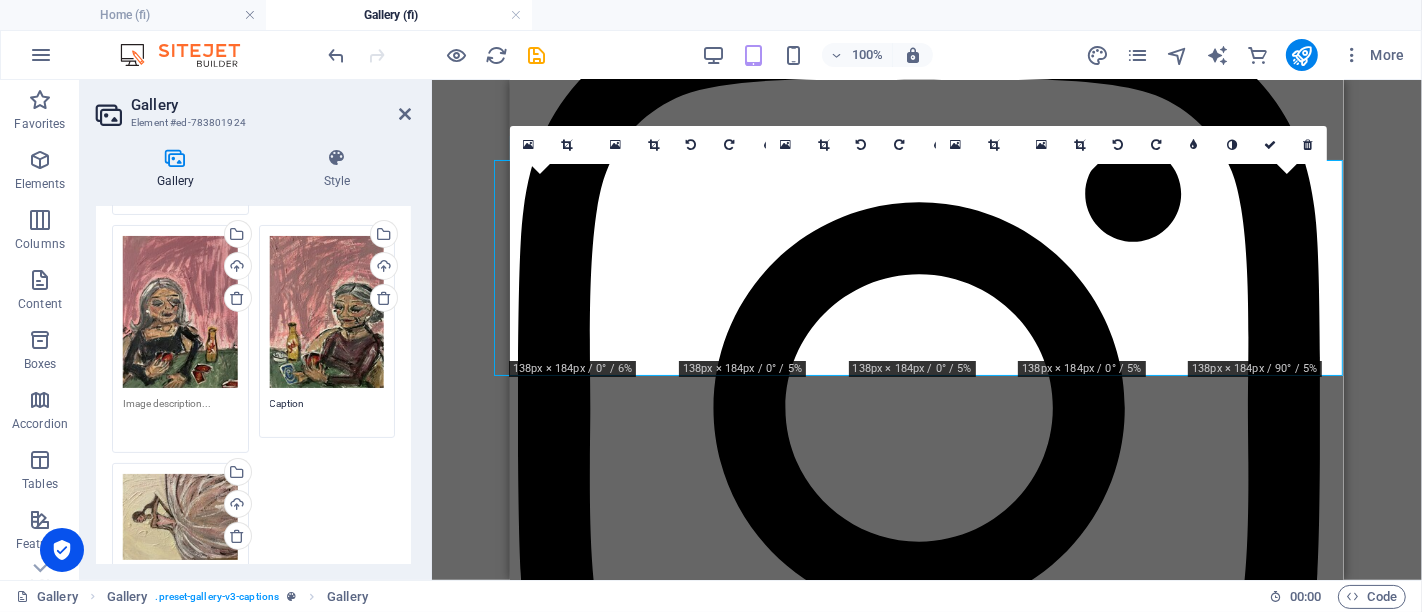 type 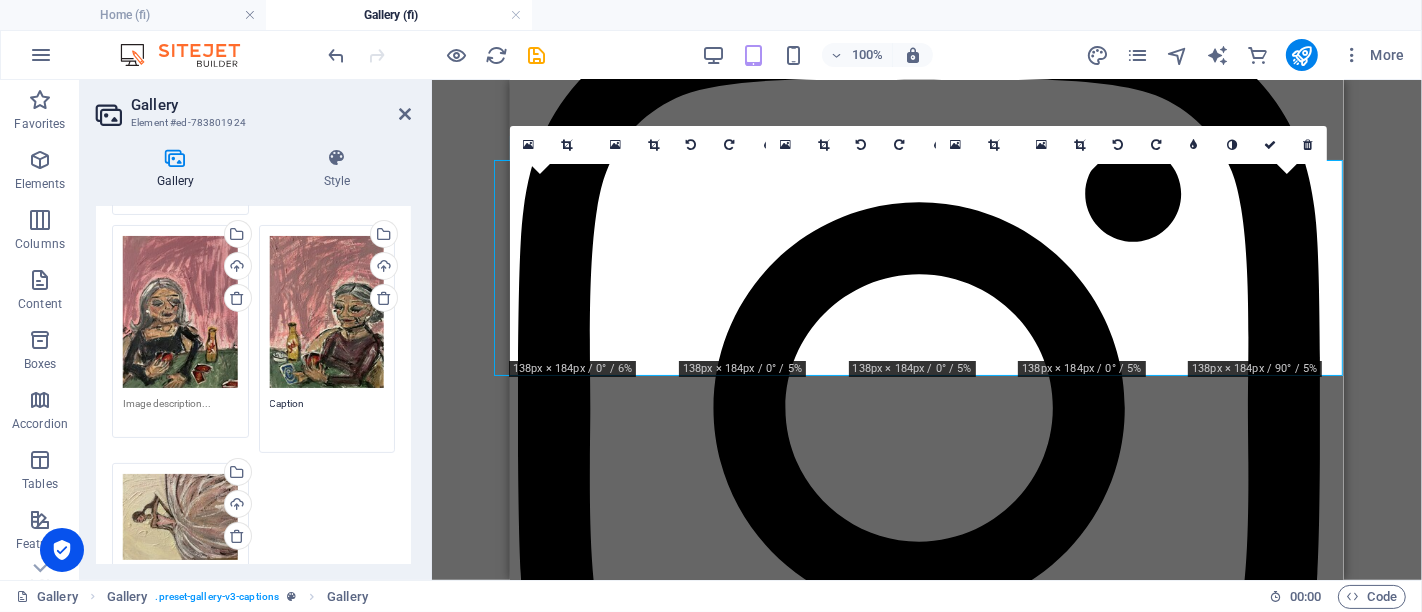click on "Caption" at bounding box center [327, 418] 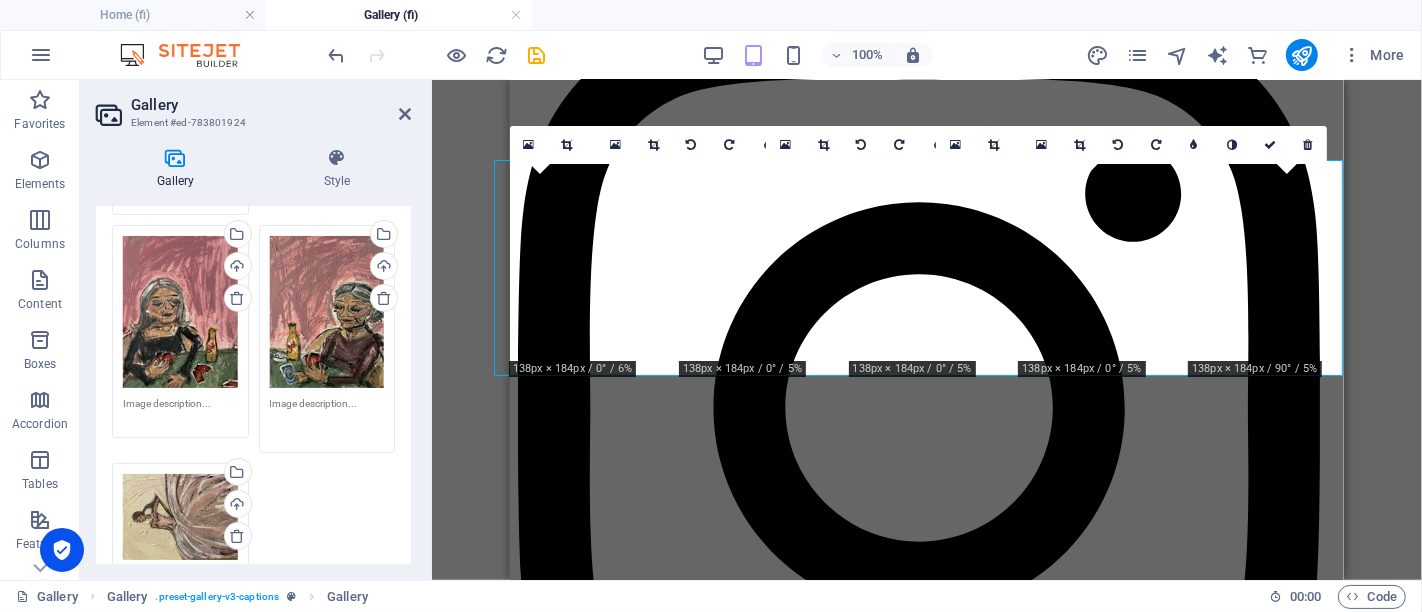 type 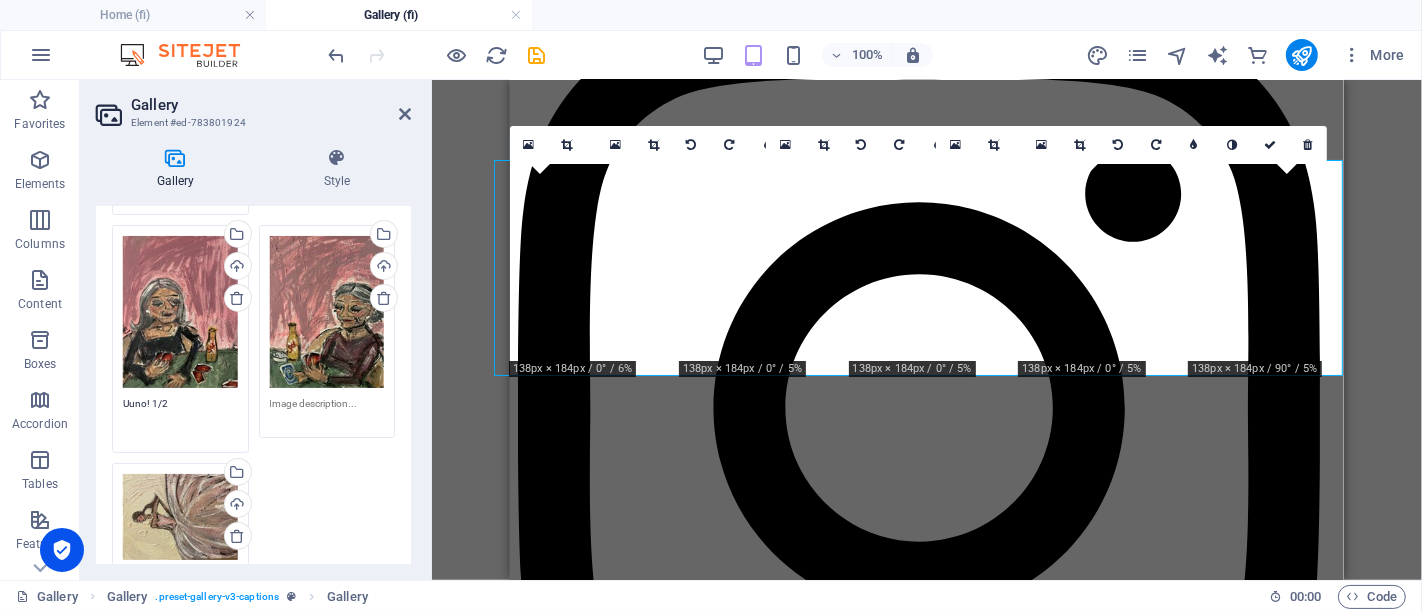 type on "Uuno! 1/2" 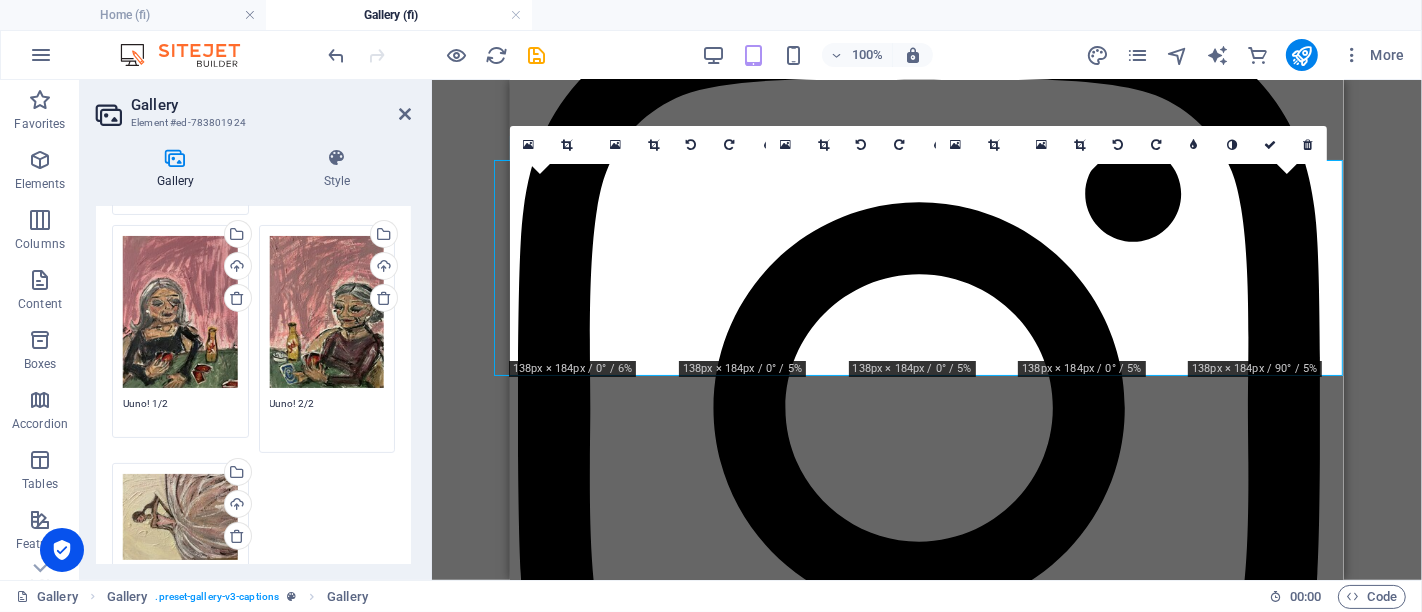 type on "Uuno! 2/2" 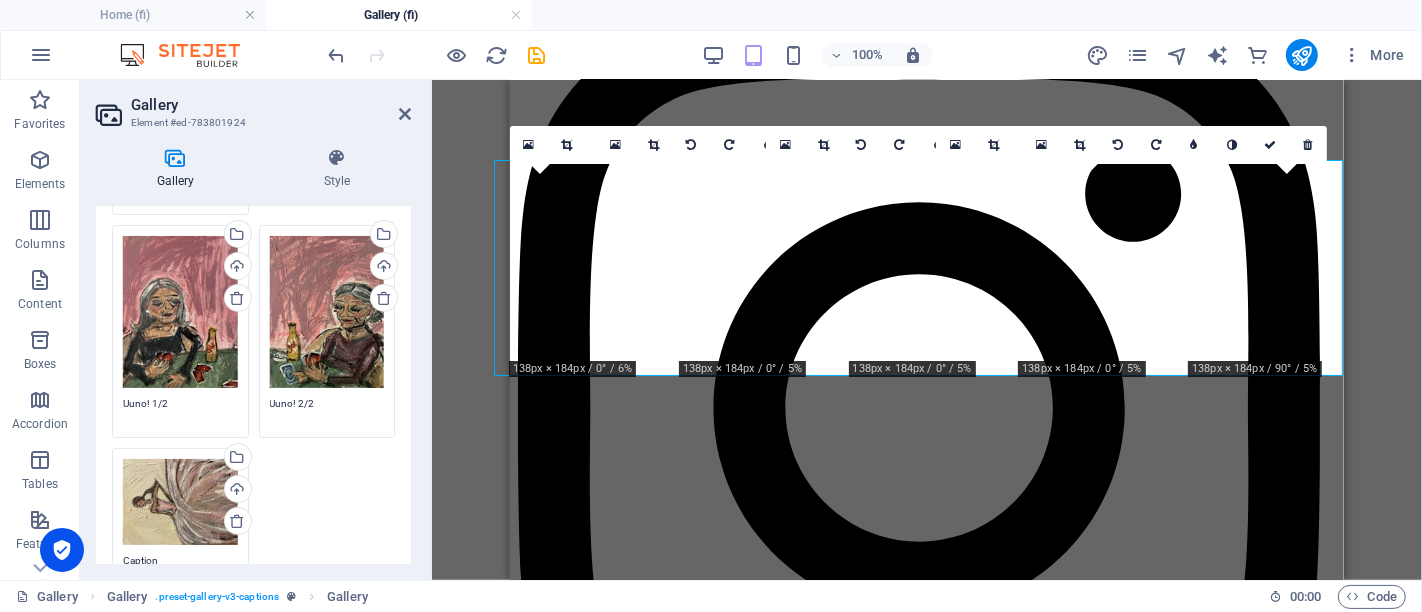 drag, startPoint x: 407, startPoint y: 401, endPoint x: 407, endPoint y: 449, distance: 48 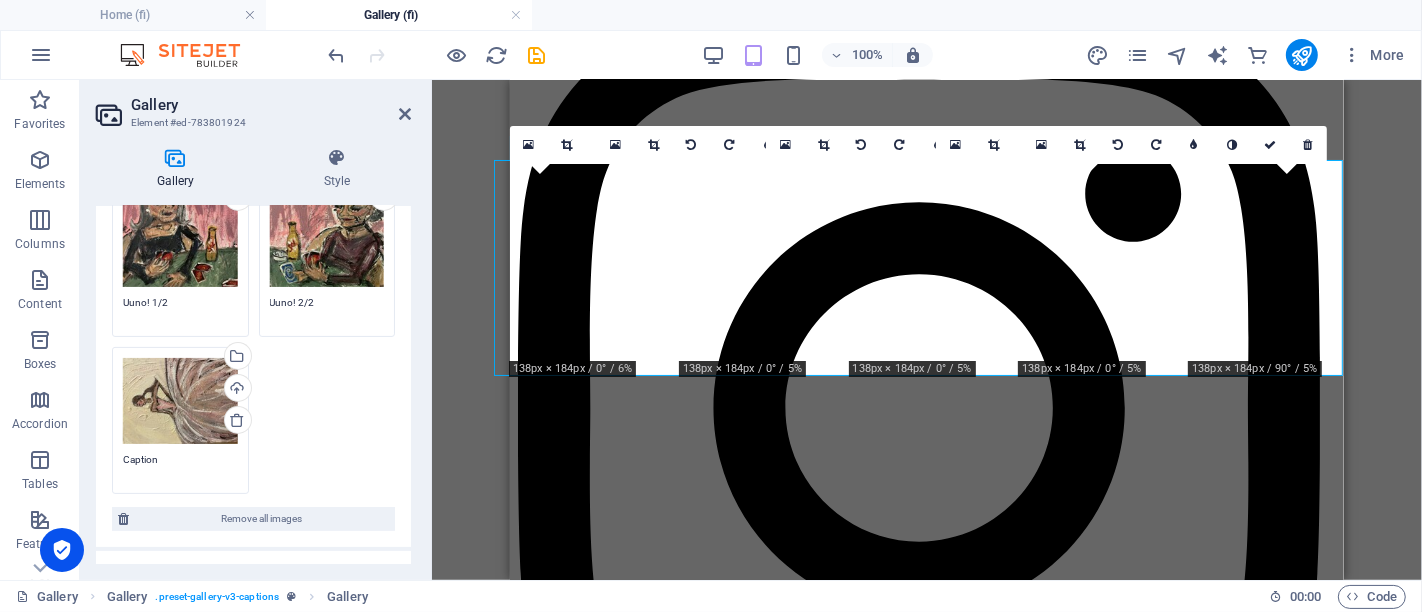 scroll, scrollTop: 469, scrollLeft: 0, axis: vertical 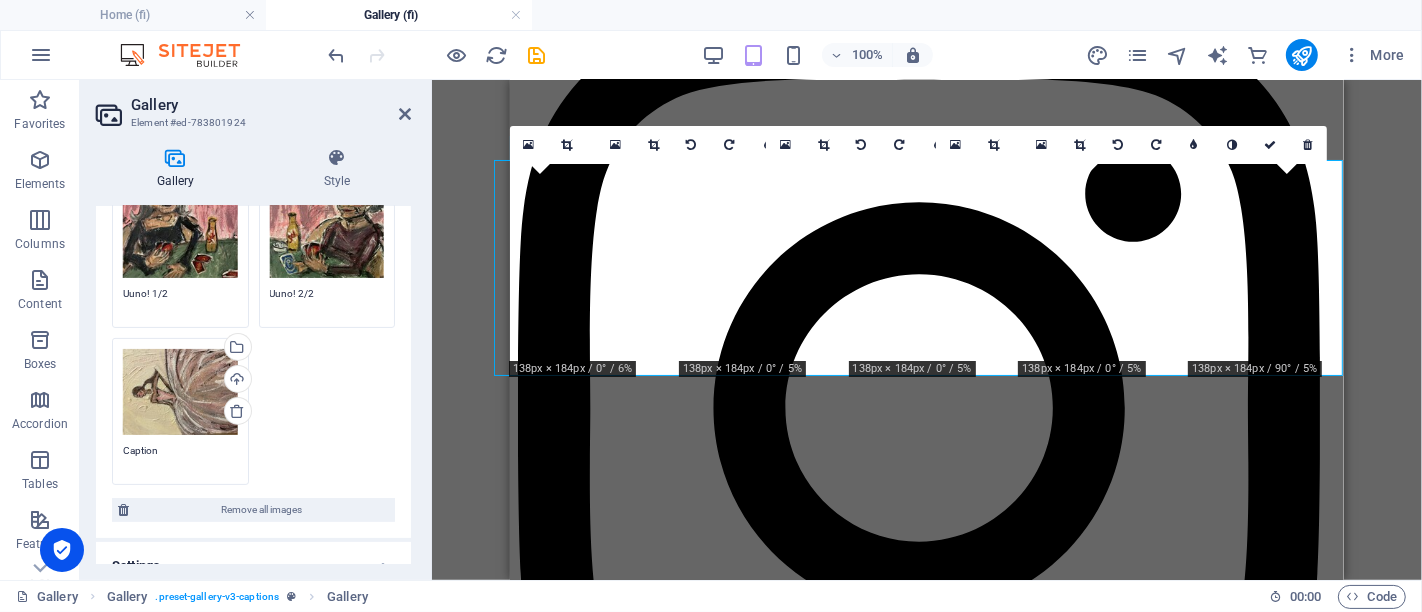 click on "Caption" at bounding box center [180, 458] 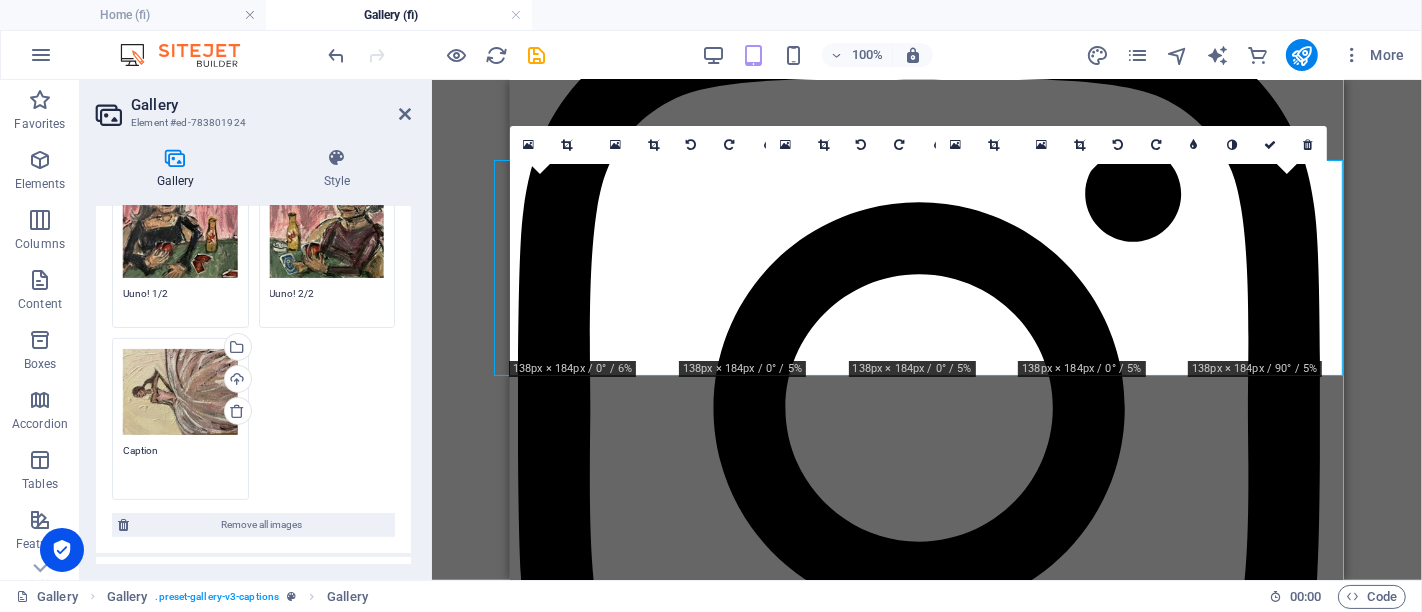 click on "Caption" at bounding box center (180, 465) 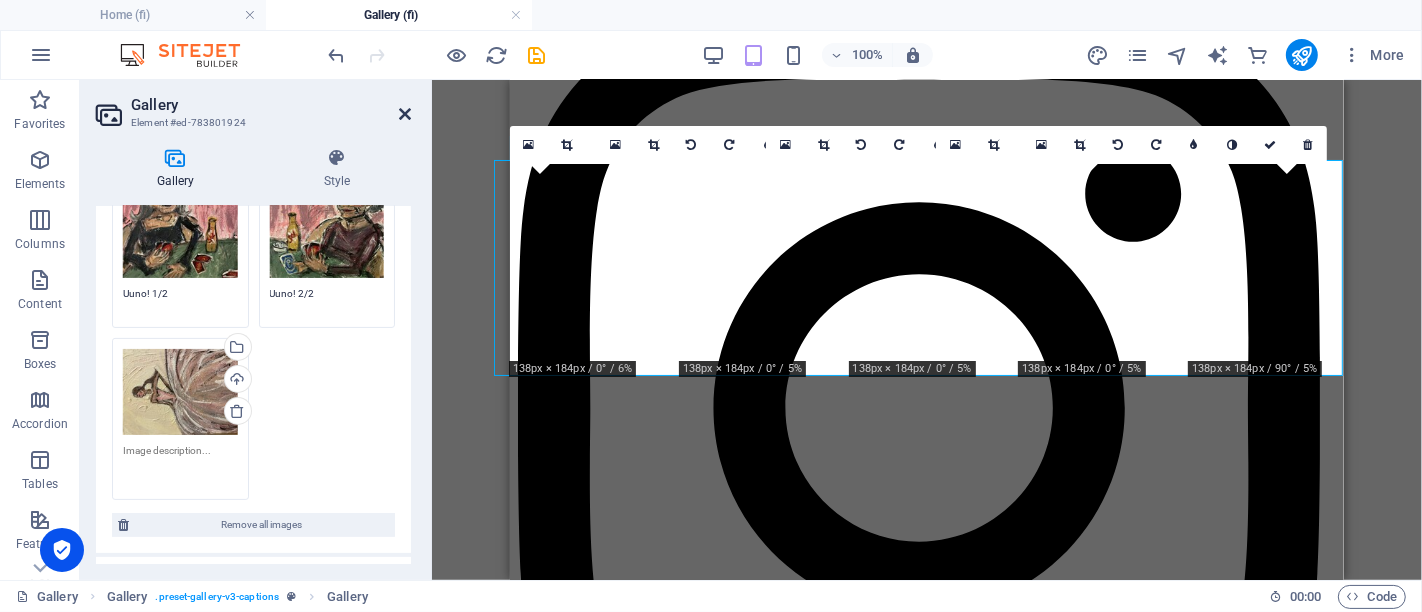 type 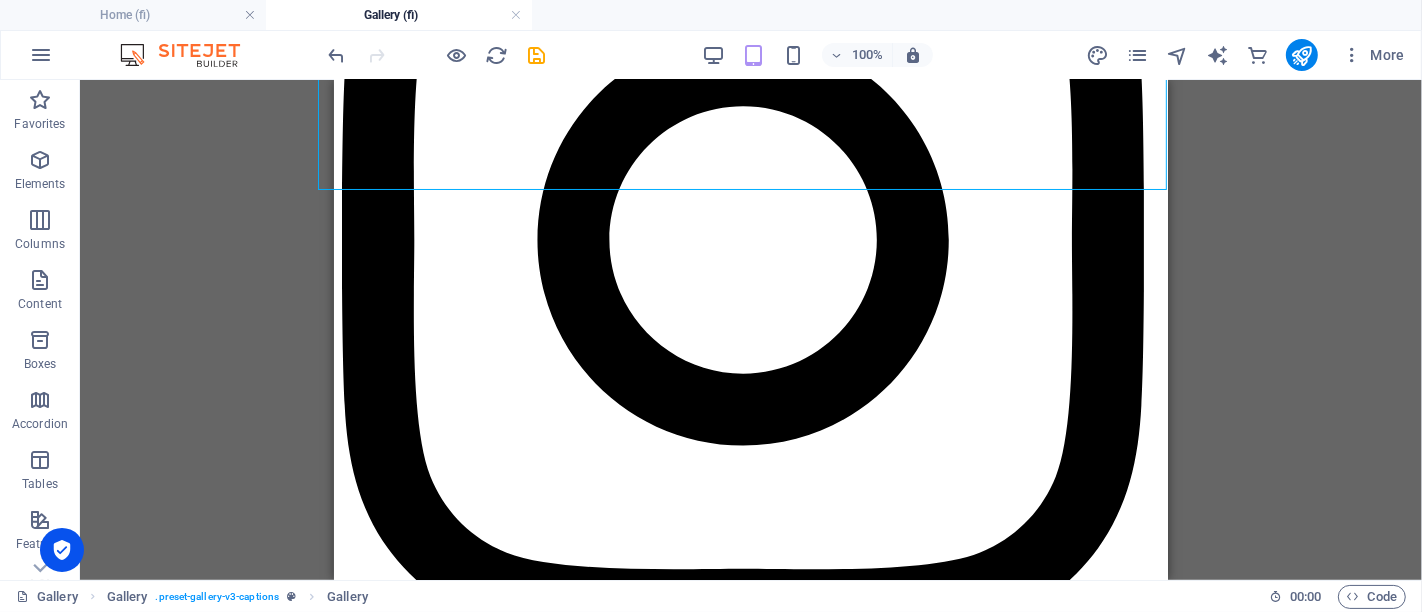 scroll, scrollTop: 838, scrollLeft: 0, axis: vertical 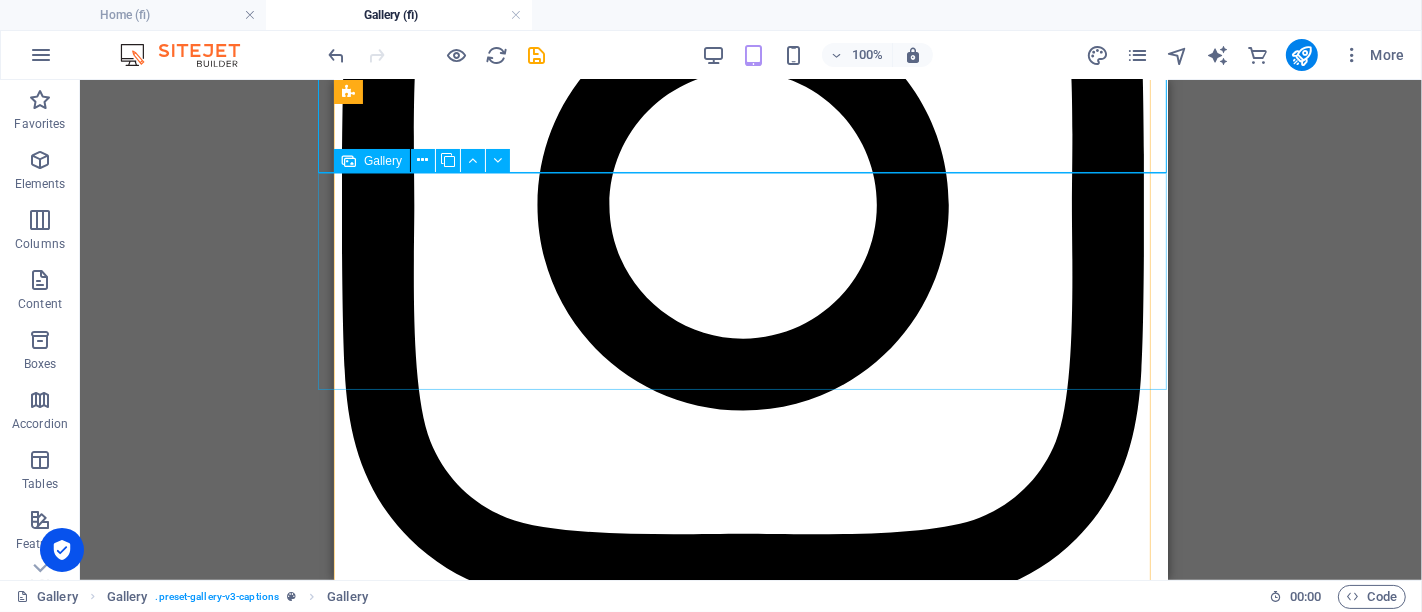 click at bounding box center (781, 12206) 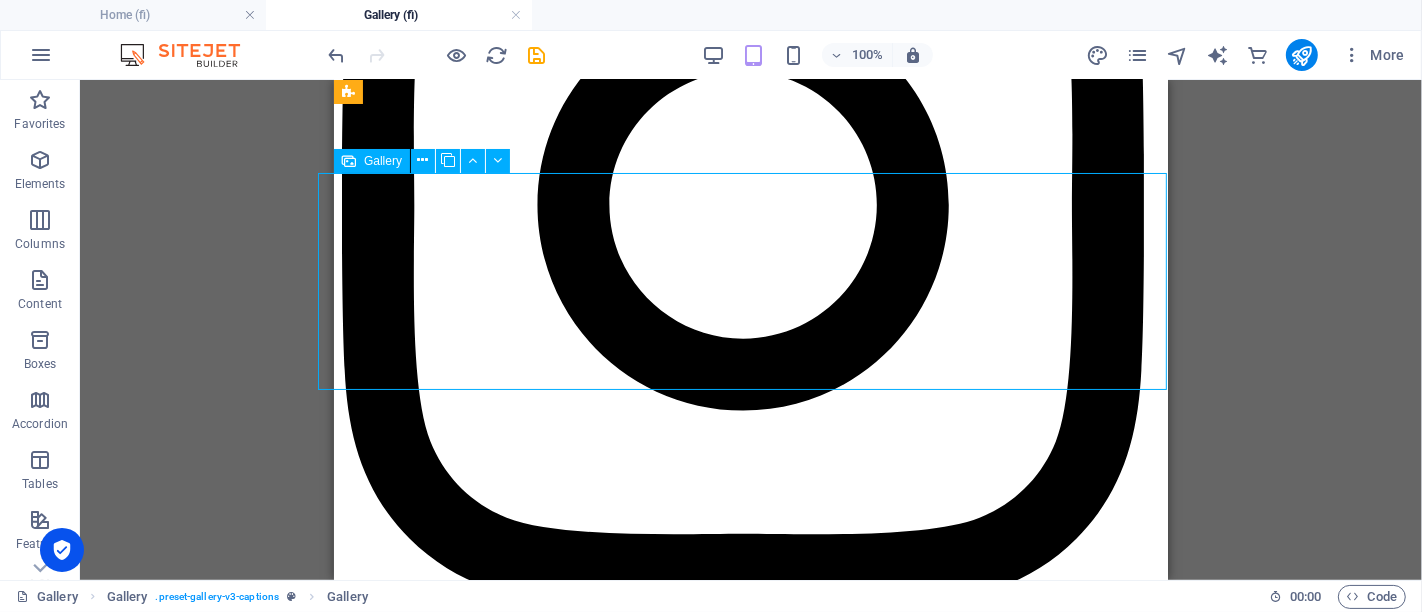 click at bounding box center [781, 12206] 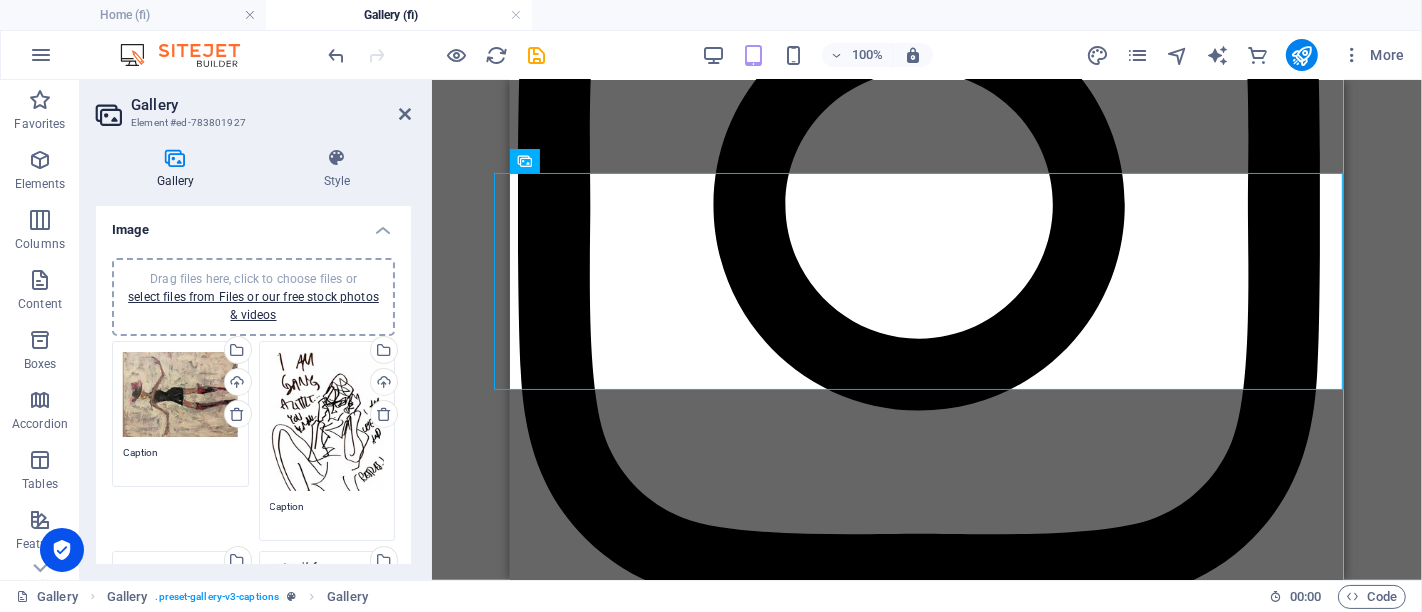 click on "Caption" at bounding box center [180, 460] 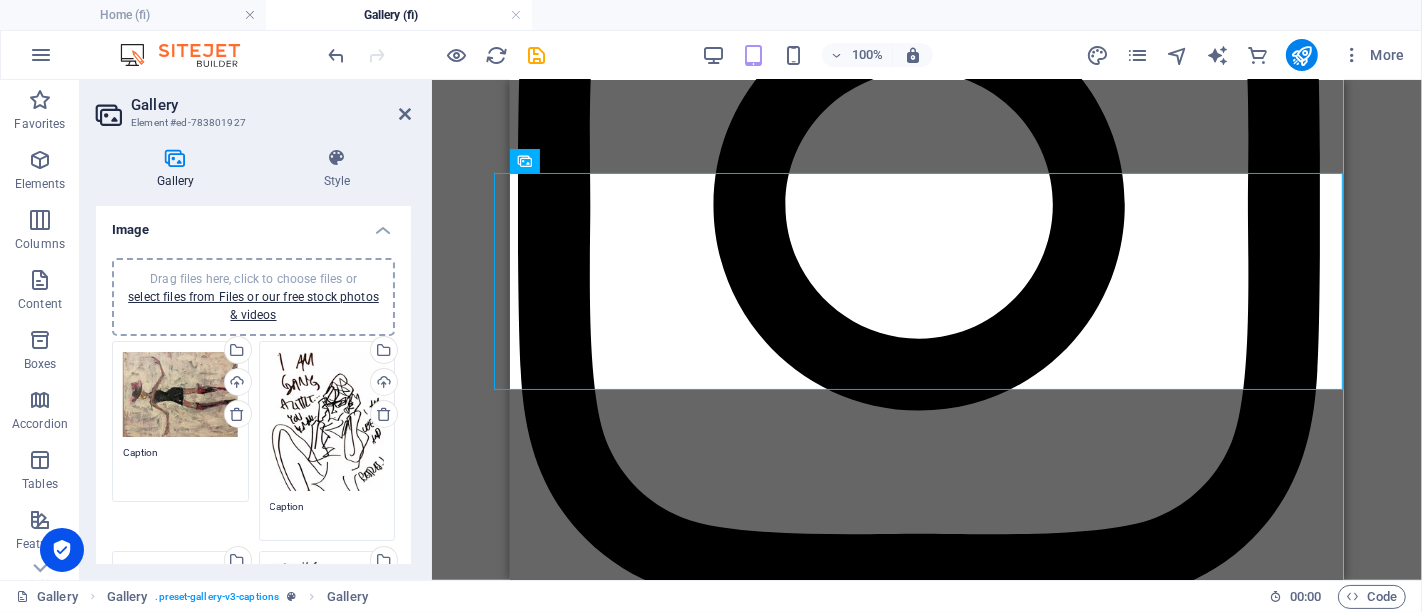 click on "Caption" at bounding box center (180, 467) 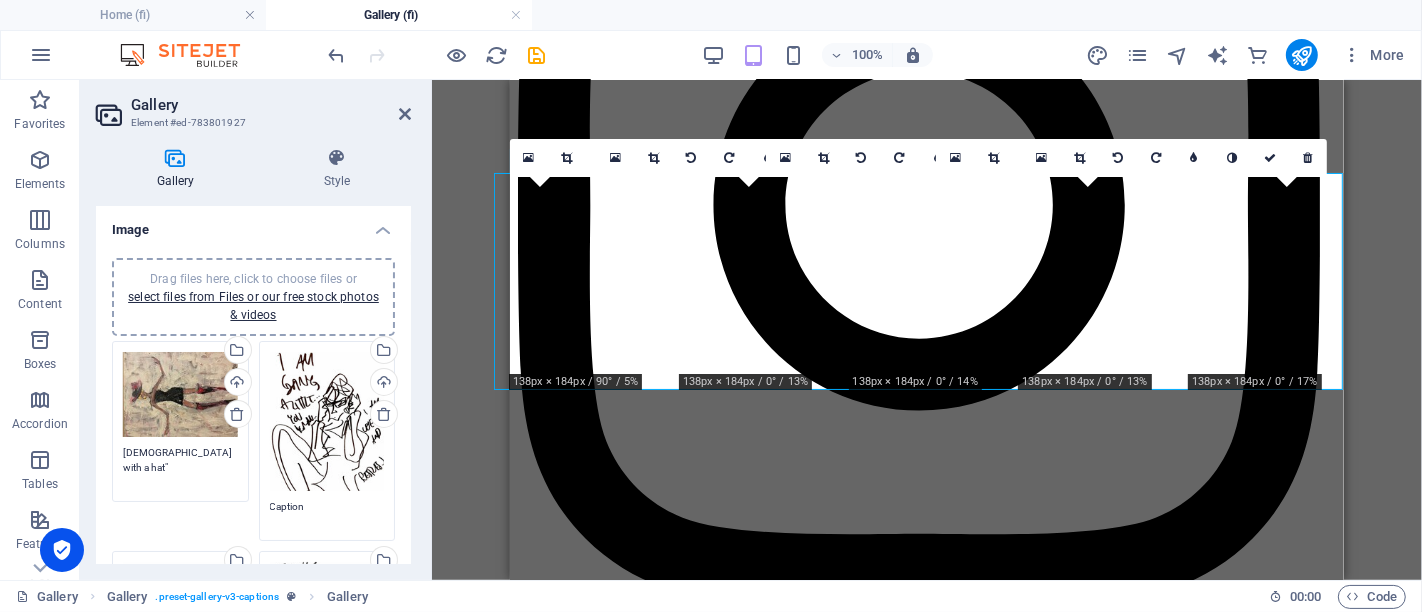 click on "Drag files here, click to choose files or select files from Files or our free stock photos & videos Select files from the file manager, stock photos, or upload file(s) Upload [DEMOGRAPHIC_DATA] with a hat"" at bounding box center (180, 422) 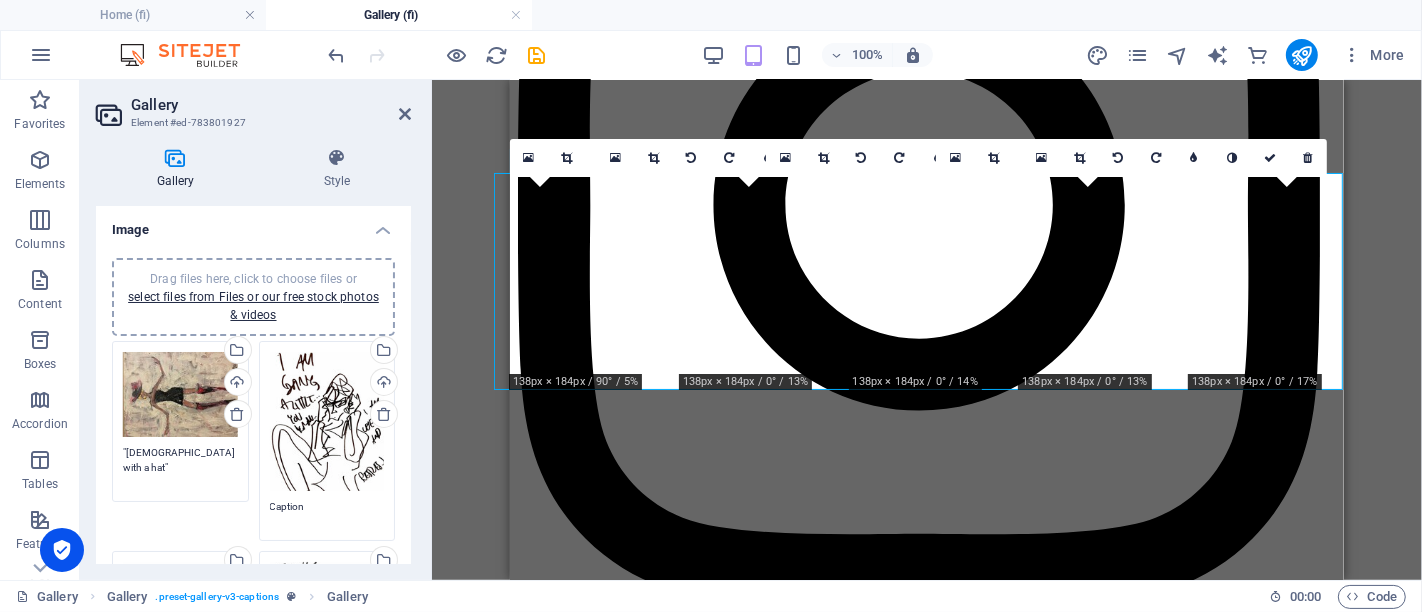 type on ""[DEMOGRAPHIC_DATA] with a hat"" 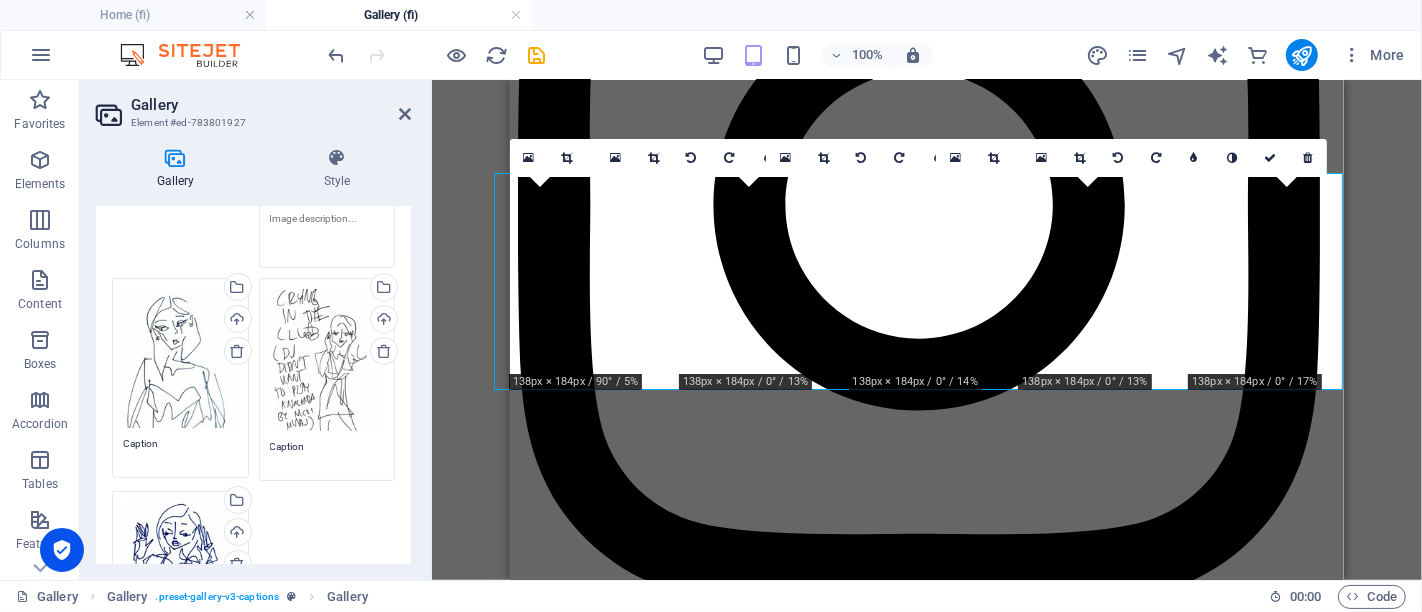scroll, scrollTop: 315, scrollLeft: 0, axis: vertical 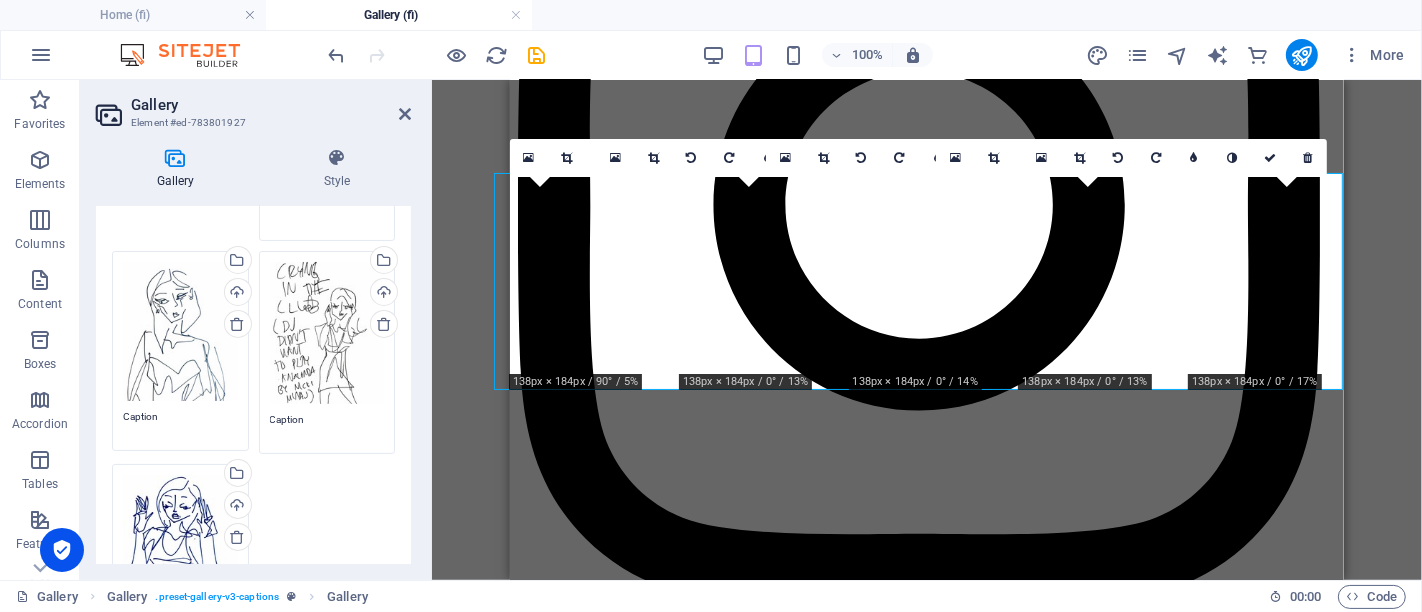 type 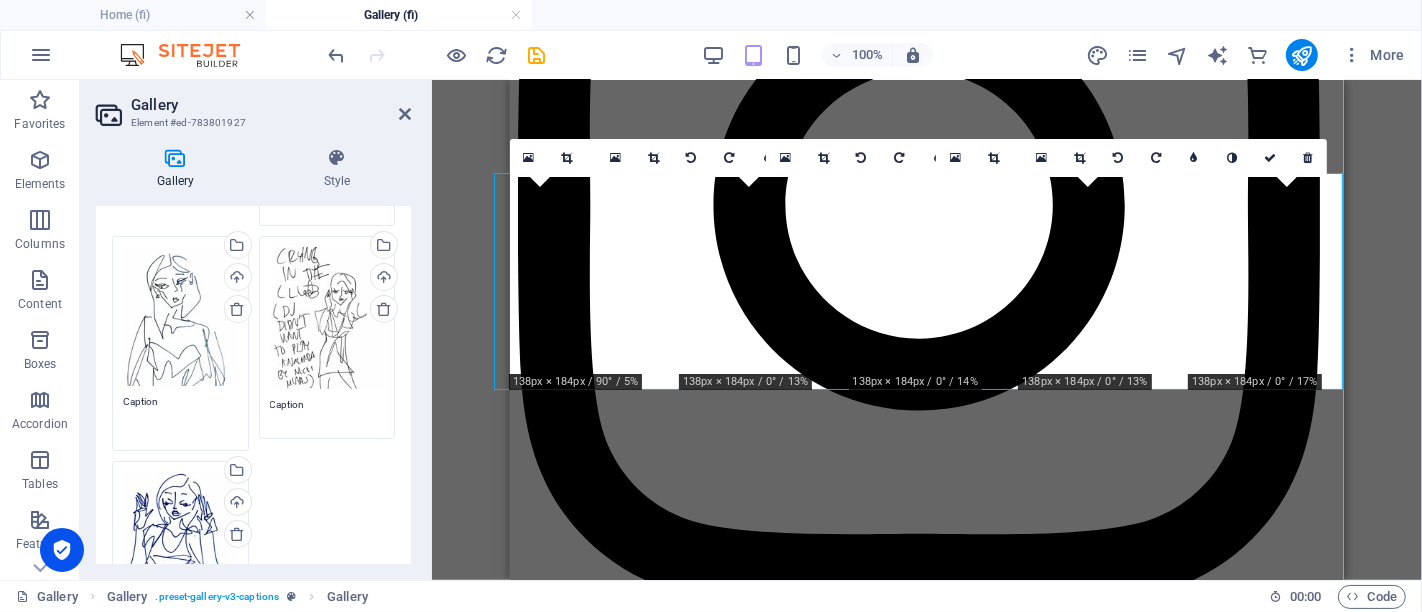 click on "Caption" at bounding box center [180, 416] 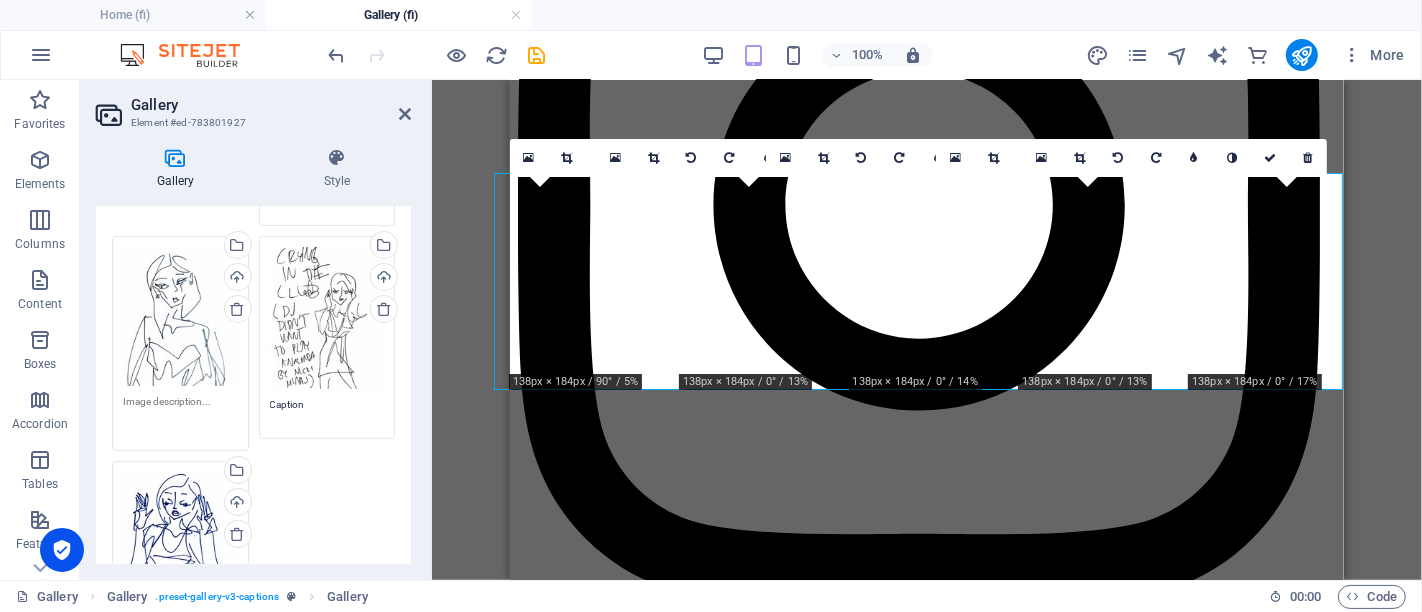 type 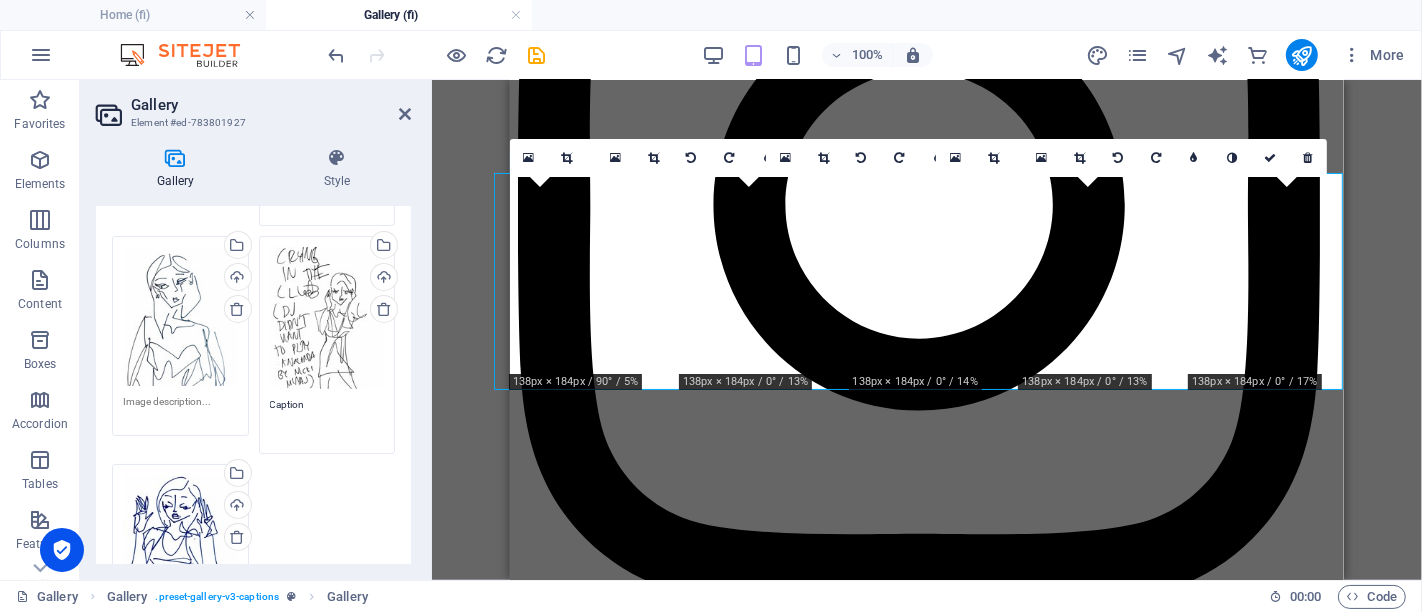 click on "Caption" at bounding box center [327, 419] 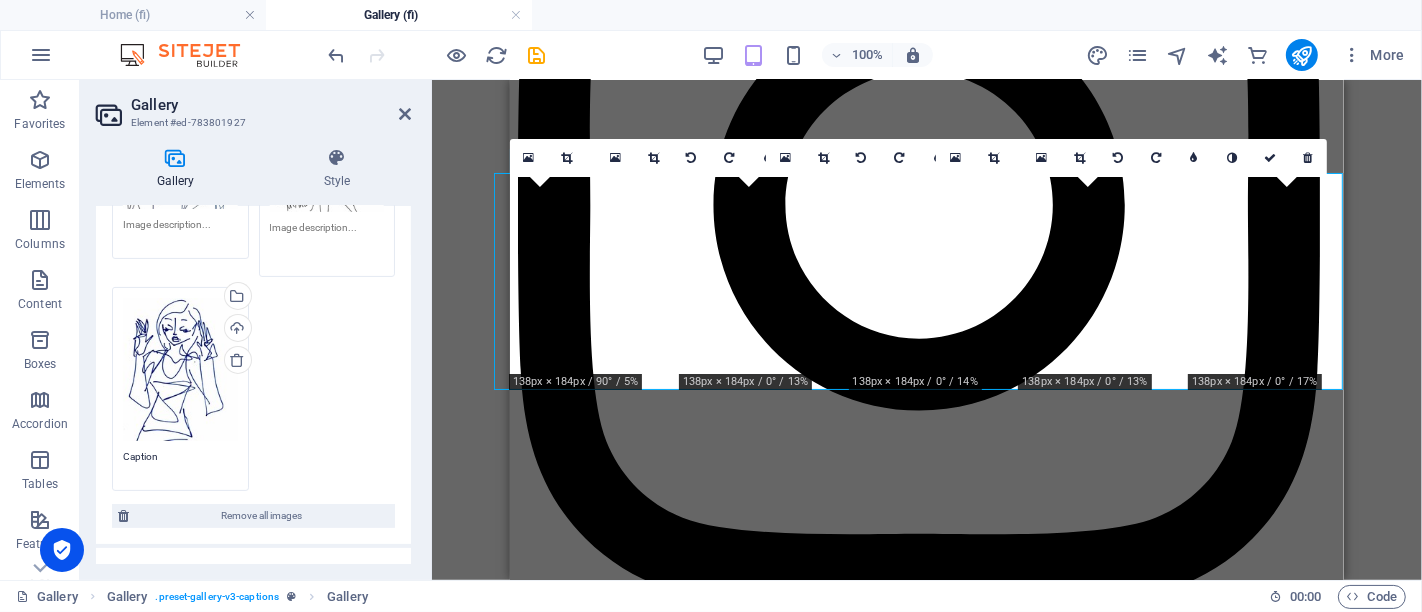 scroll, scrollTop: 495, scrollLeft: 0, axis: vertical 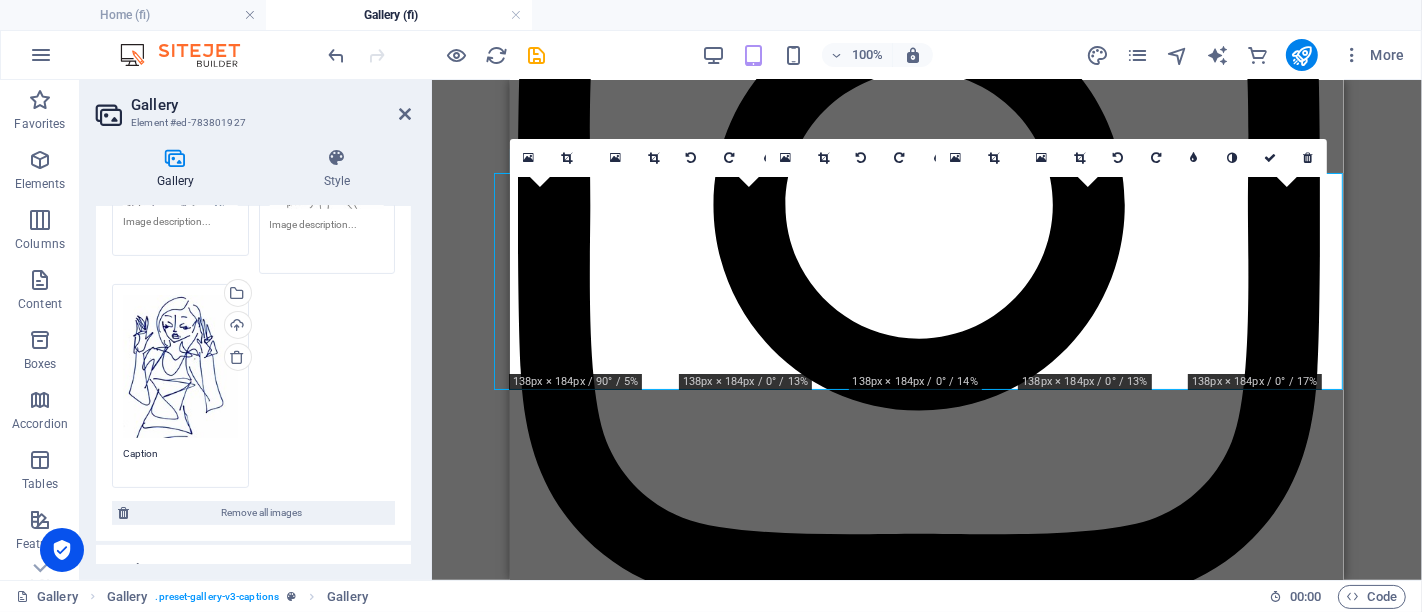 type 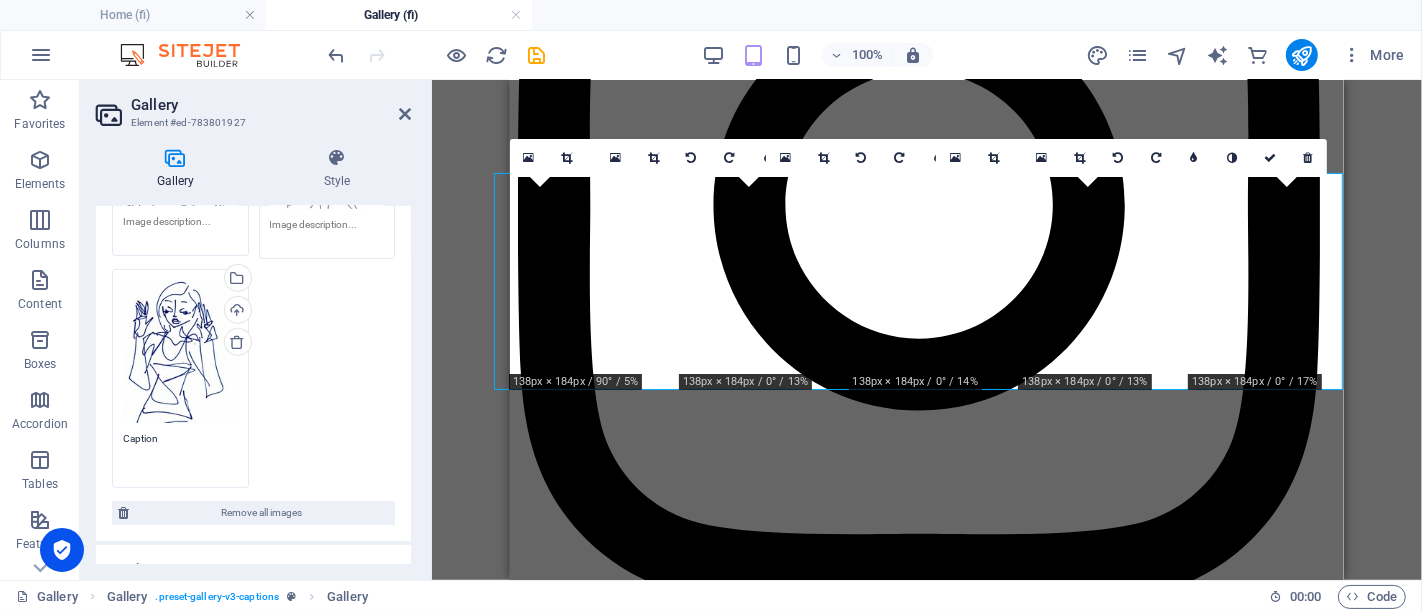 click on "Caption" at bounding box center (180, 453) 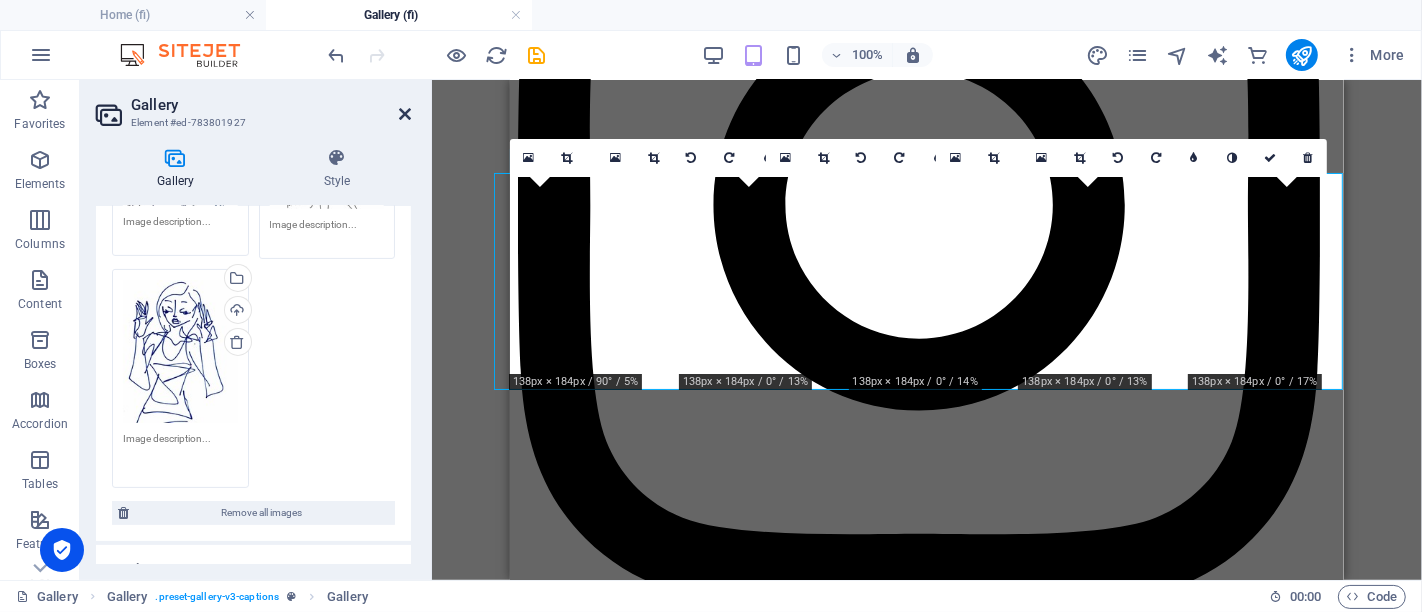 type 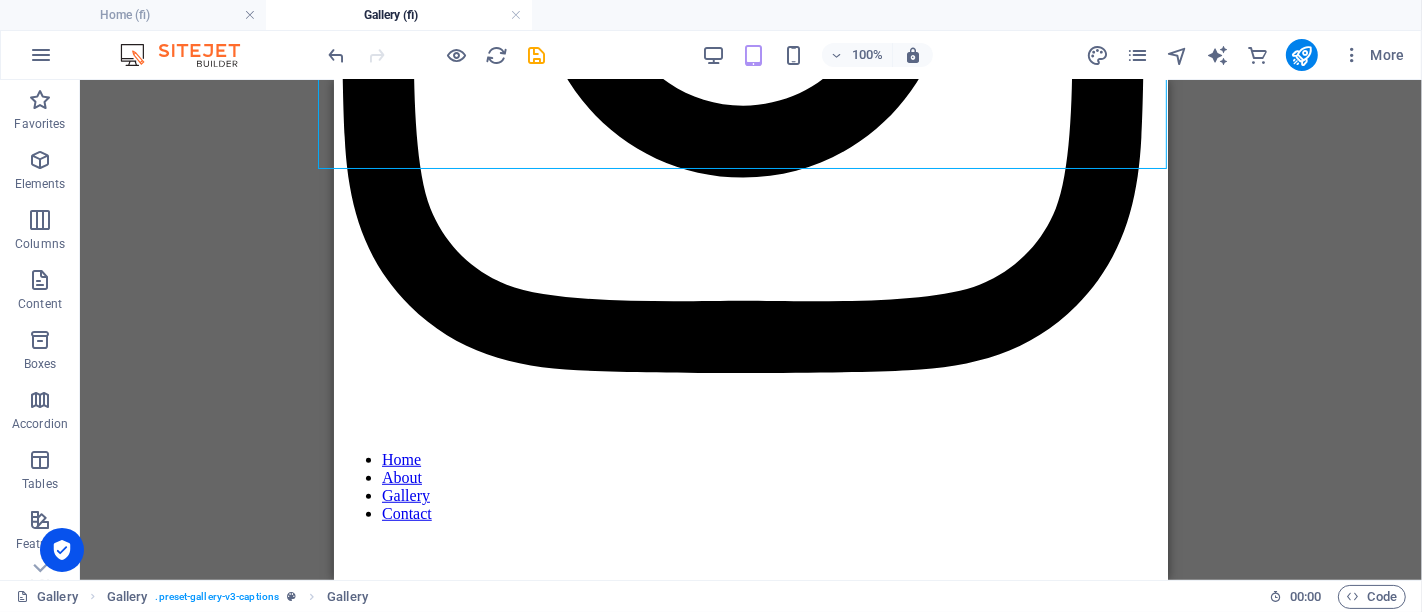scroll, scrollTop: 1076, scrollLeft: 0, axis: vertical 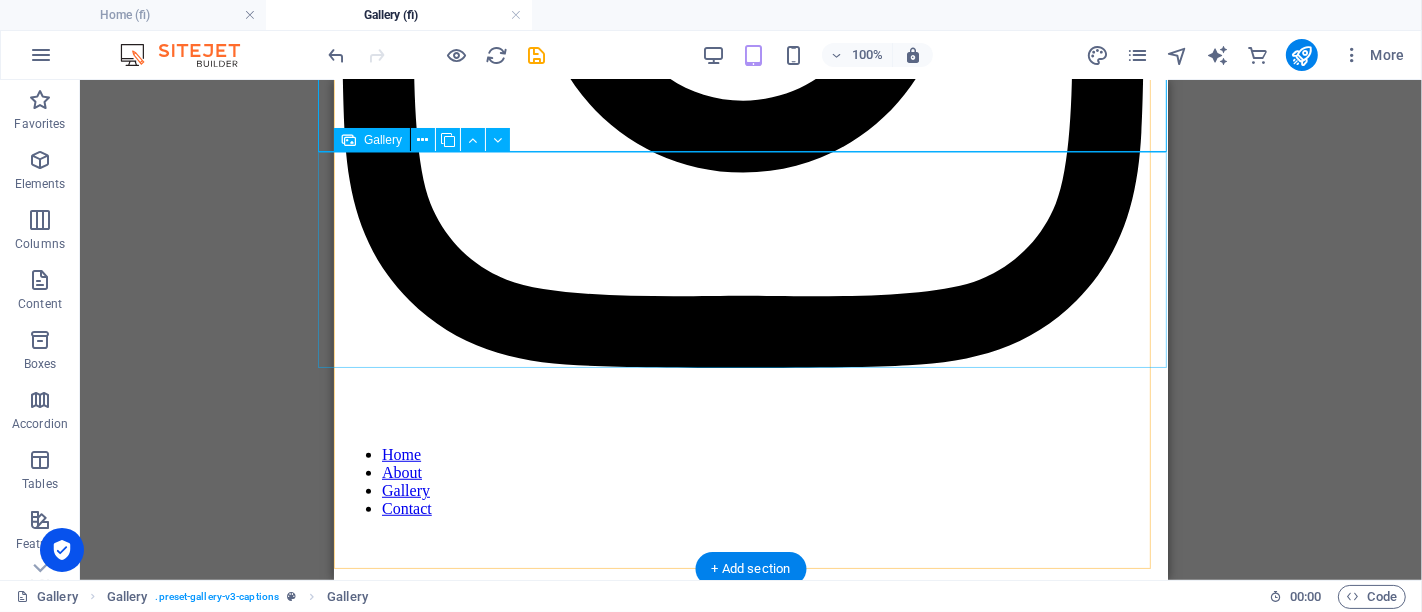 click at bounding box center [781, 19734] 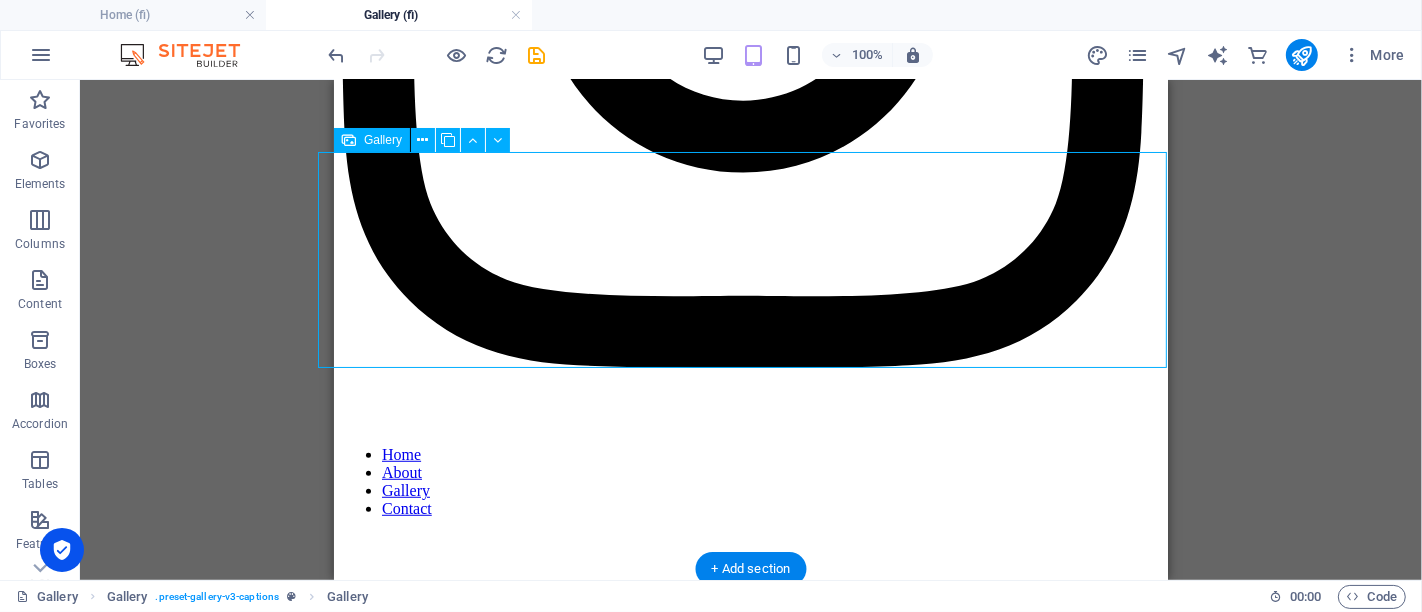click at bounding box center (781, 19734) 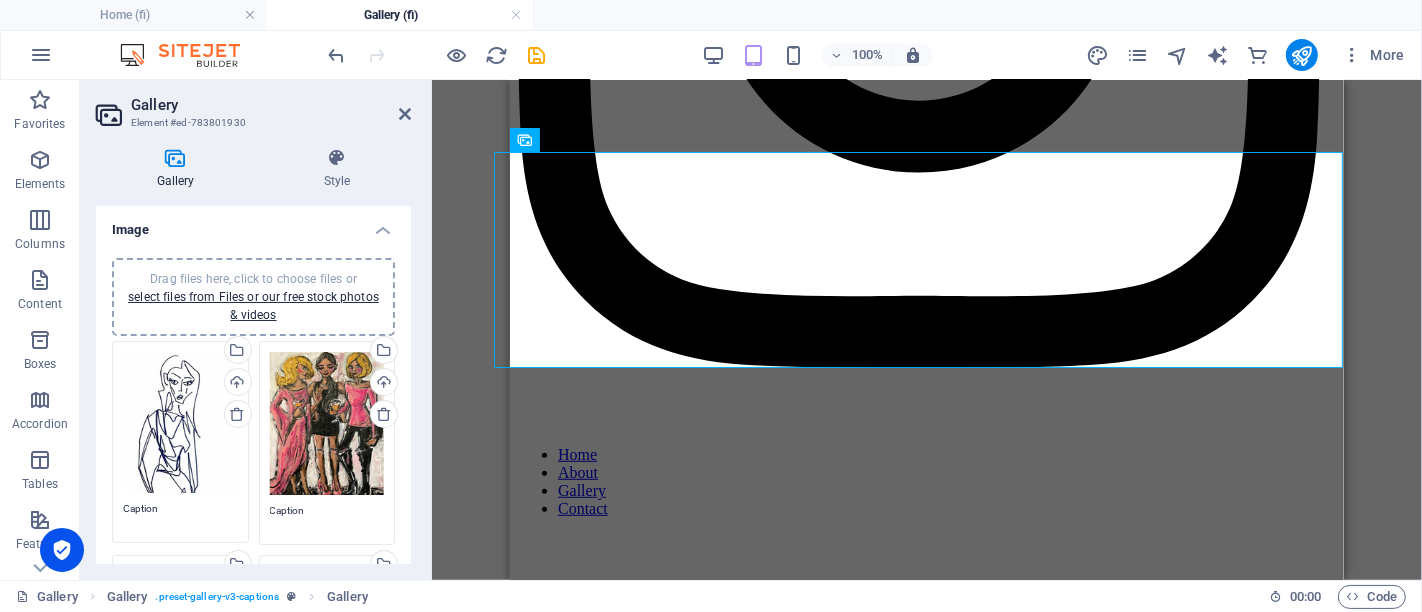 click on "Caption" at bounding box center [180, 516] 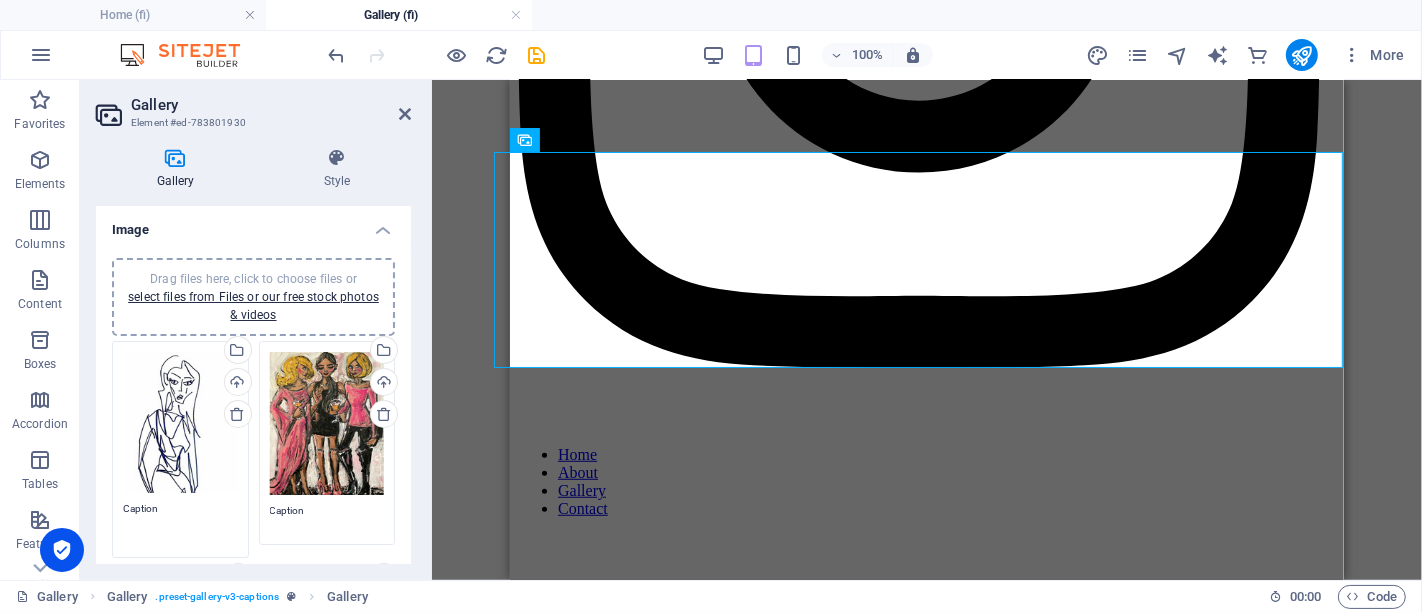 click on "Caption" at bounding box center (180, 523) 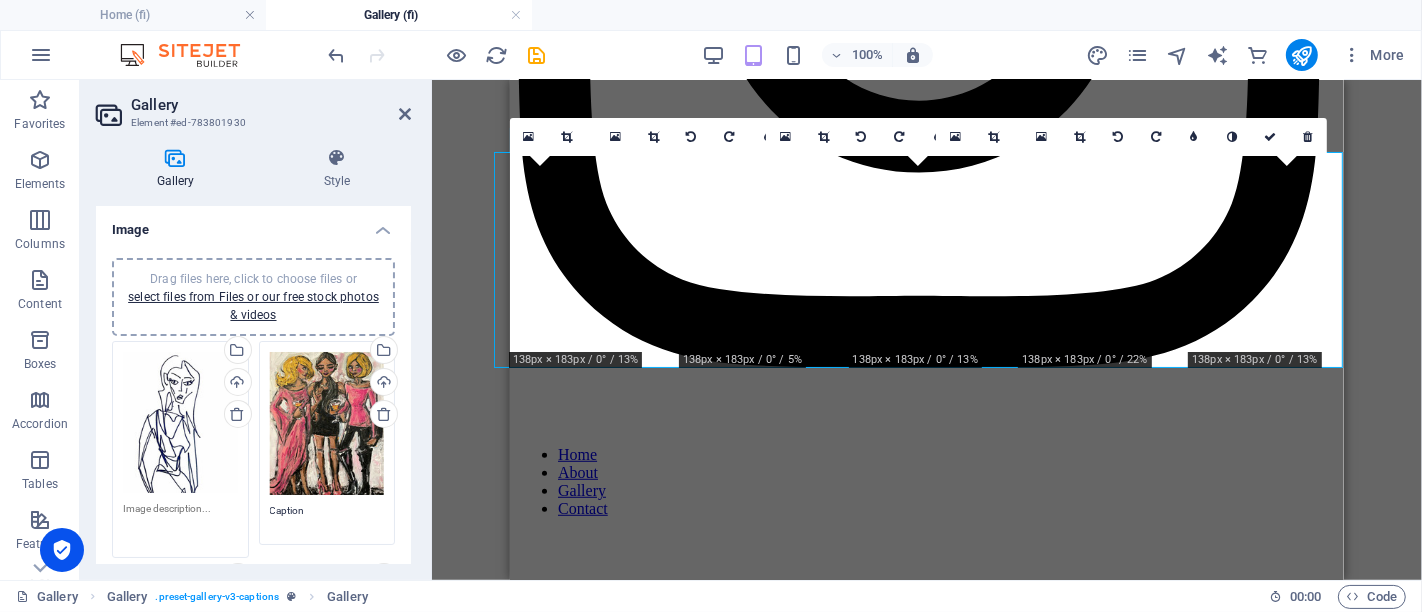 type 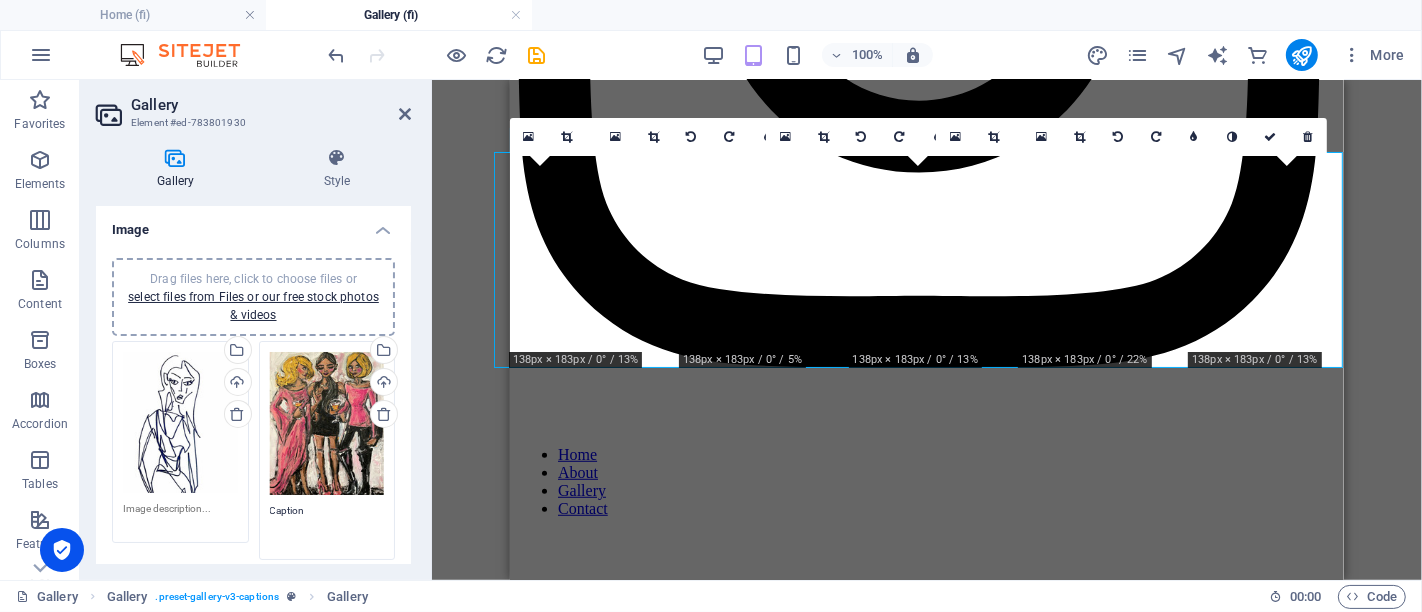 click on "Caption" at bounding box center (327, 525) 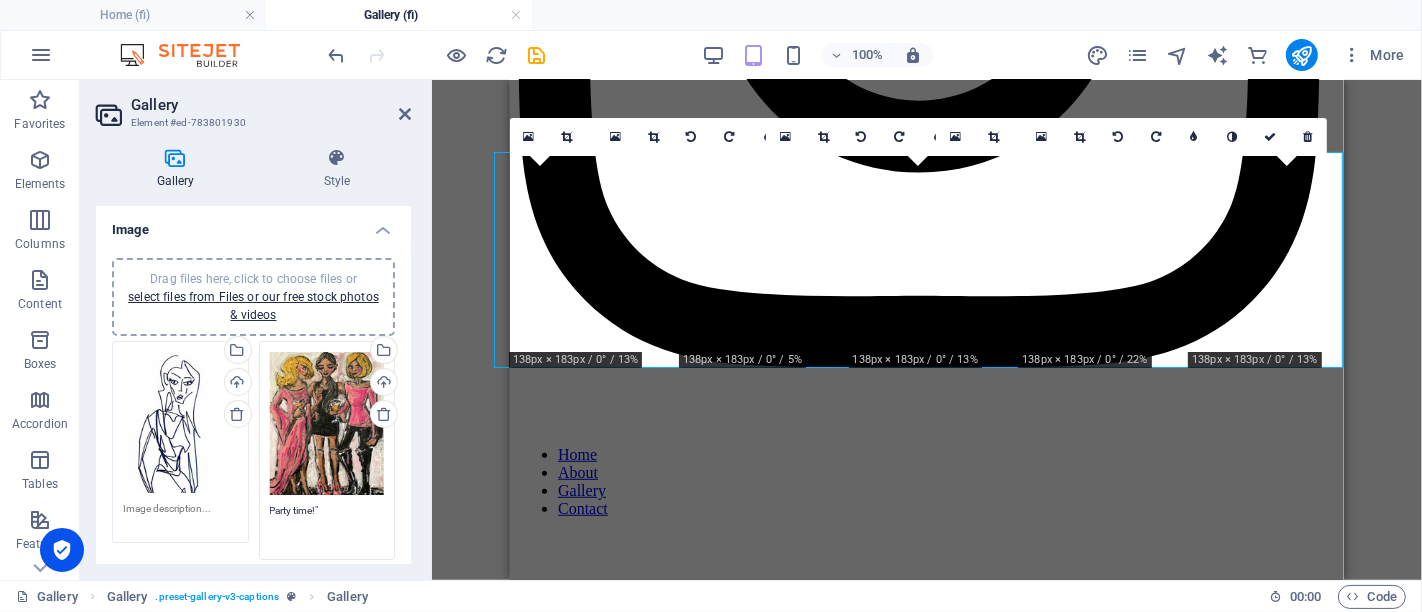 click on "Party time!"" at bounding box center (327, 525) 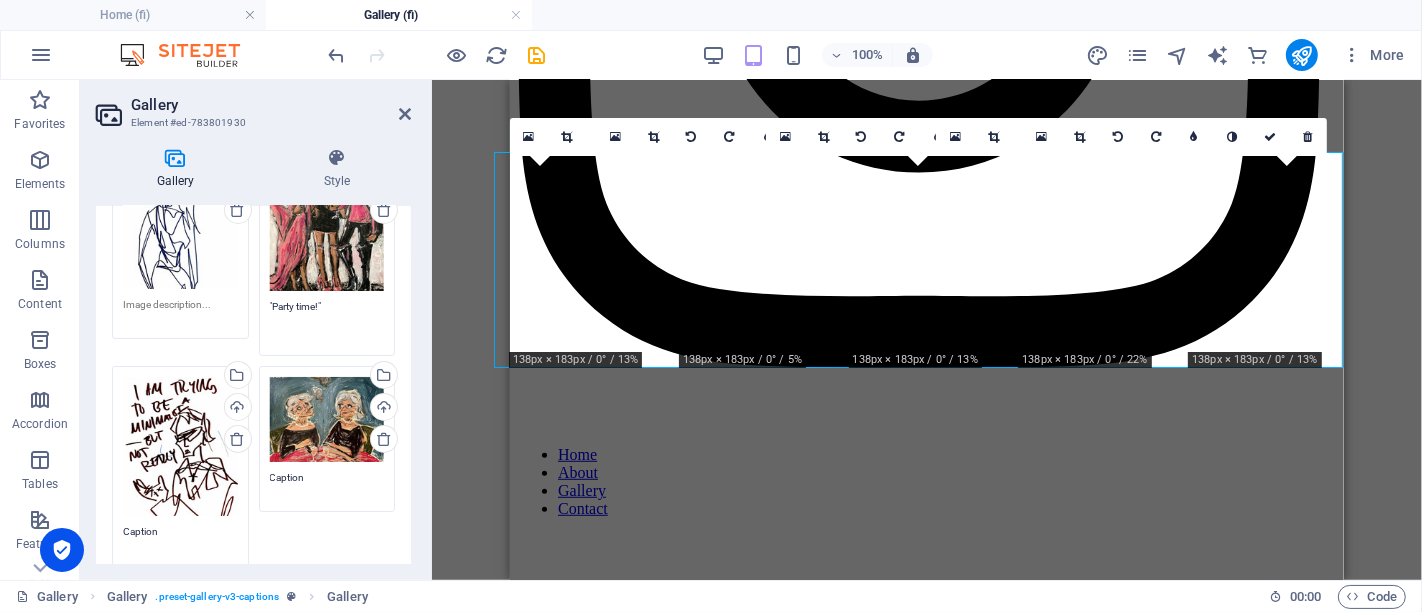 scroll, scrollTop: 169, scrollLeft: 0, axis: vertical 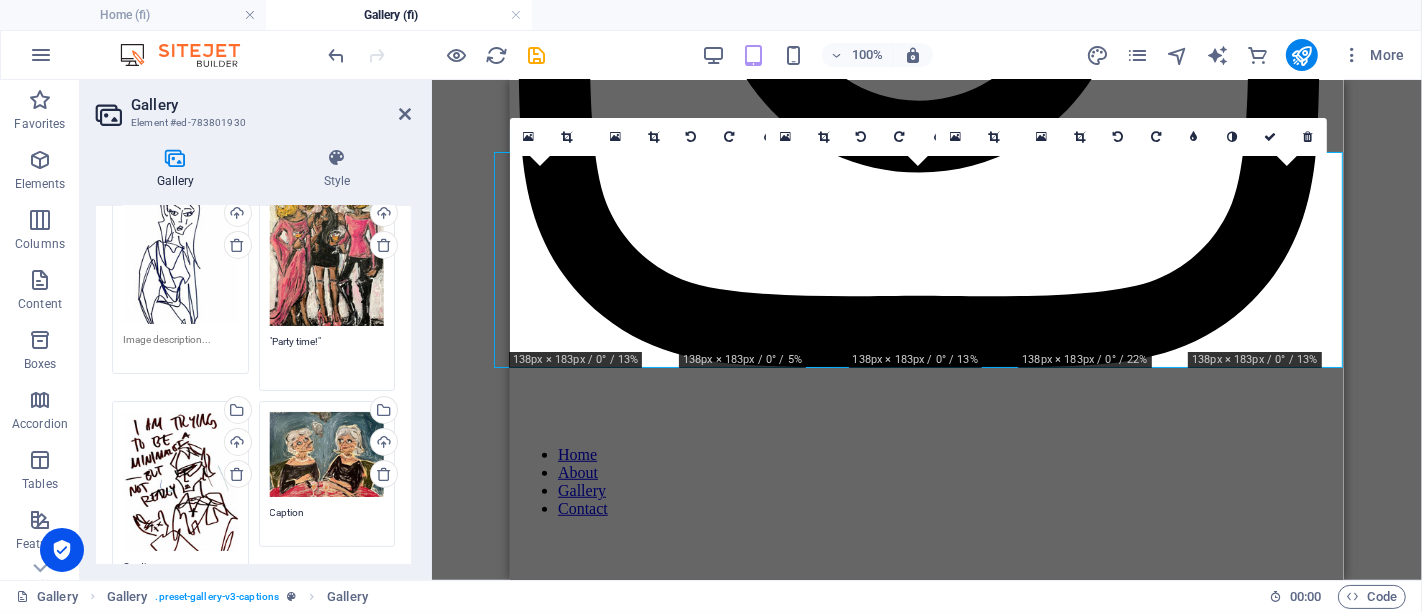 type on ""Party time!"" 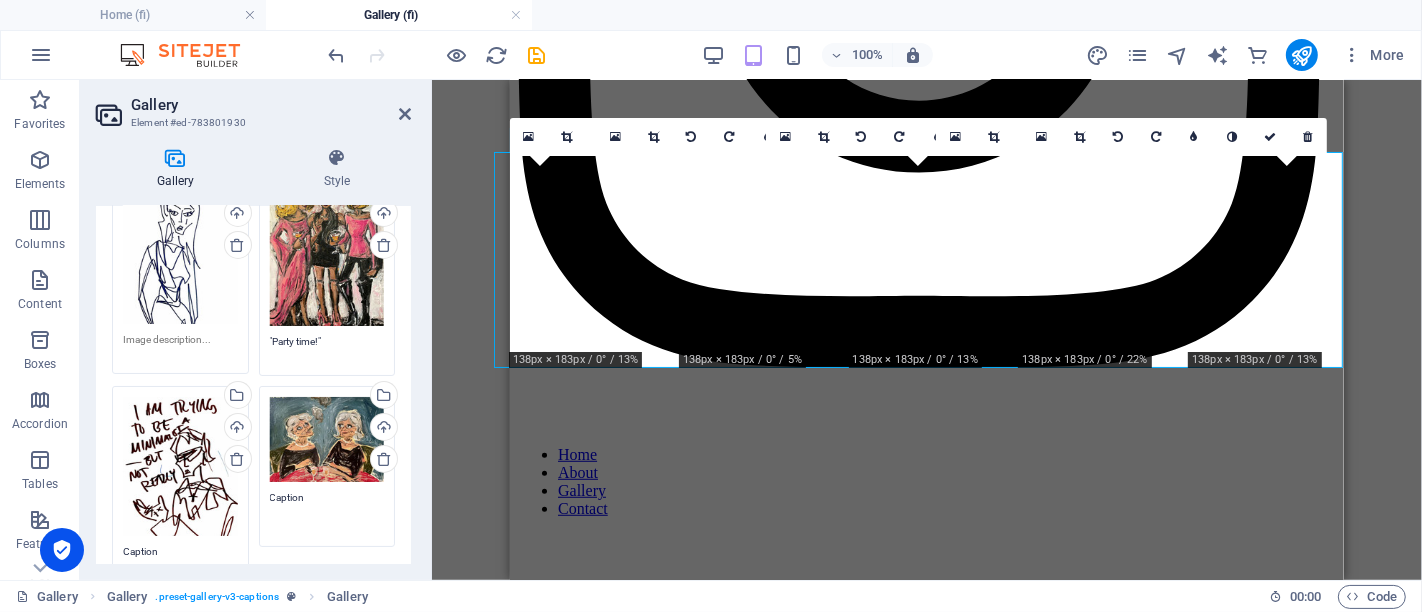 click on "Caption" at bounding box center [327, 512] 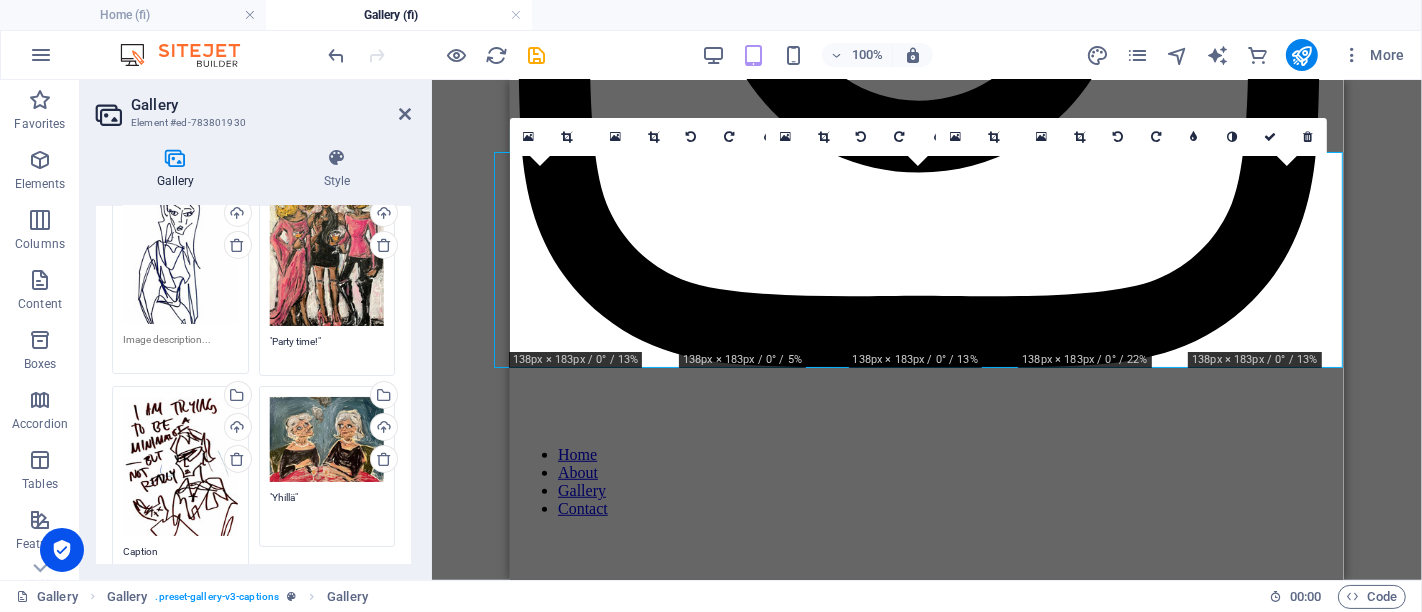 type on ""Yhillä"" 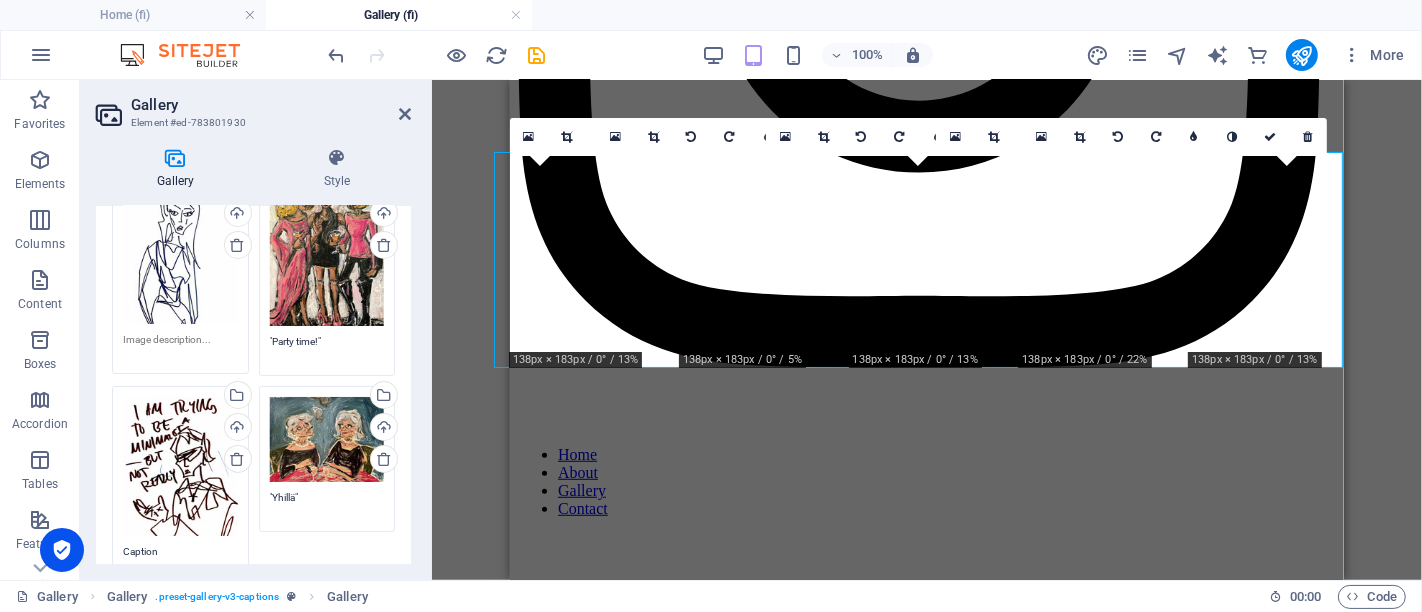 click on "Caption" at bounding box center [180, 566] 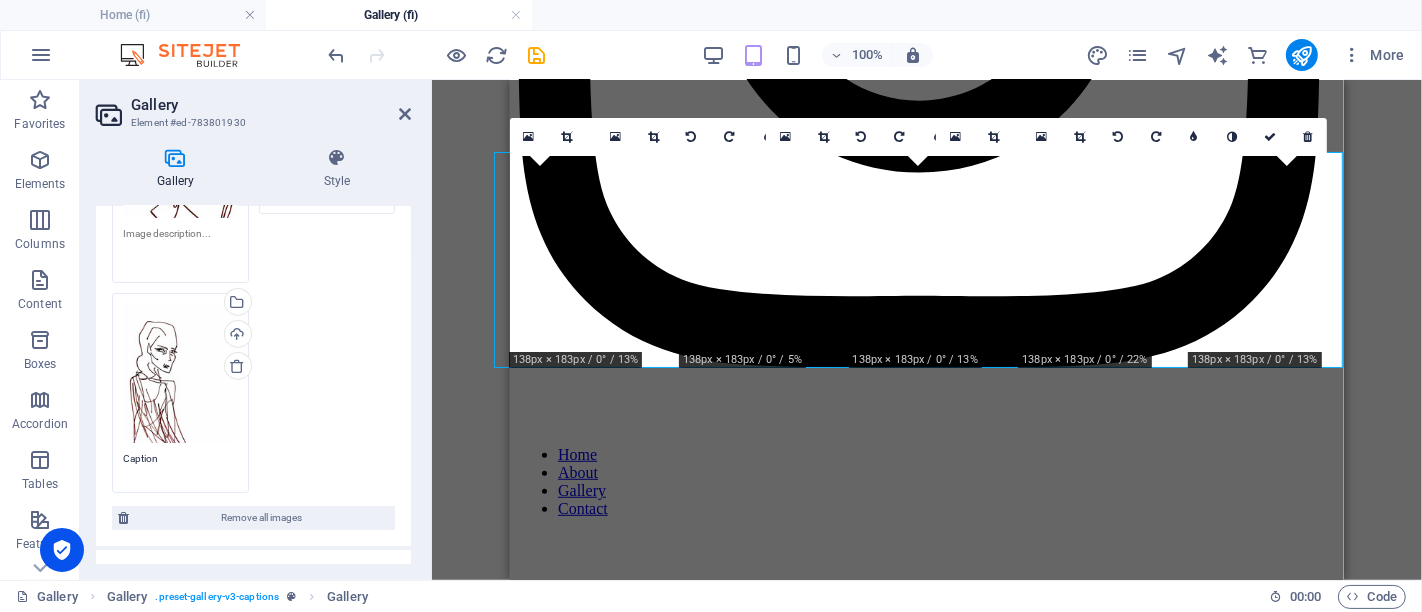 scroll, scrollTop: 488, scrollLeft: 0, axis: vertical 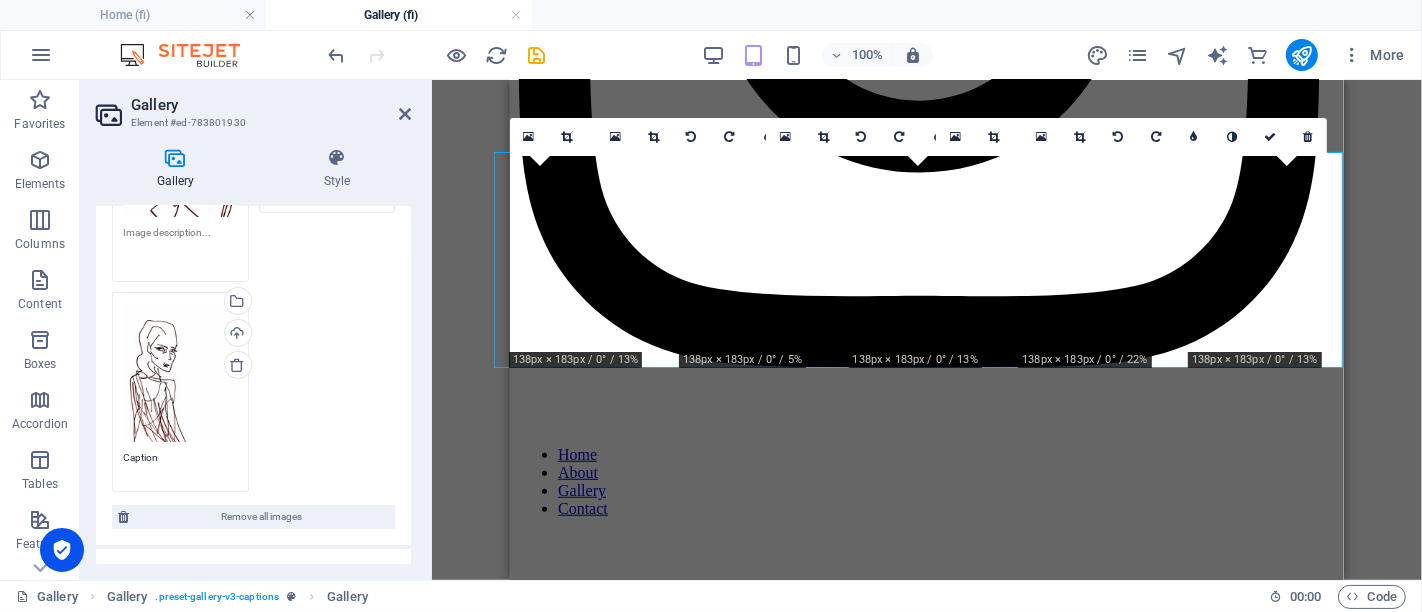 type 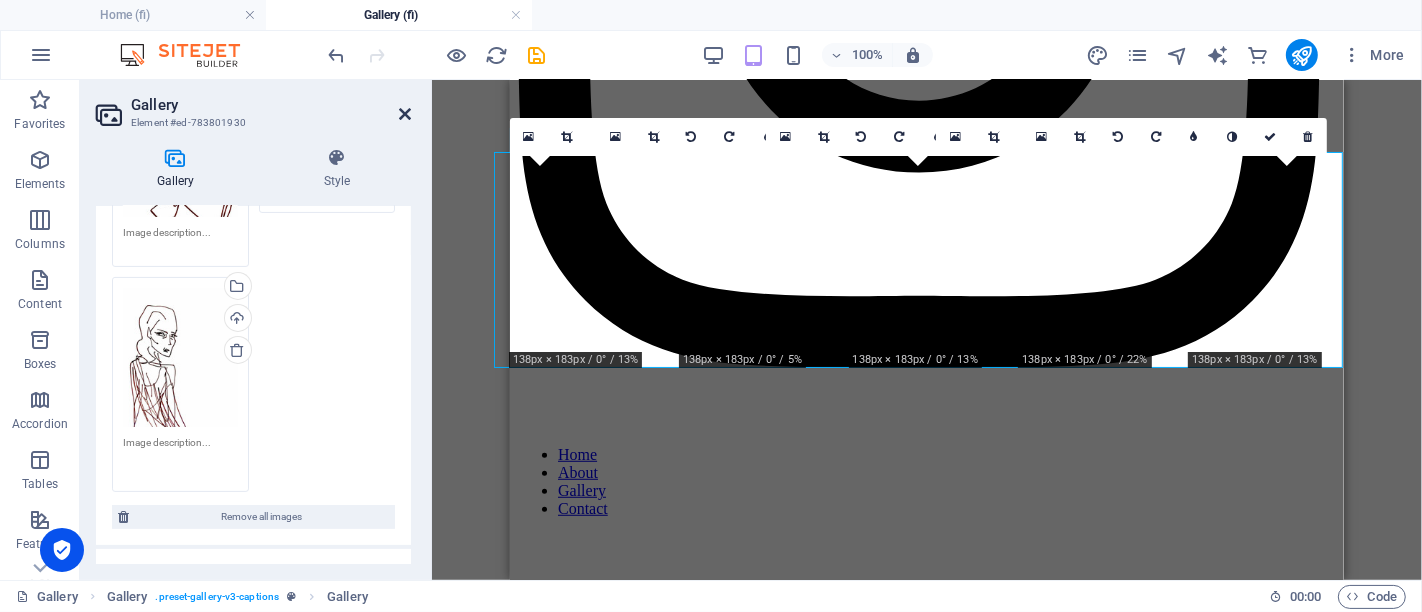 type 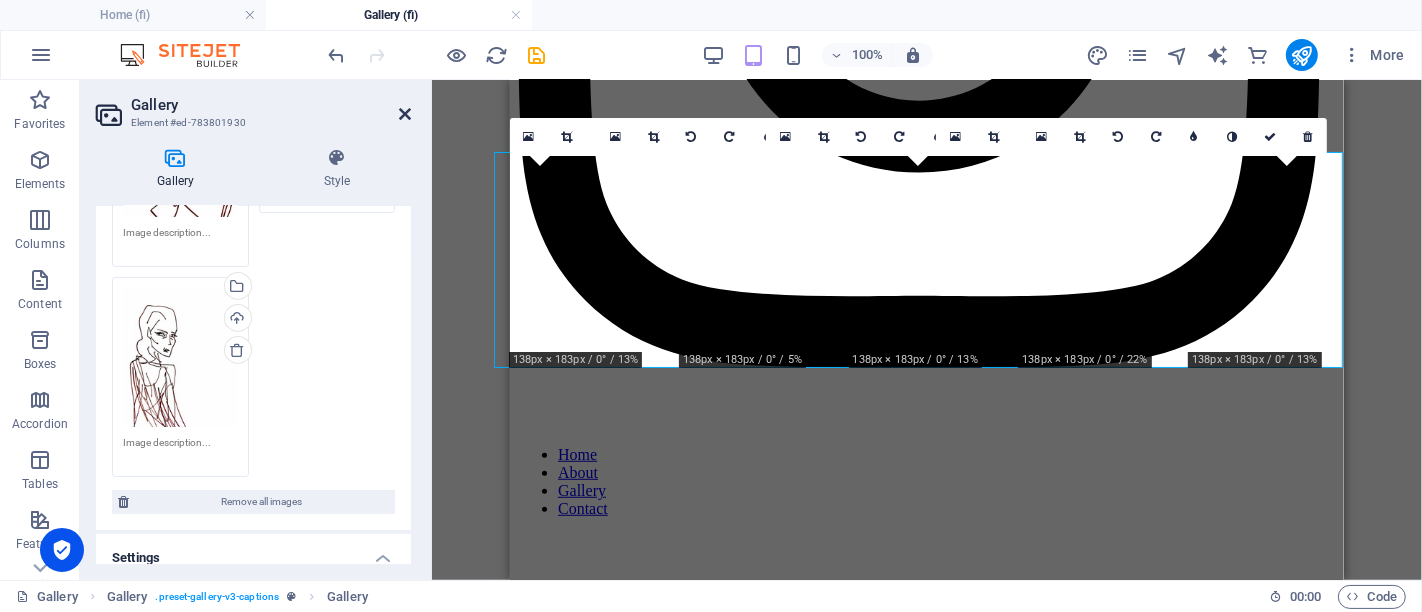 click at bounding box center (405, 114) 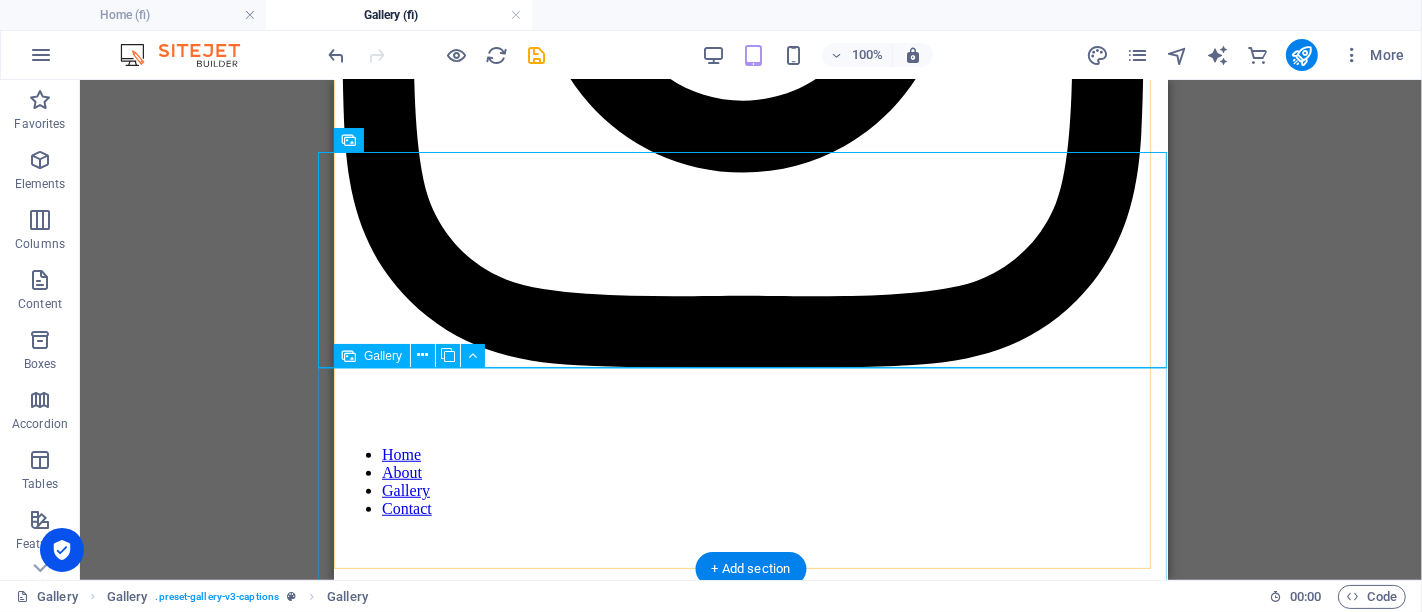 click at bounding box center (781, 25305) 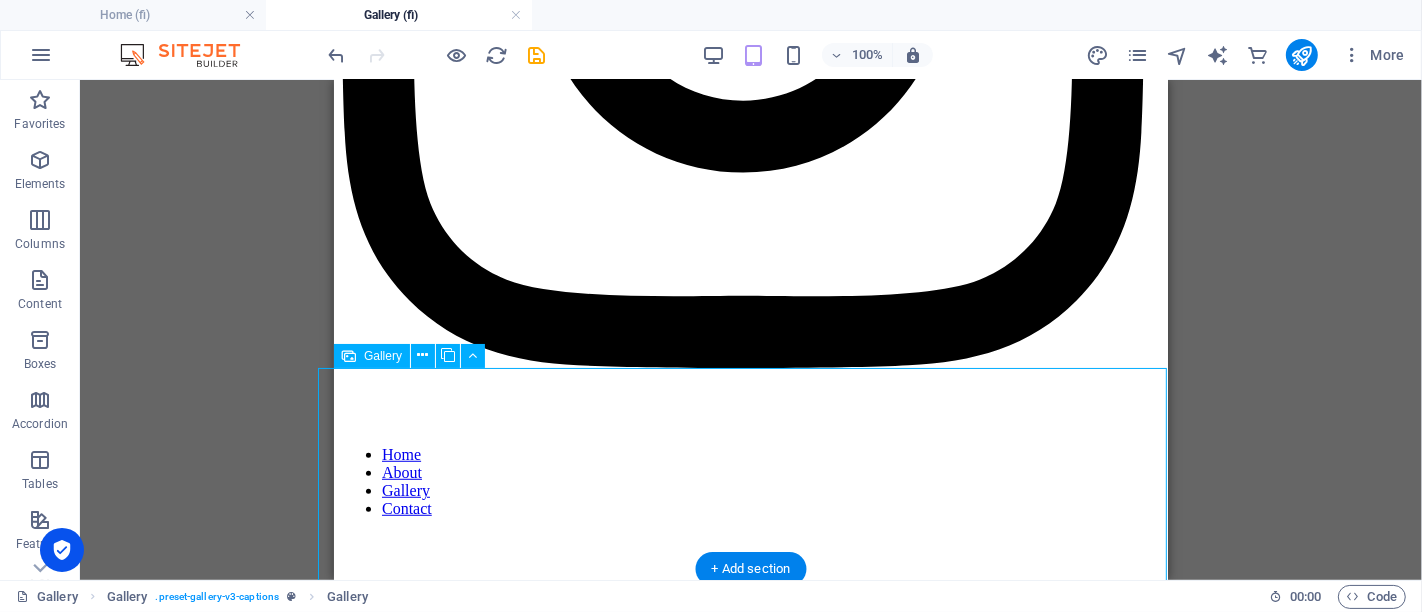 click at bounding box center [781, 25305] 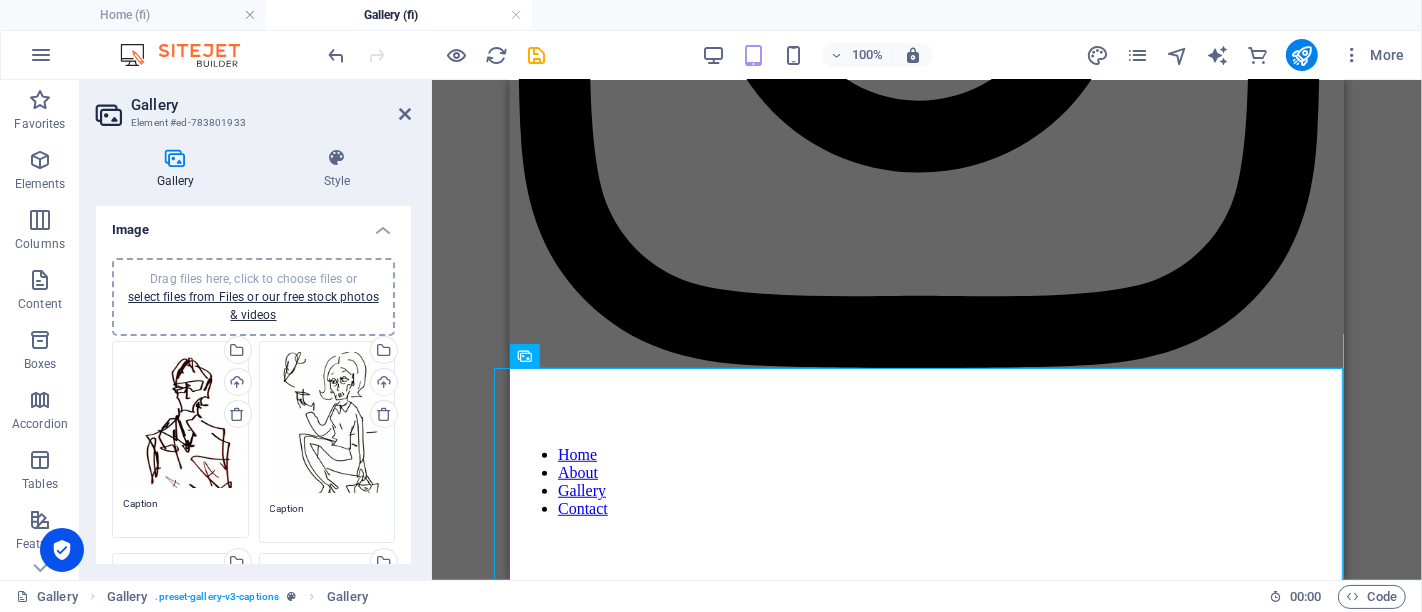 click on "Caption" at bounding box center [180, 511] 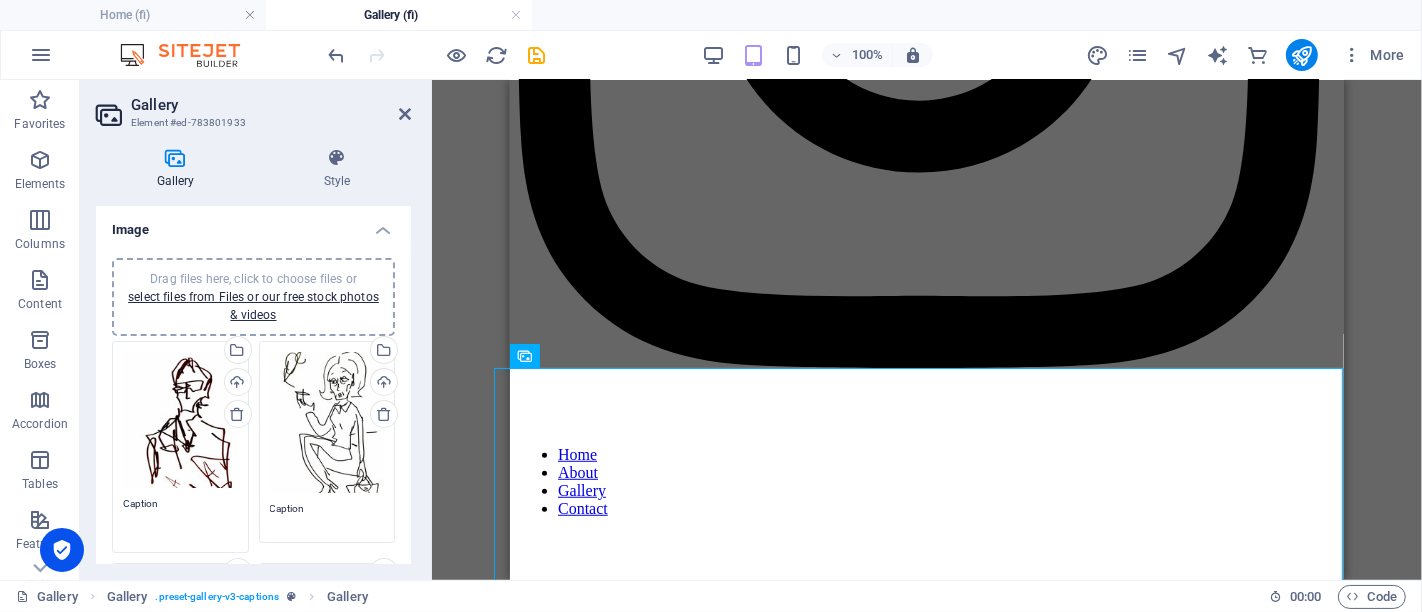 click on "Caption" at bounding box center [180, 518] 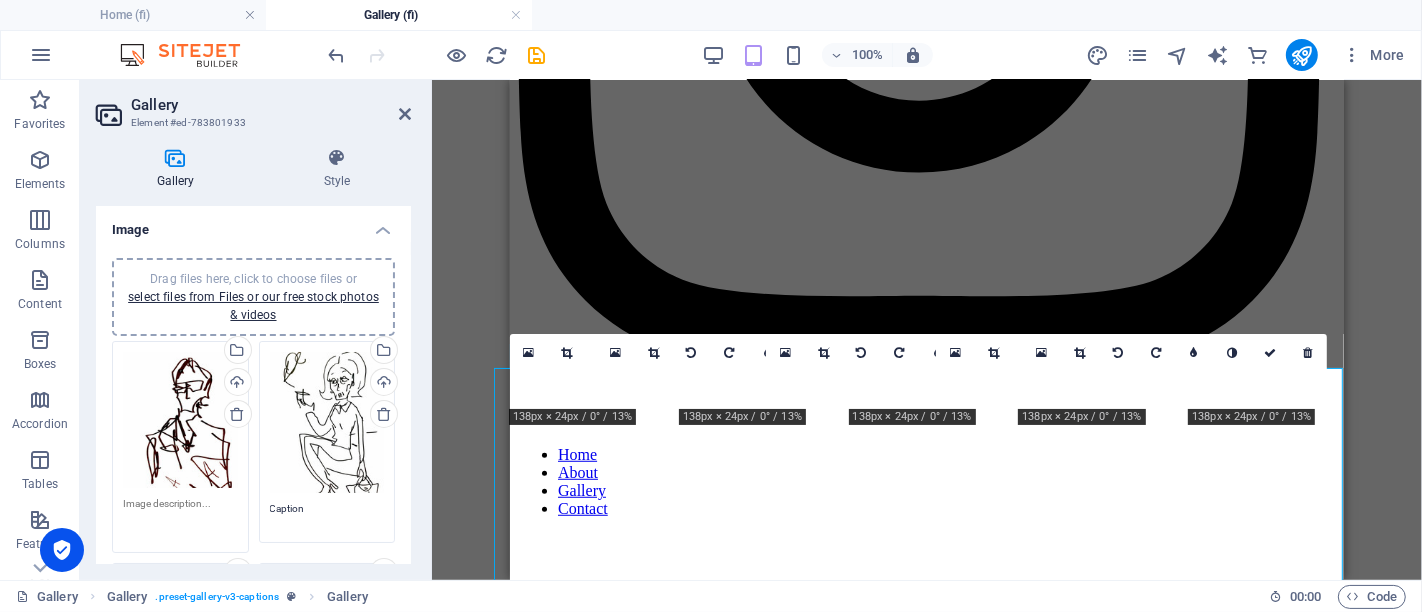 type 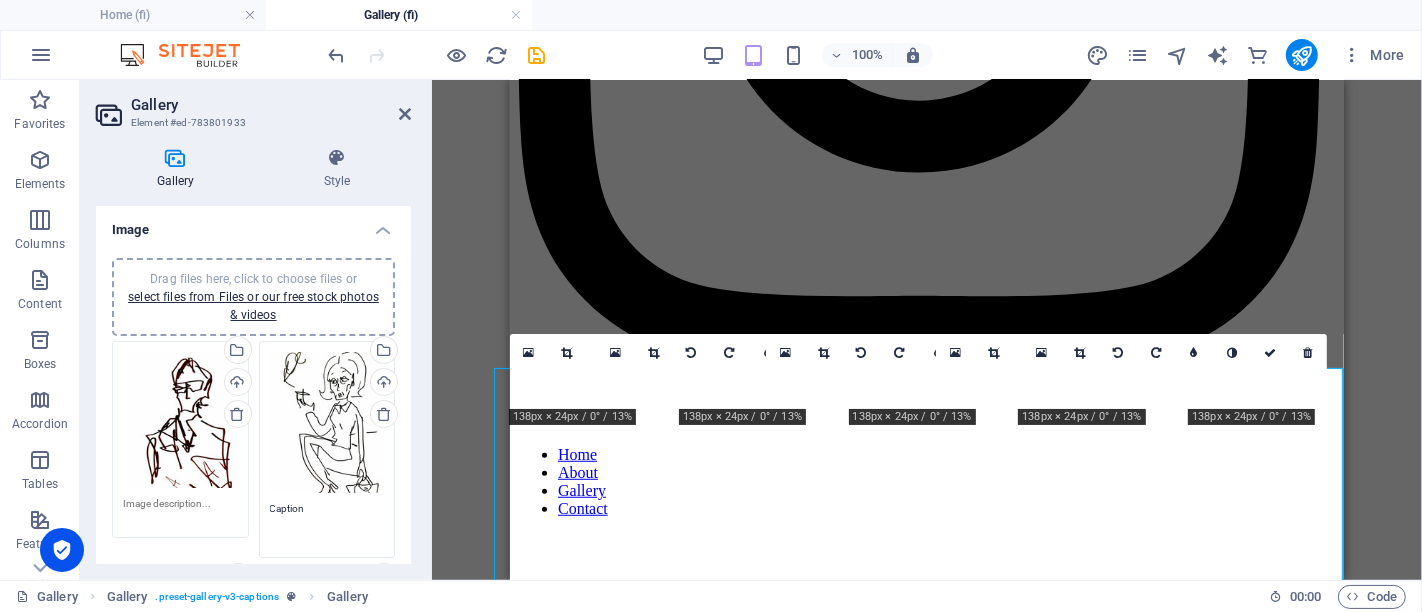 click on "Caption" at bounding box center (327, 523) 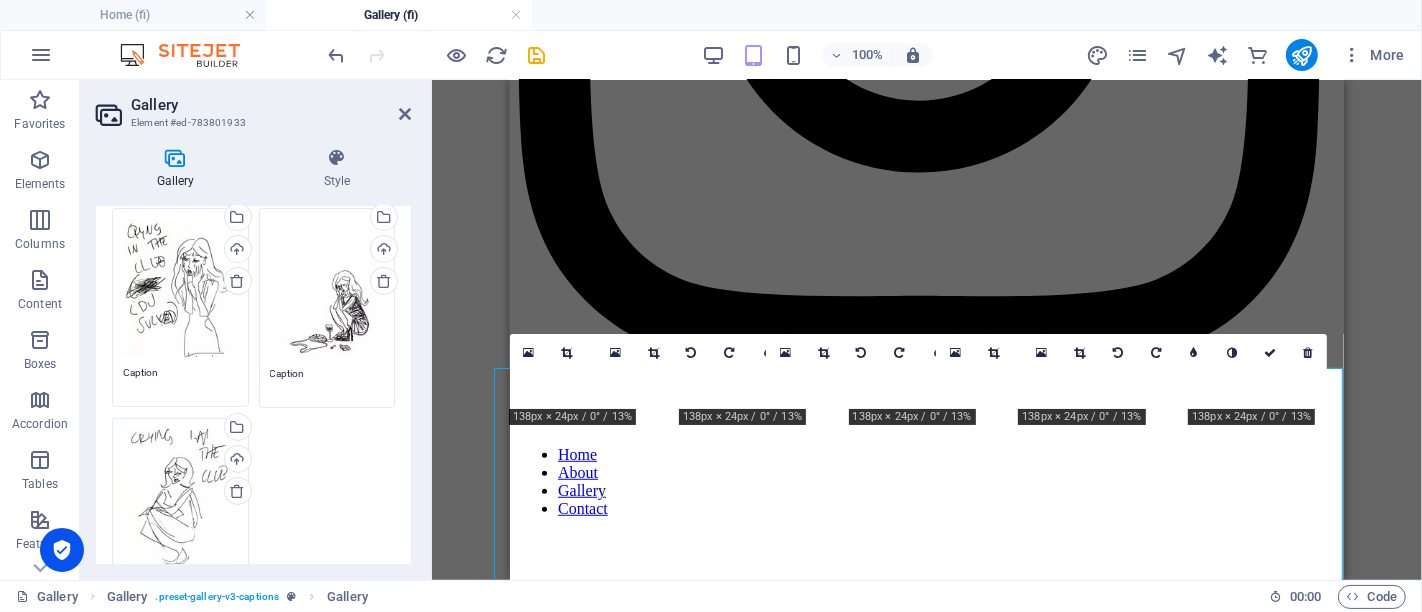 type 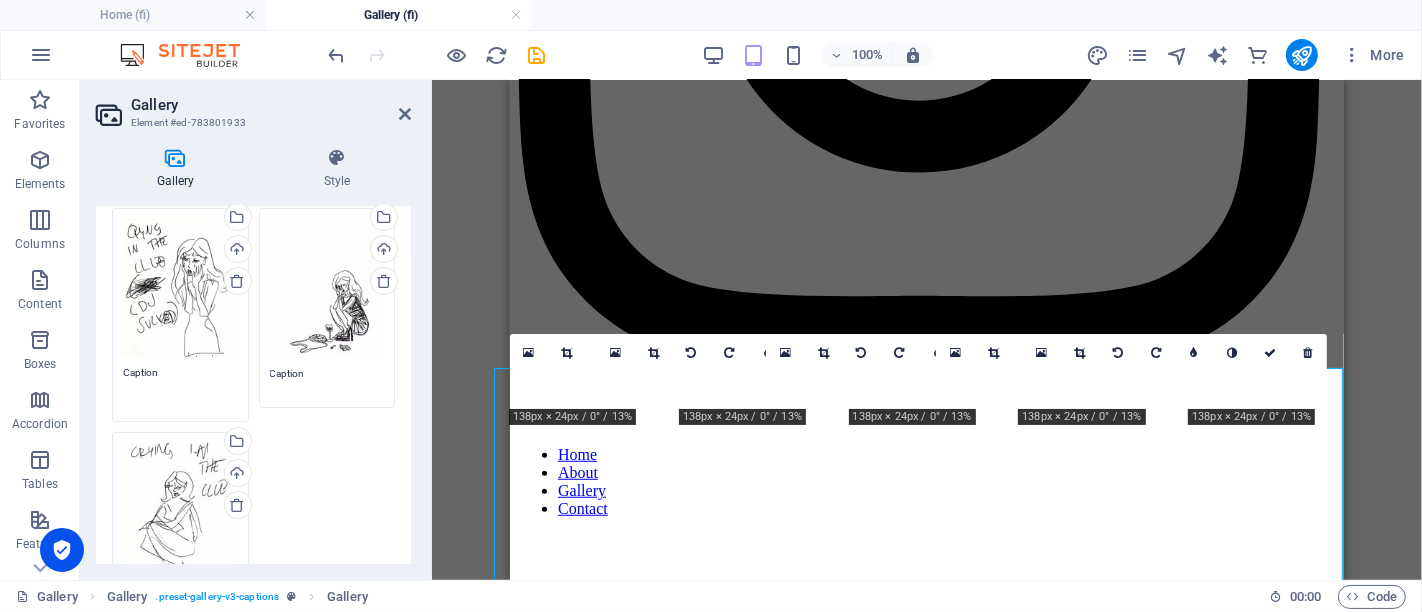 click on "Caption" at bounding box center [180, 387] 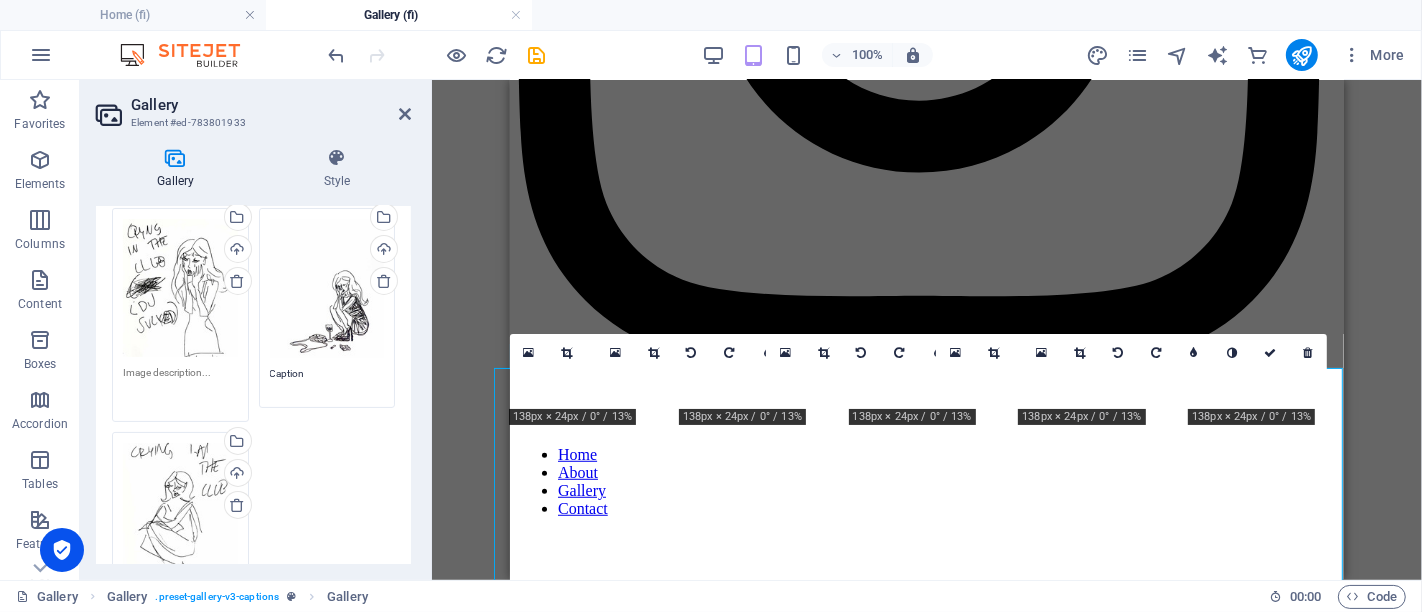 type 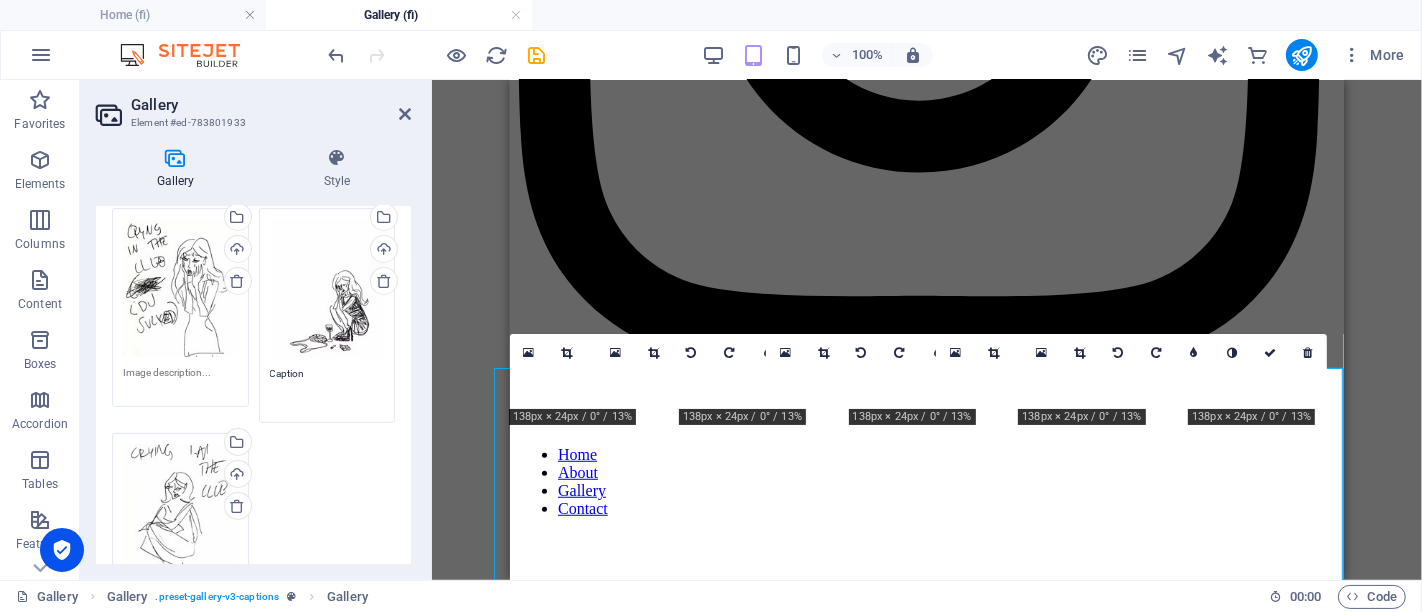 click on "Caption" at bounding box center [327, 388] 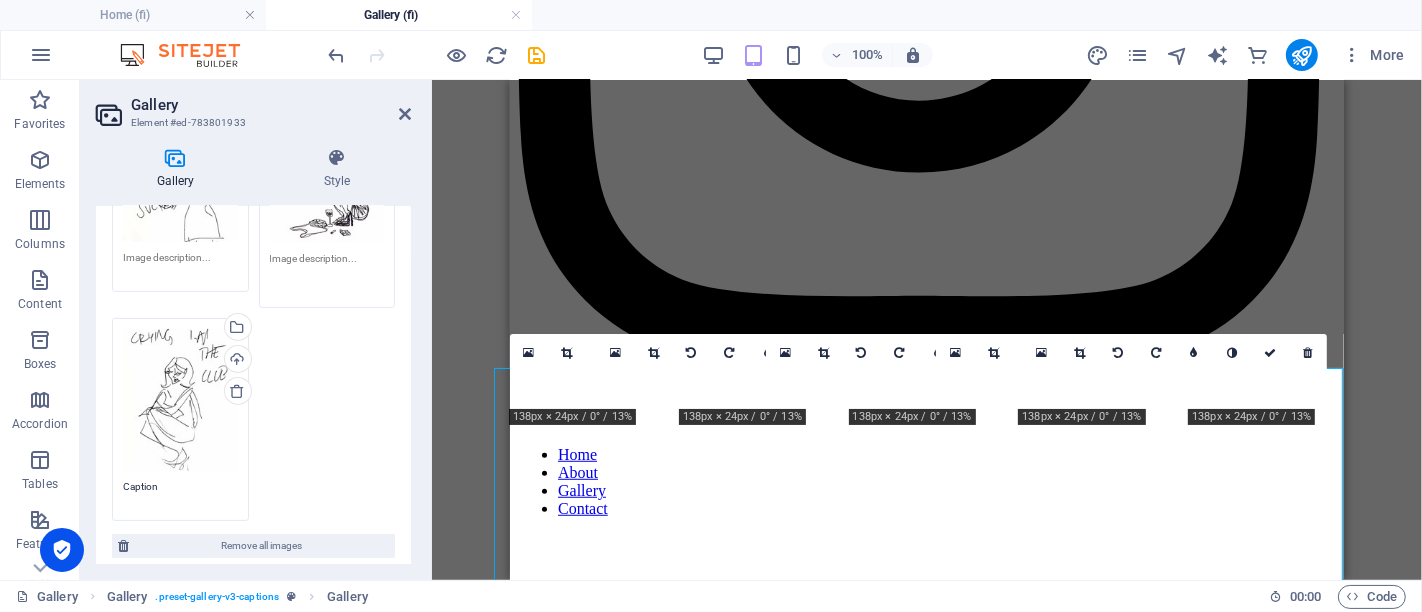 scroll, scrollTop: 487, scrollLeft: 0, axis: vertical 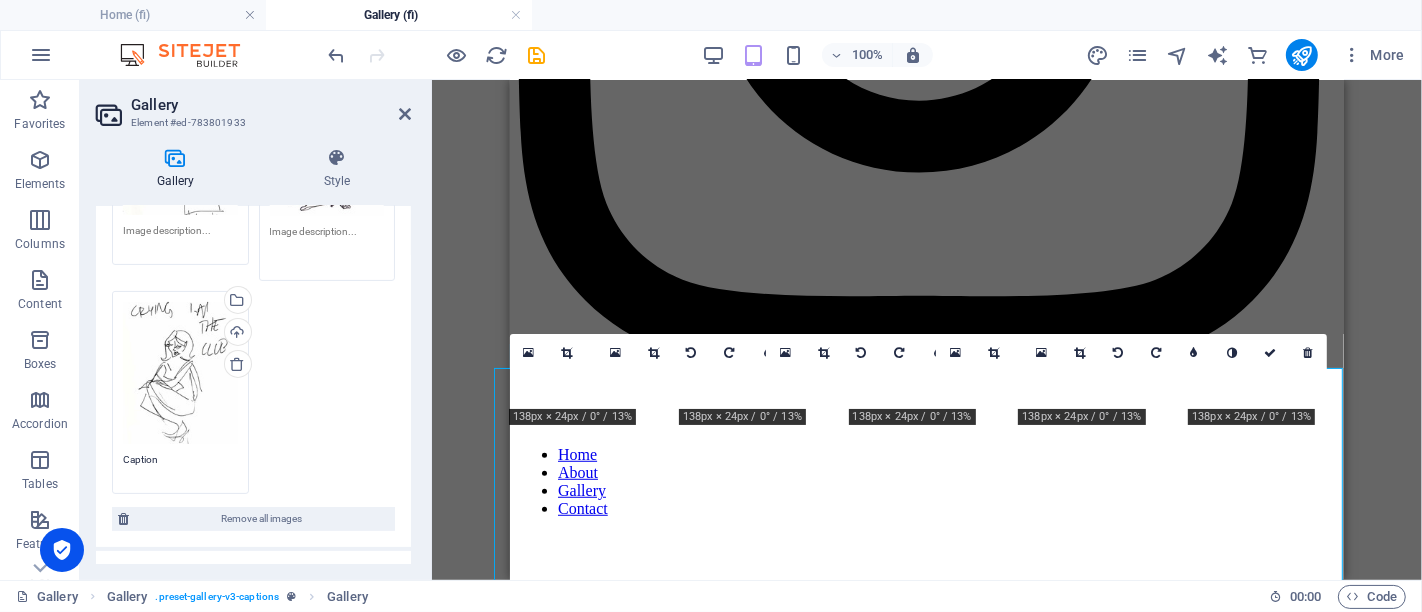 type 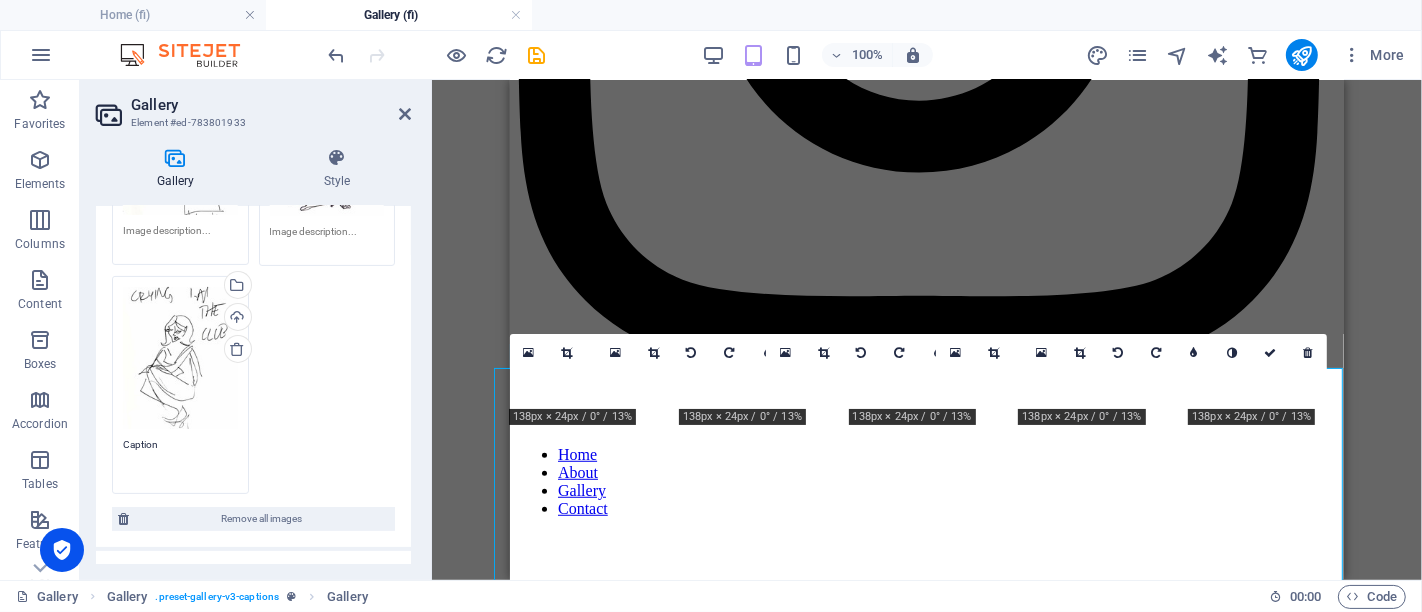 click on "Caption" at bounding box center [180, 459] 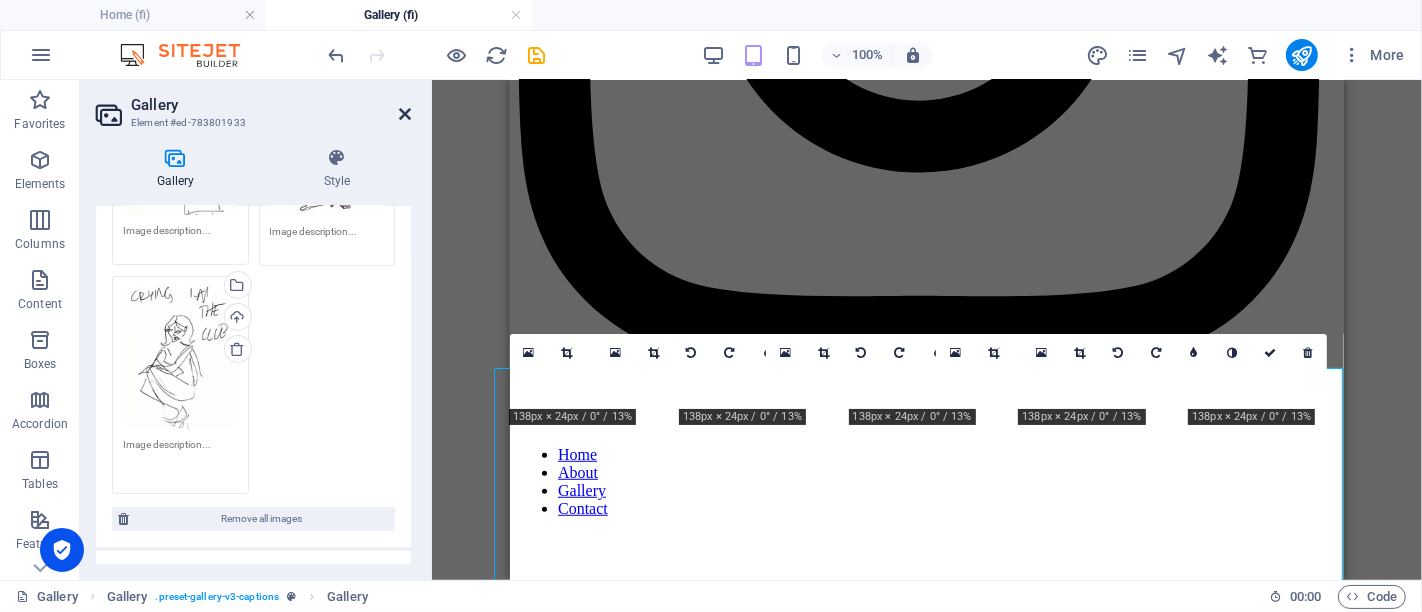 type 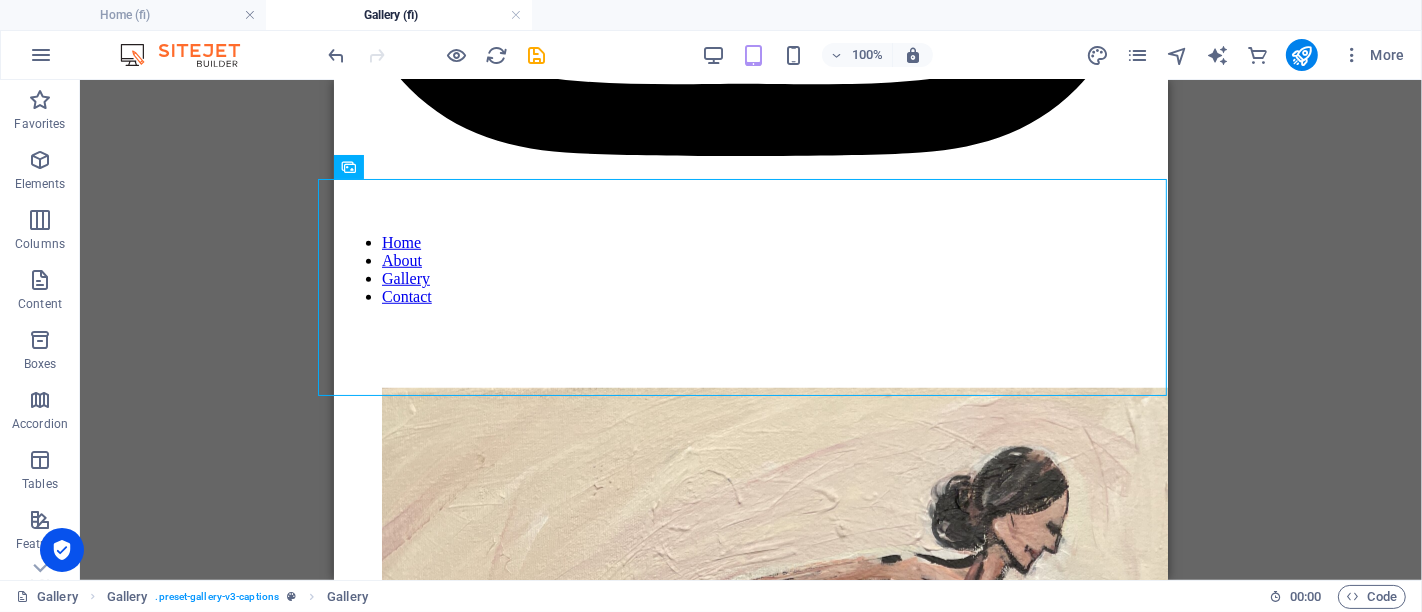 scroll, scrollTop: 1305, scrollLeft: 0, axis: vertical 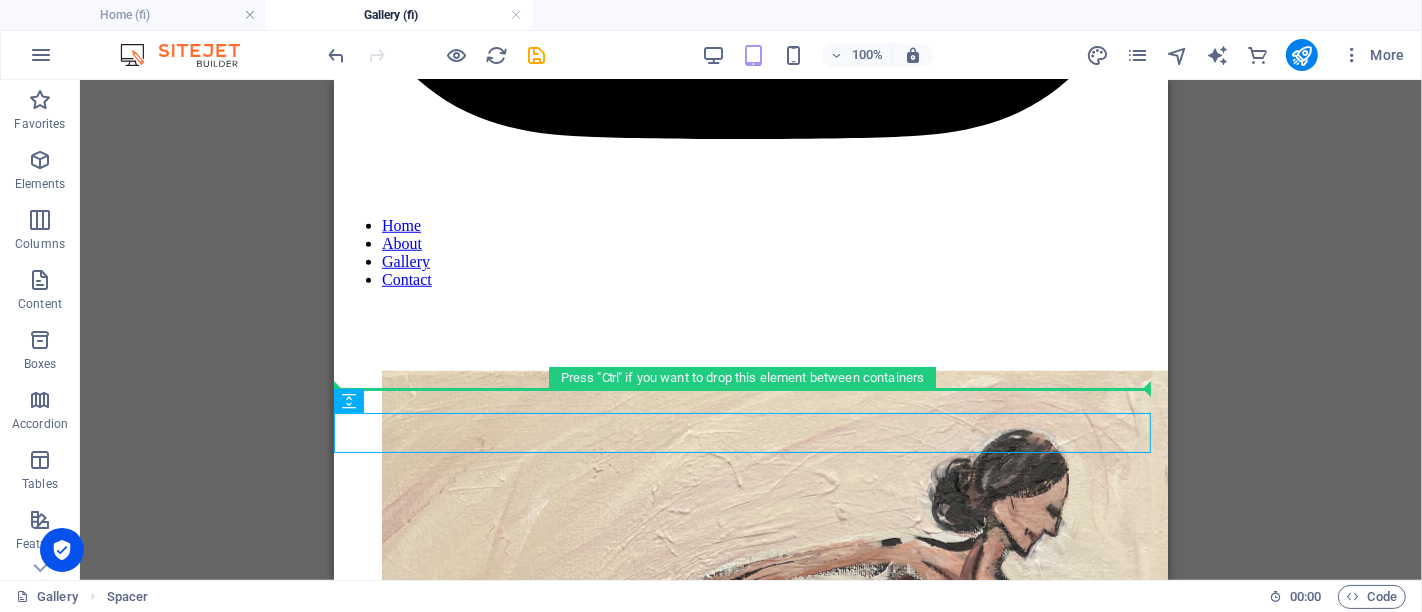 drag, startPoint x: 822, startPoint y: 443, endPoint x: 809, endPoint y: 377, distance: 67.26812 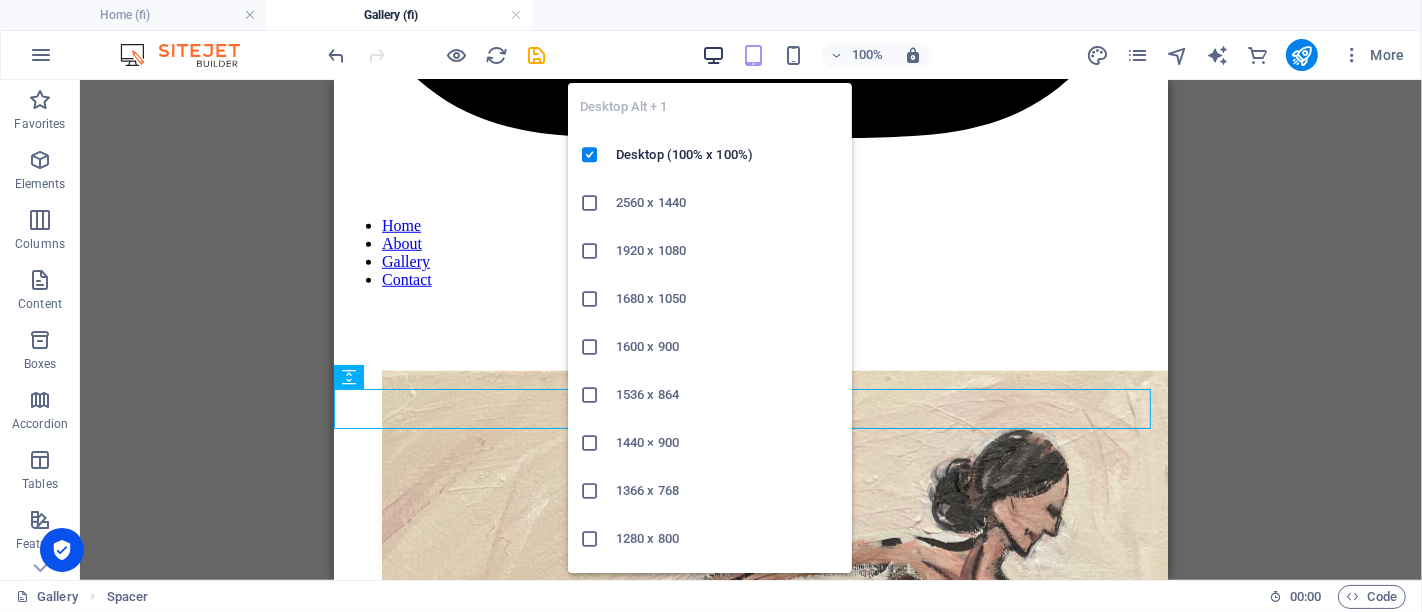 click at bounding box center [713, 55] 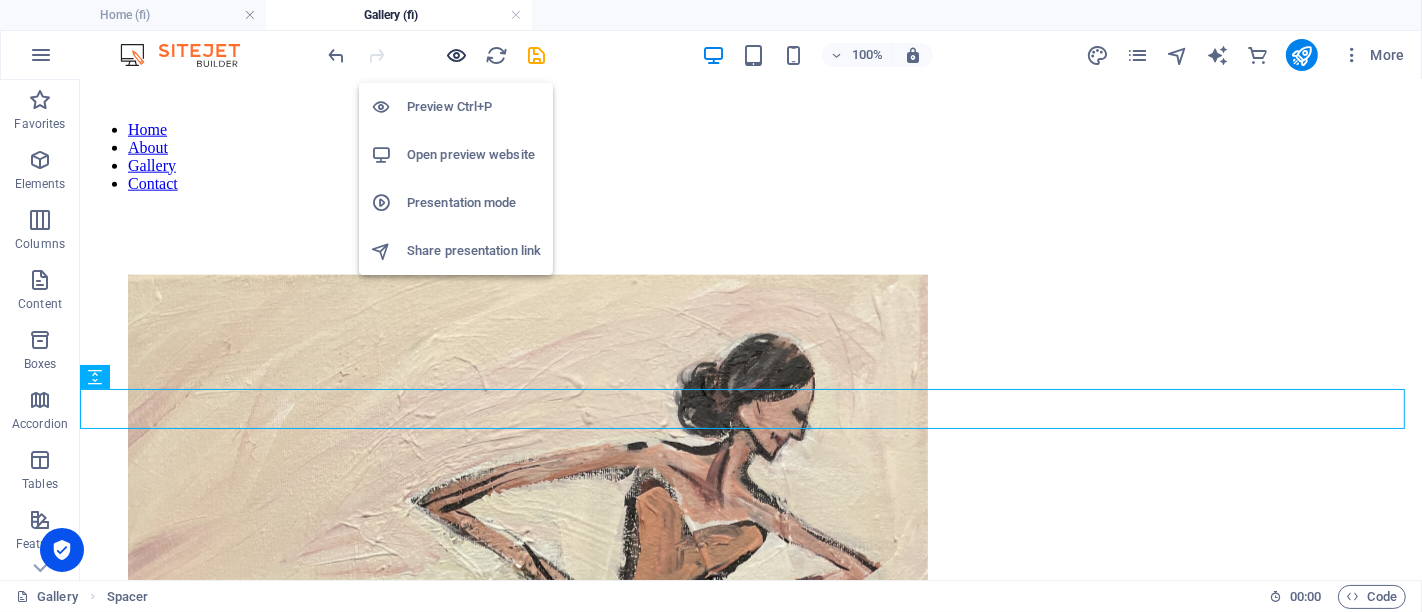 click at bounding box center (457, 55) 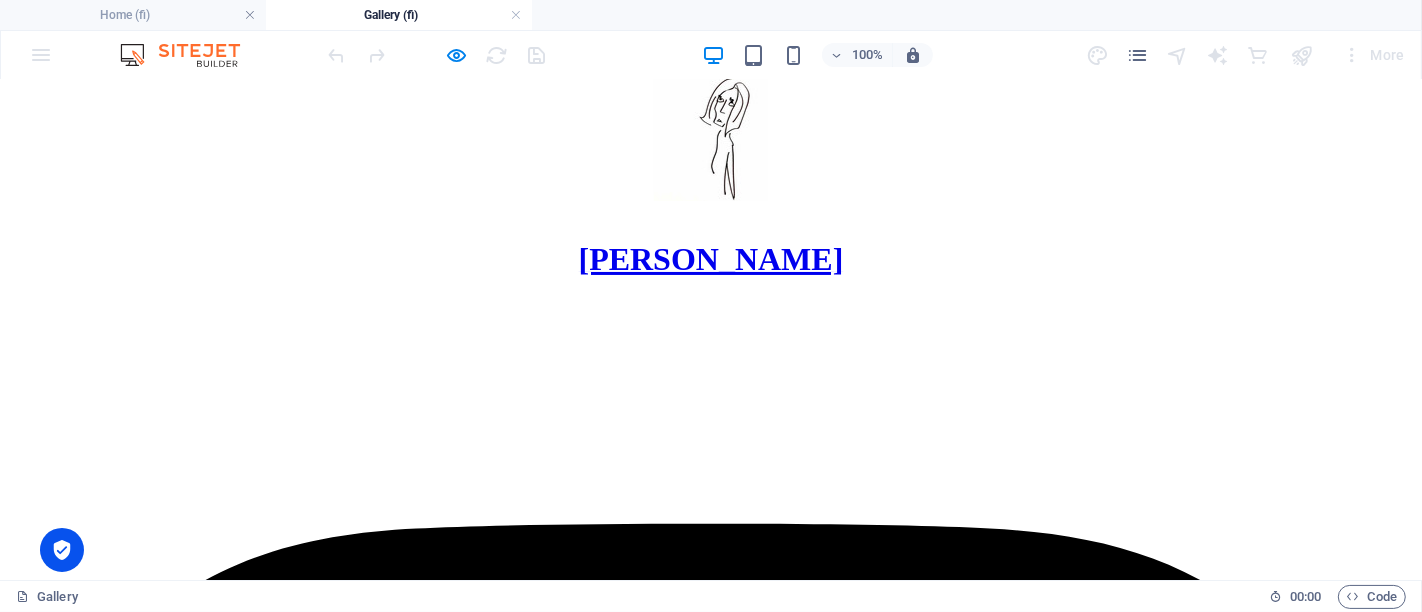 scroll, scrollTop: 156, scrollLeft: 0, axis: vertical 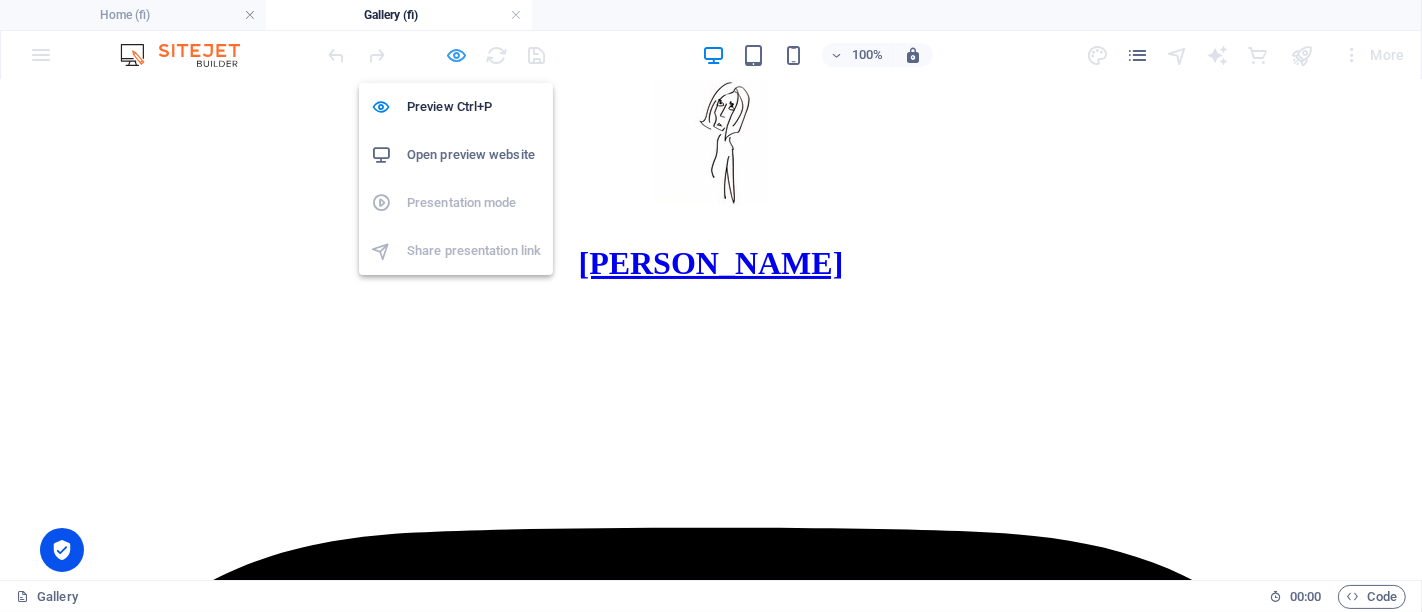 click at bounding box center (457, 55) 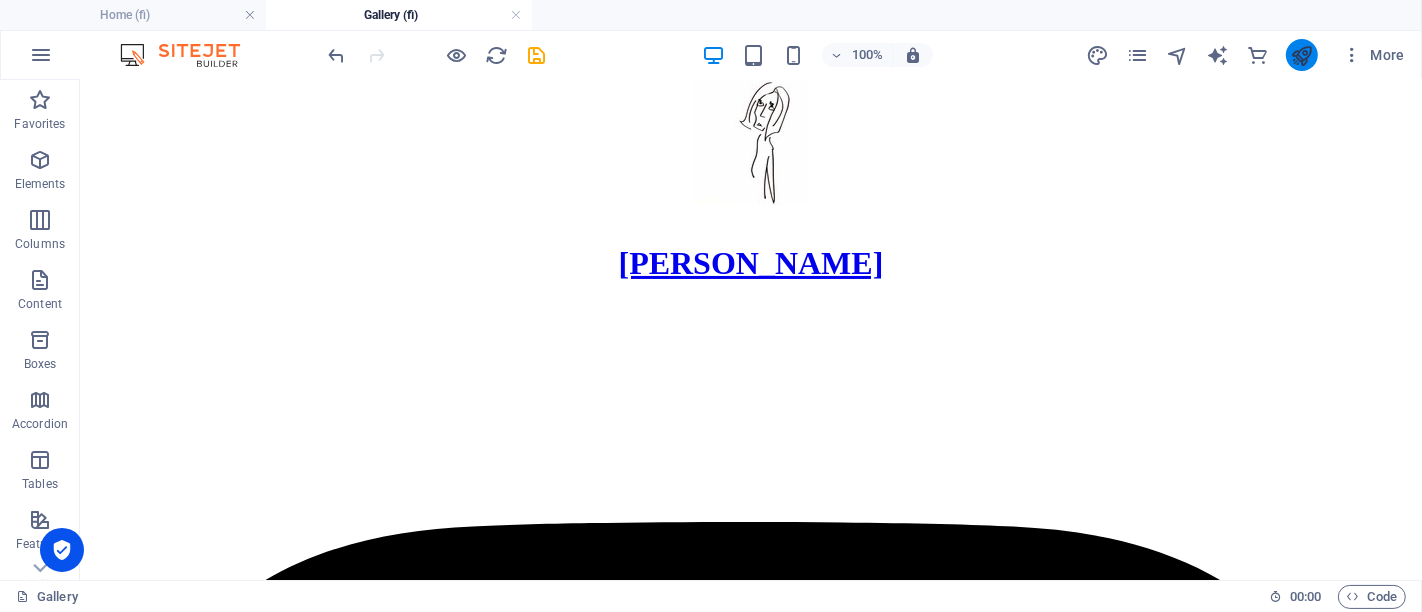 click at bounding box center (1302, 55) 